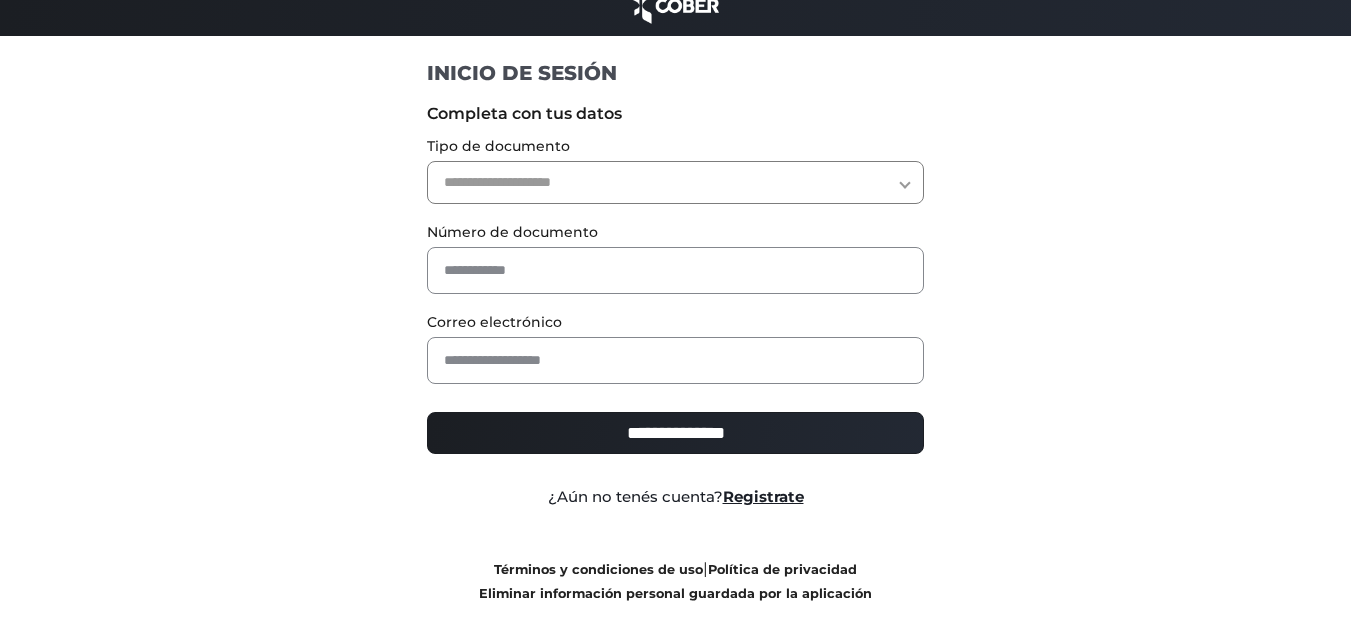 scroll, scrollTop: 0, scrollLeft: 0, axis: both 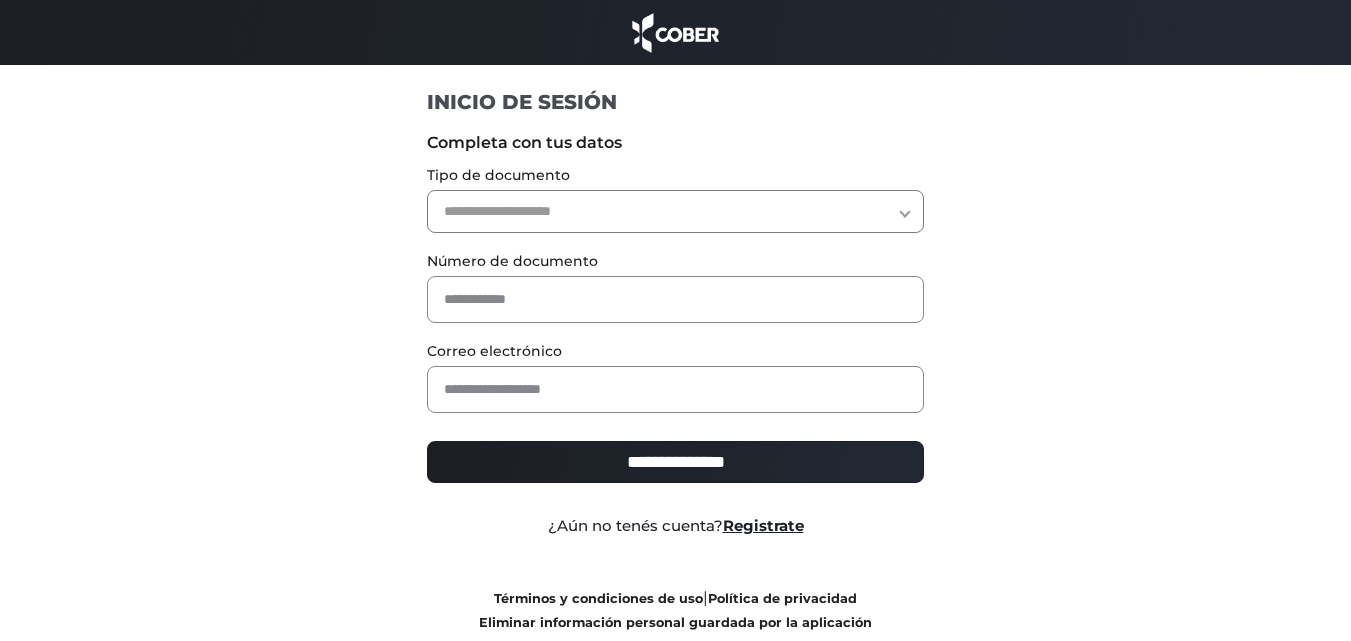 click on "**********" at bounding box center [675, 211] 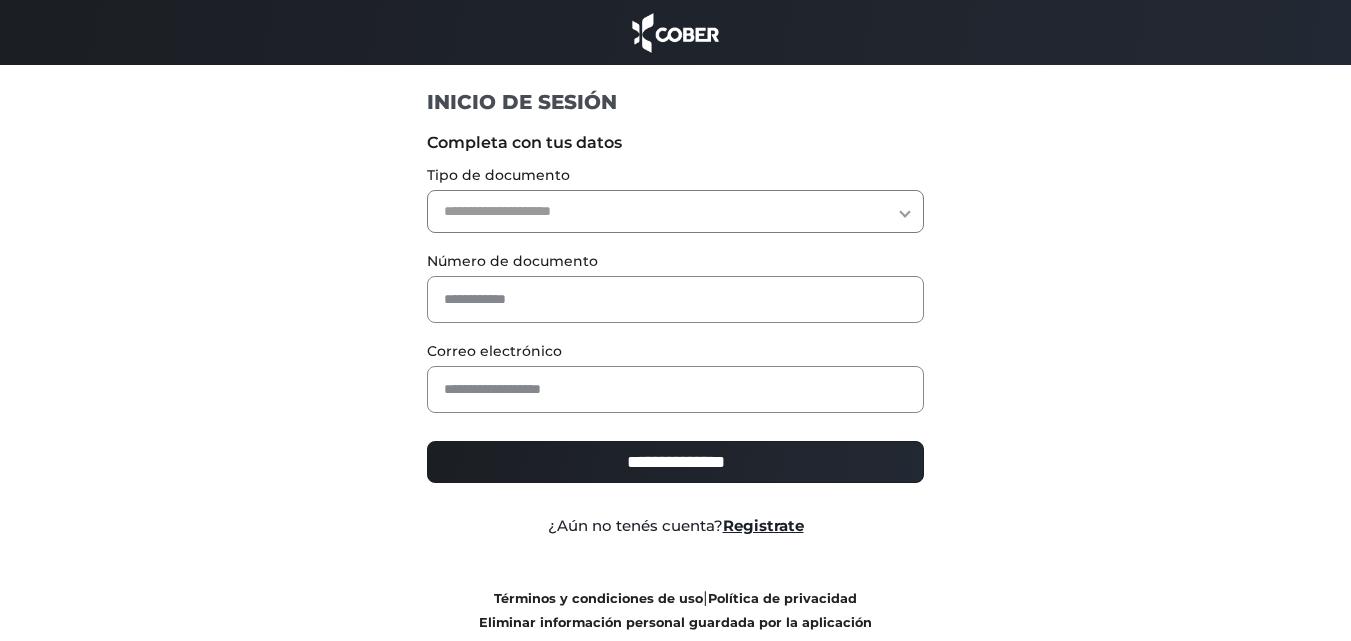 select on "***" 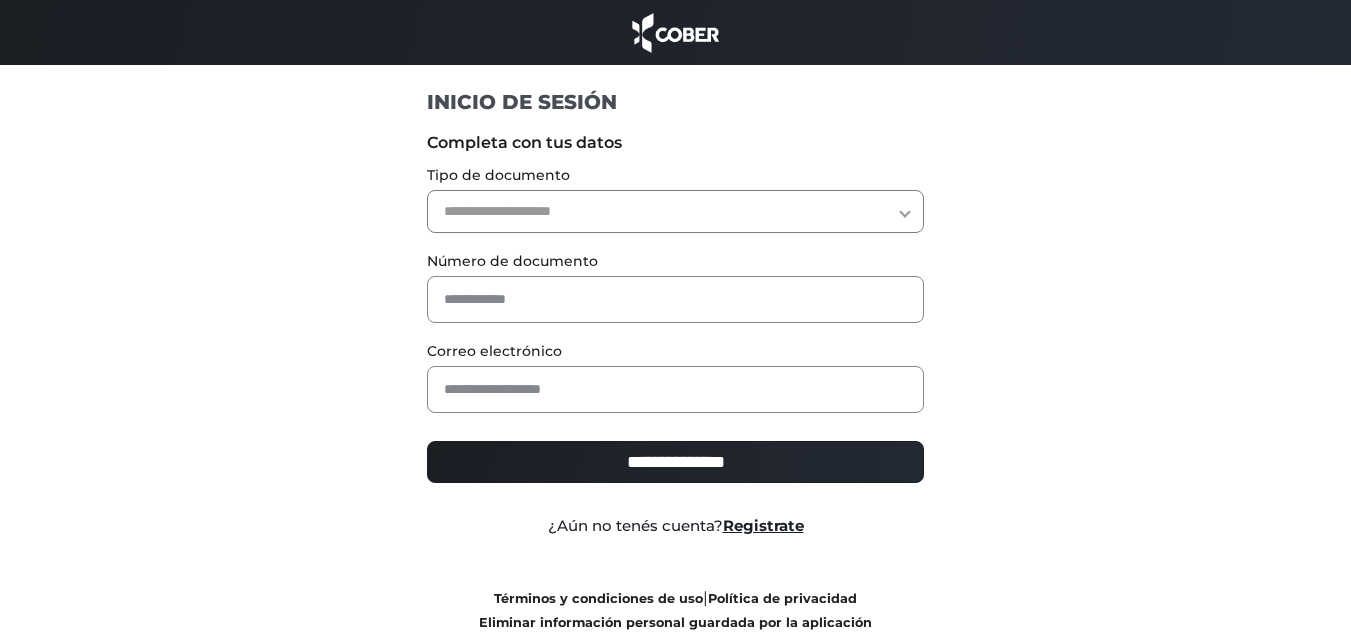 click on "**********" at bounding box center (675, 211) 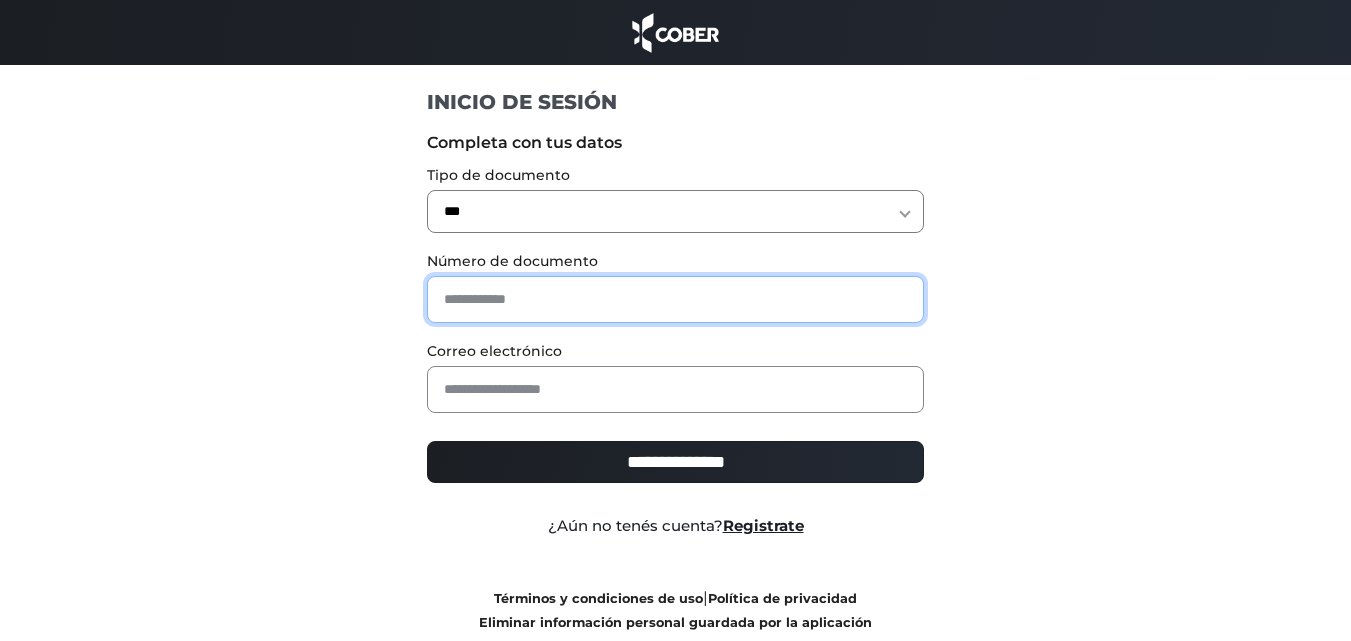 click at bounding box center (675, 299) 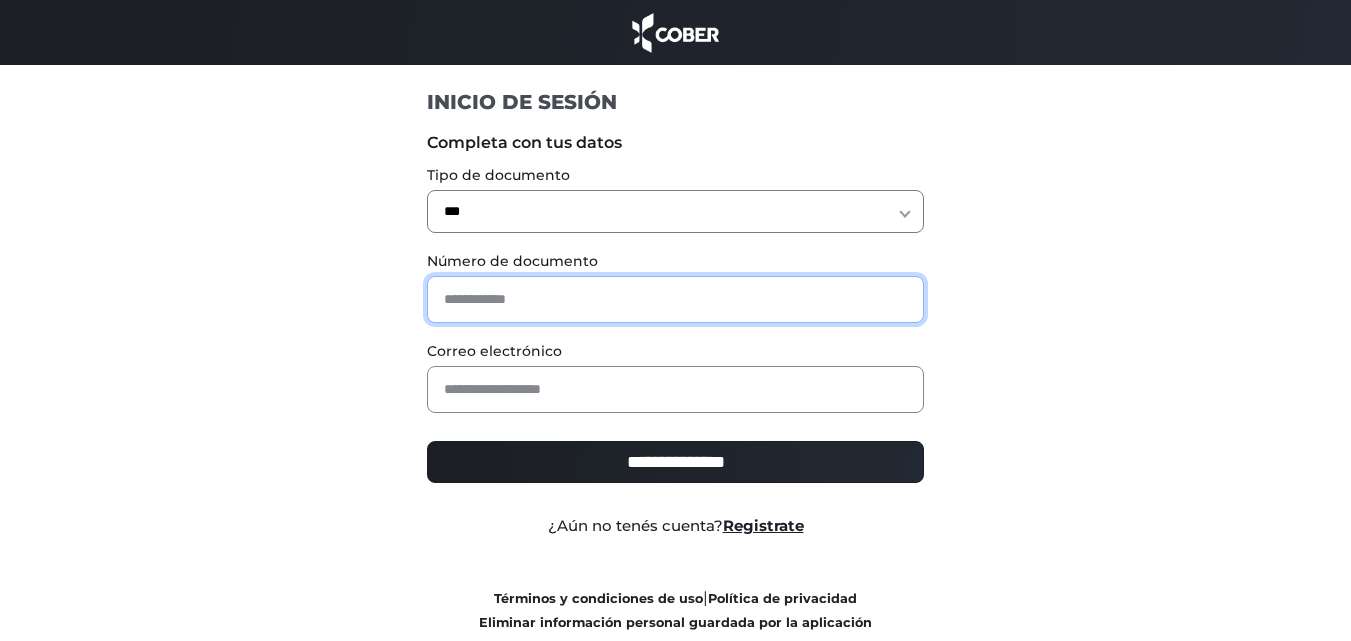 type on "*******" 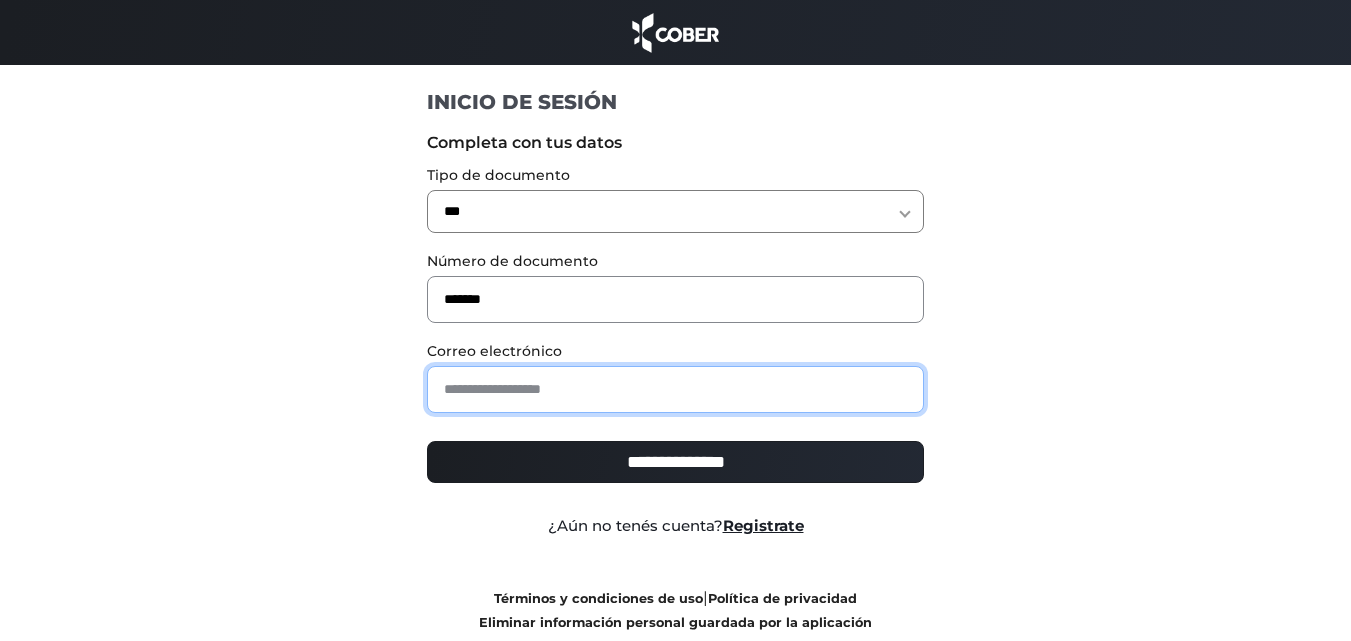 click at bounding box center [675, 389] 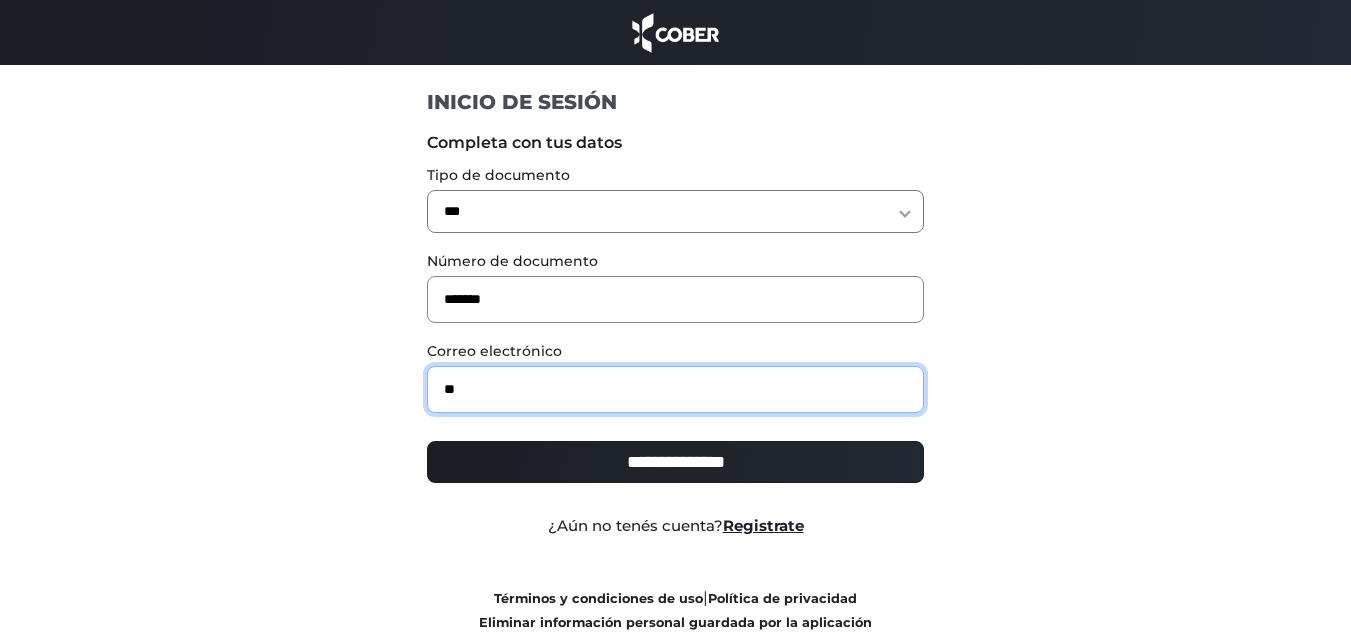 type on "*" 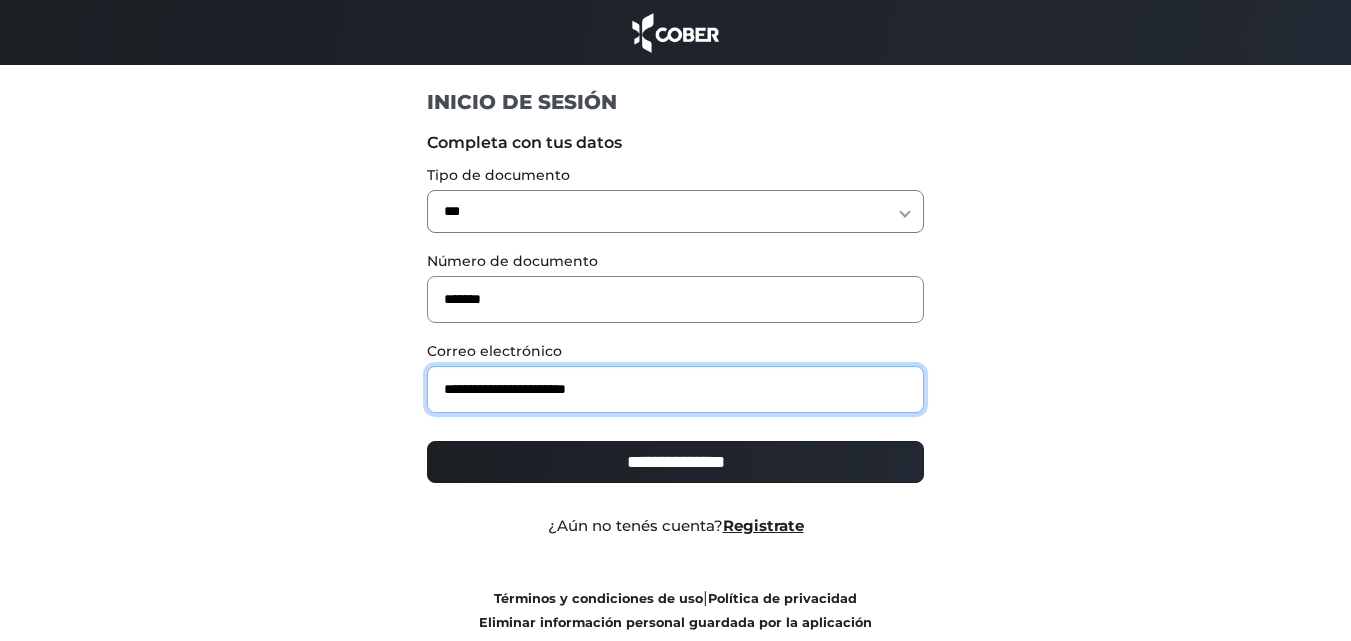 type on "**********" 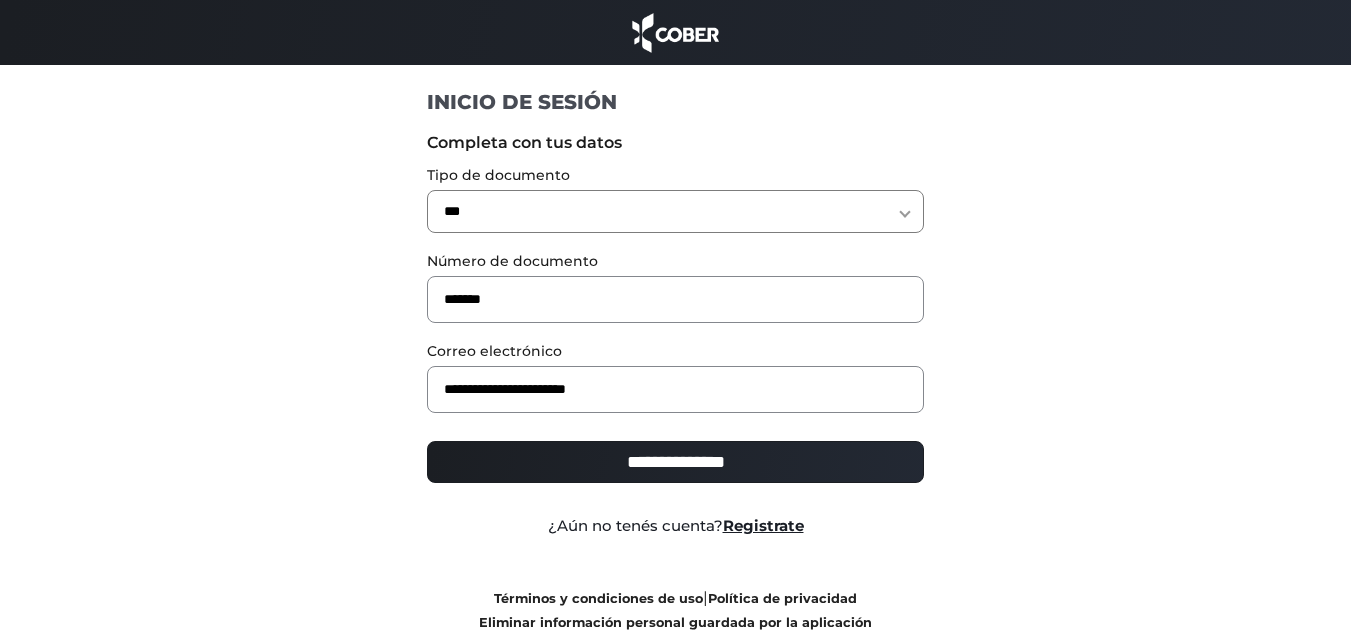 click on "**********" at bounding box center (675, 462) 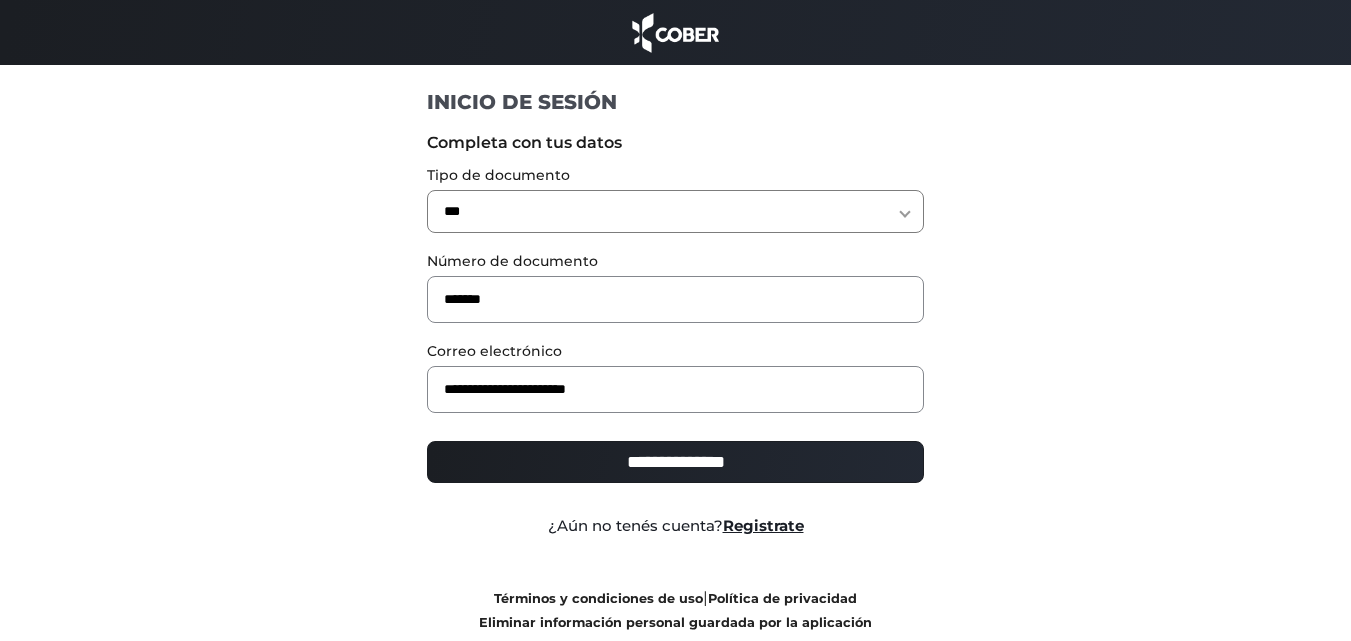 type on "**********" 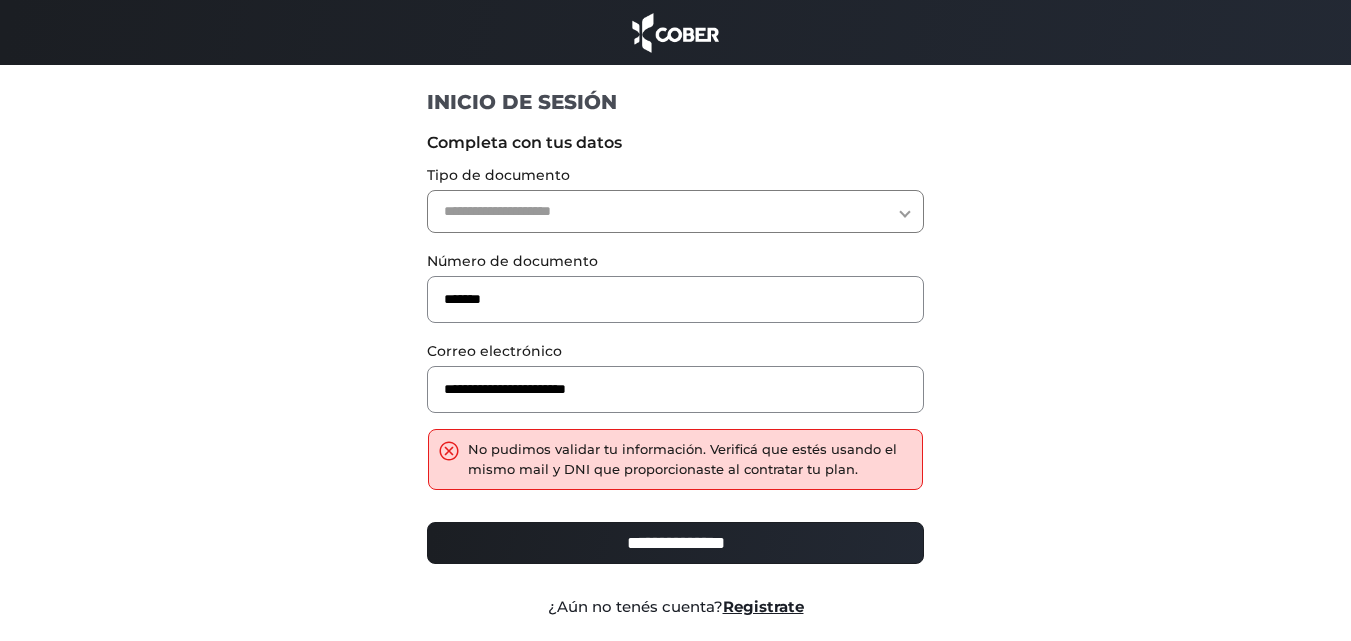 scroll, scrollTop: 0, scrollLeft: 0, axis: both 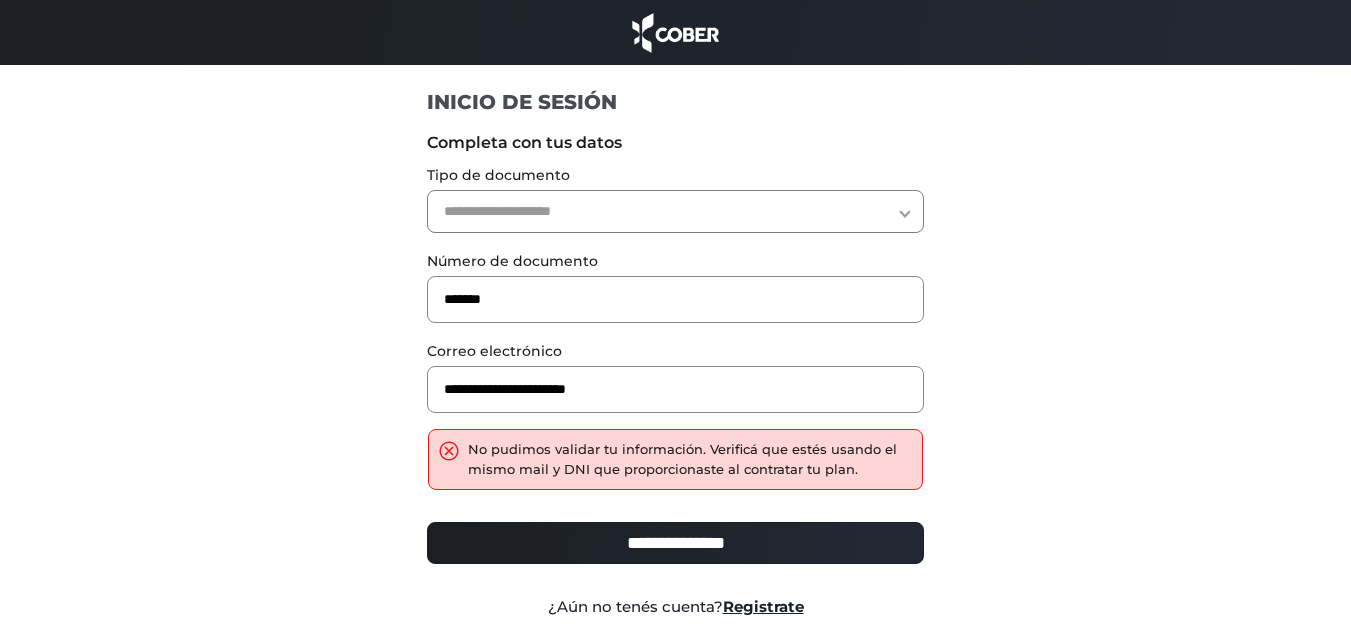 click on "**********" at bounding box center (675, 211) 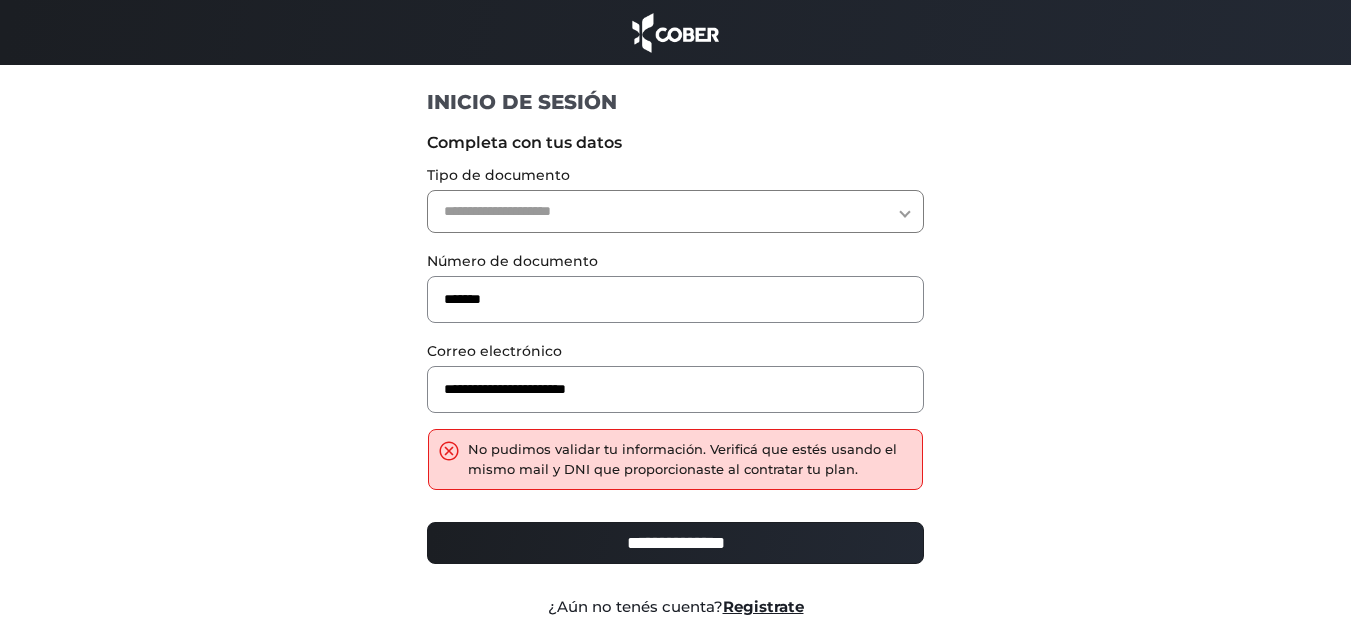 select on "***" 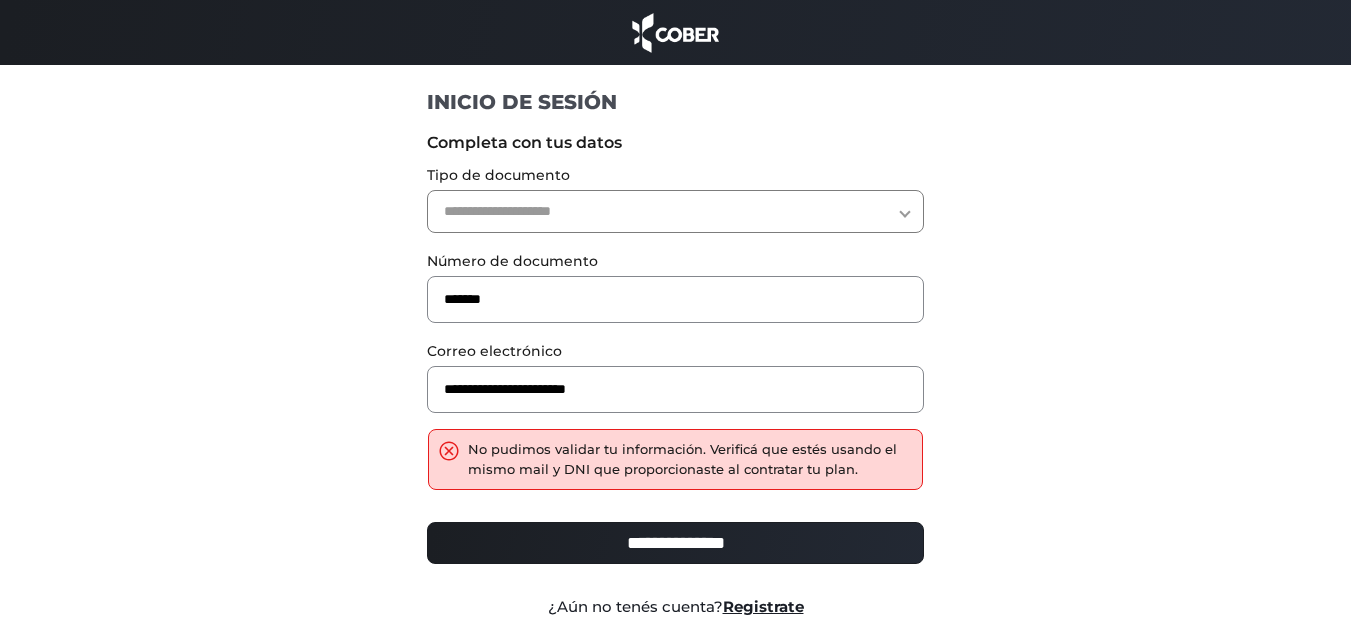 click on "**********" at bounding box center [675, 211] 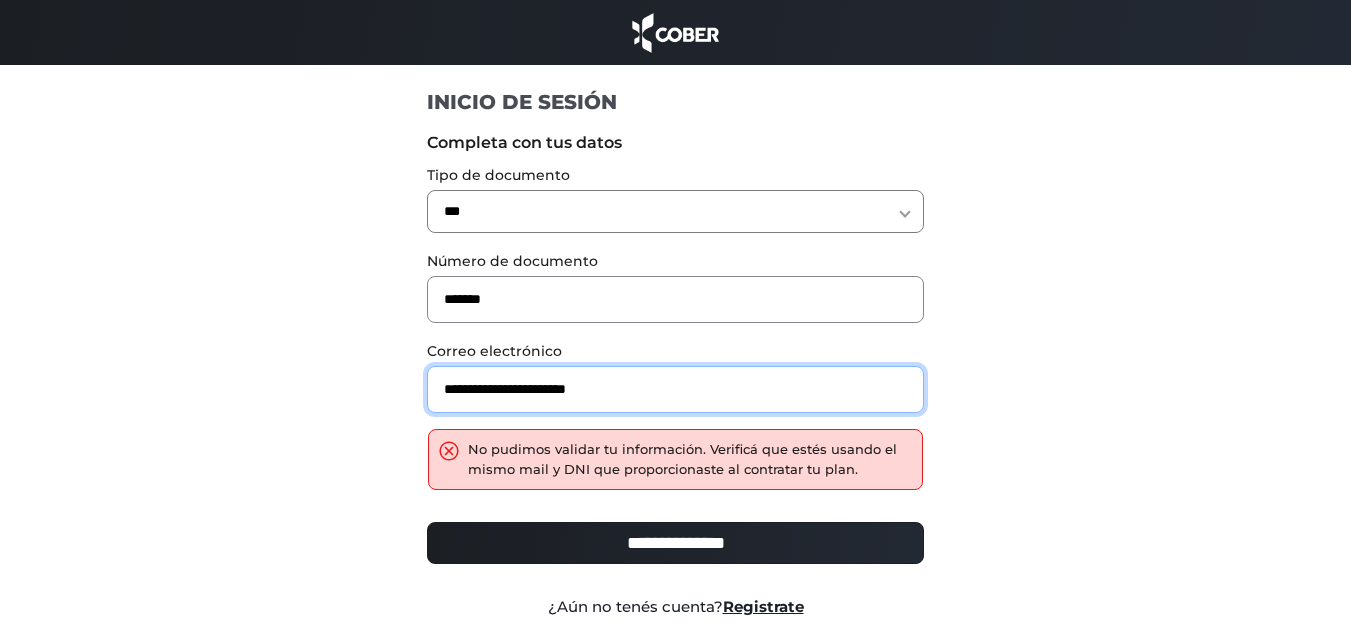 drag, startPoint x: 643, startPoint y: 387, endPoint x: 369, endPoint y: 397, distance: 274.18243 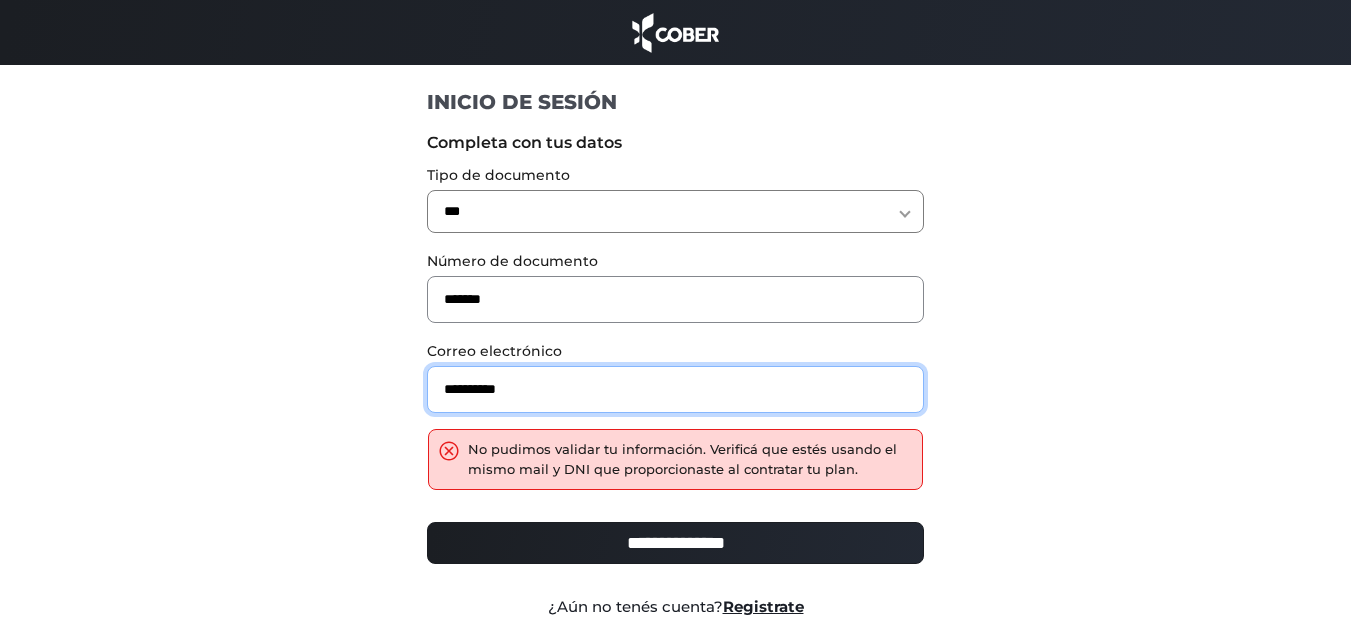 type on "**********" 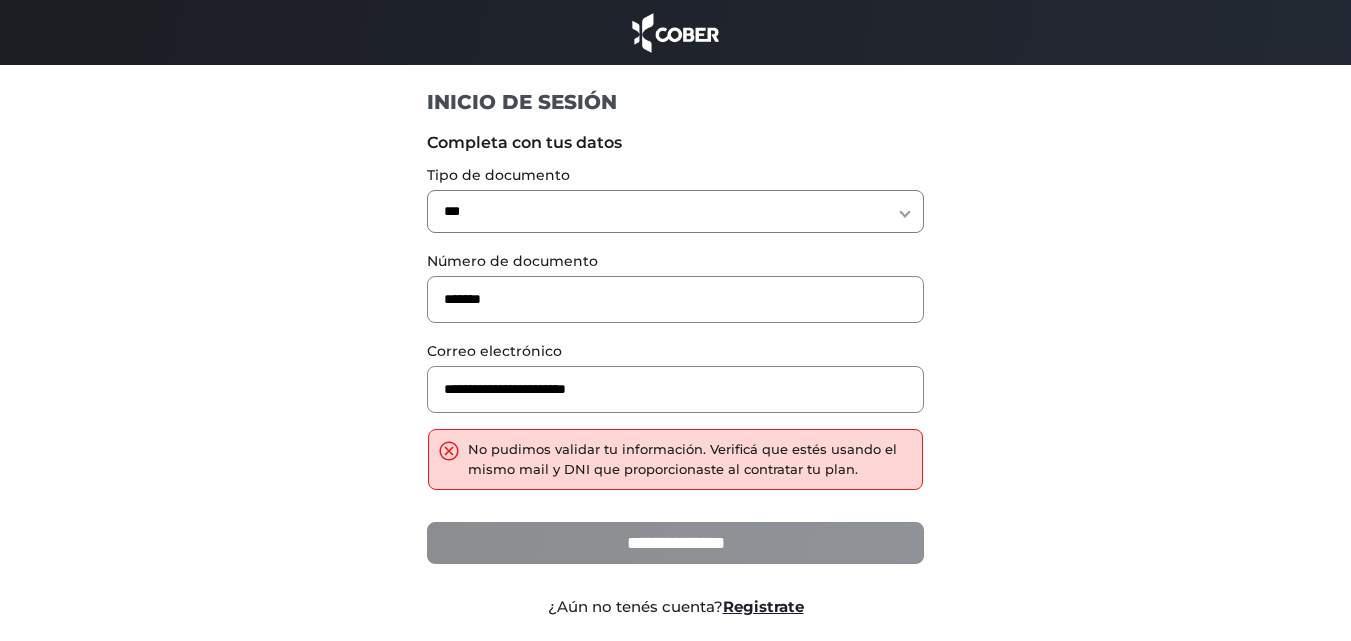 click on "**********" at bounding box center [675, 543] 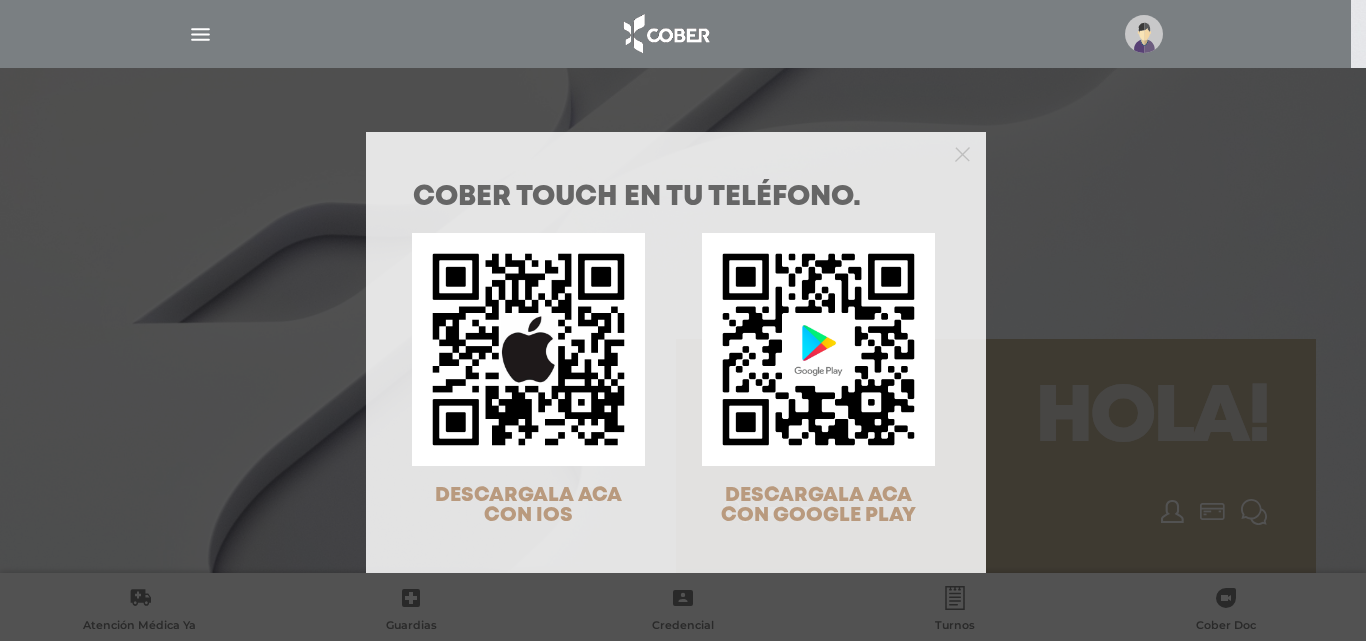 scroll, scrollTop: 0, scrollLeft: 0, axis: both 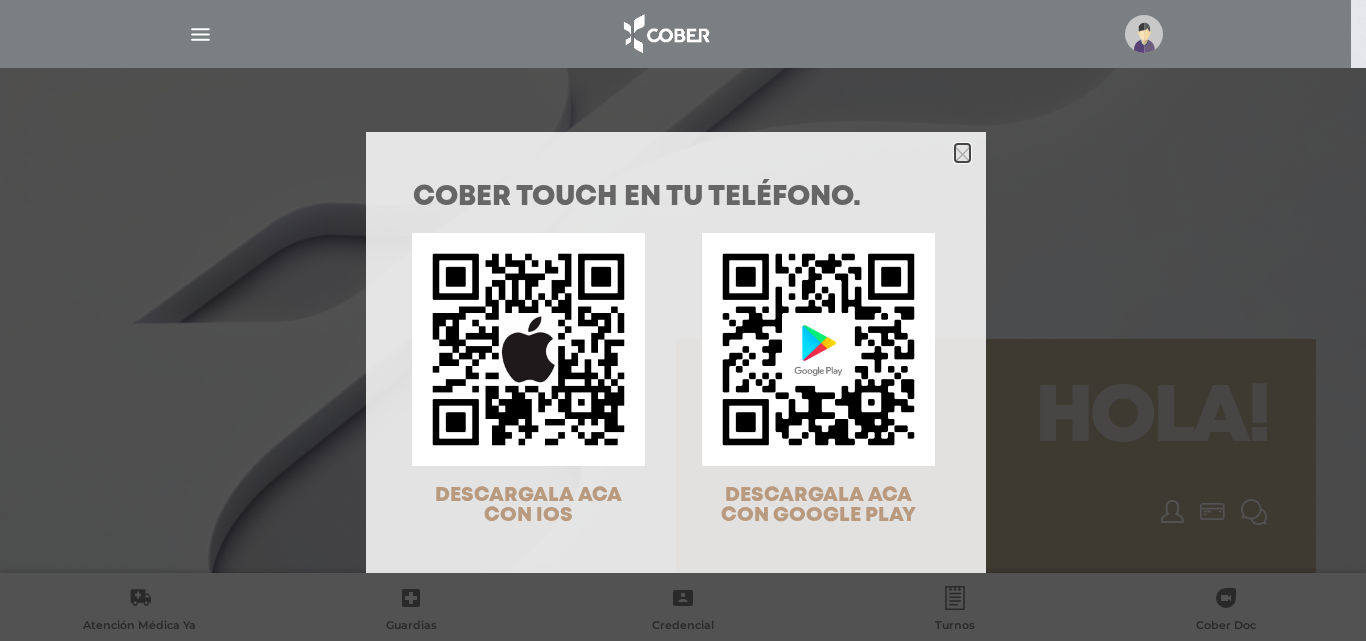 click 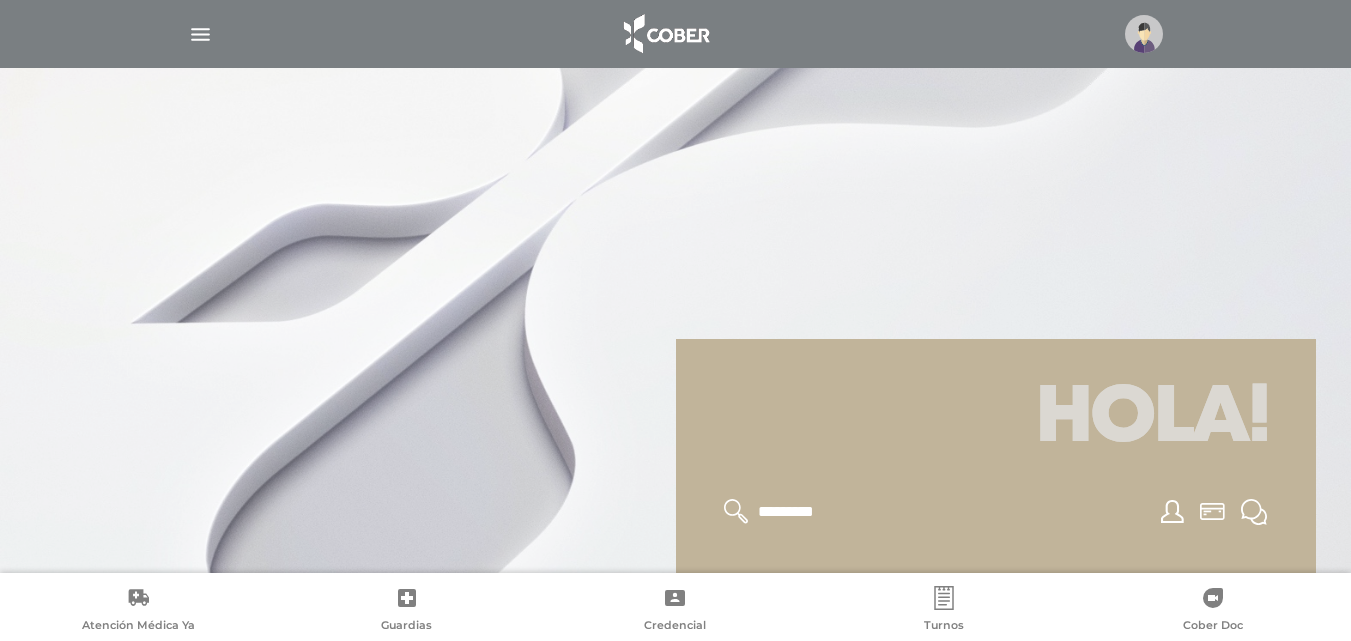click at bounding box center [200, 34] 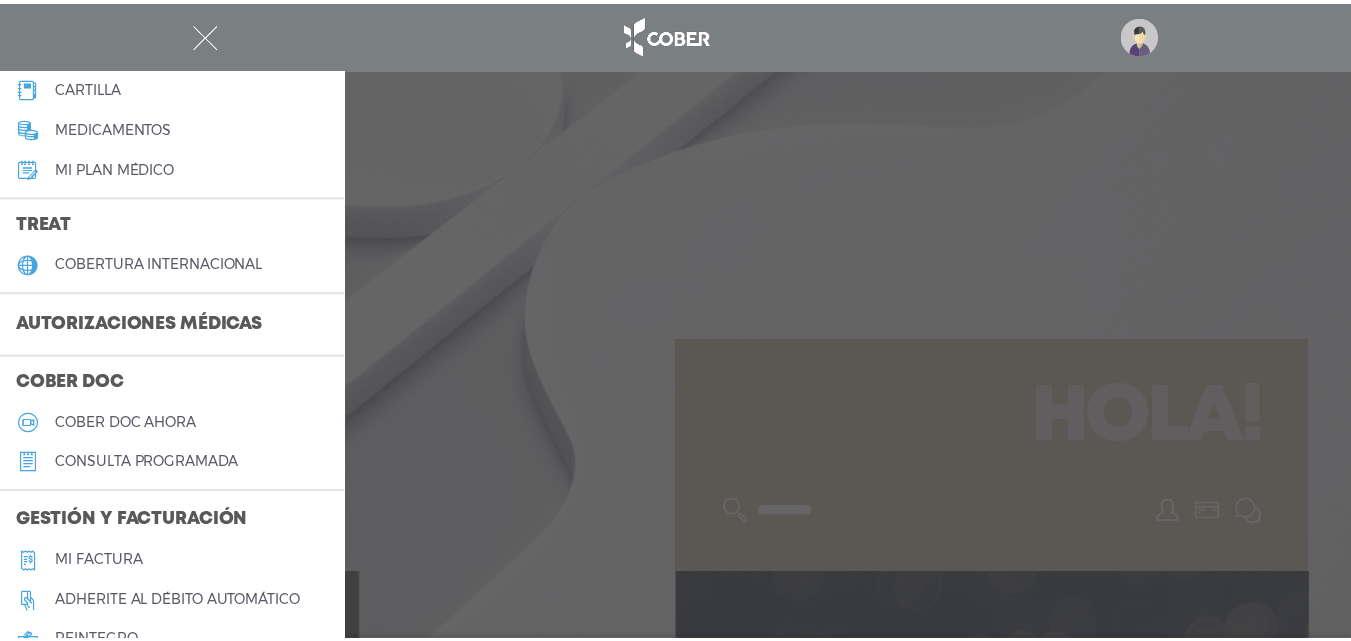 scroll, scrollTop: 300, scrollLeft: 0, axis: vertical 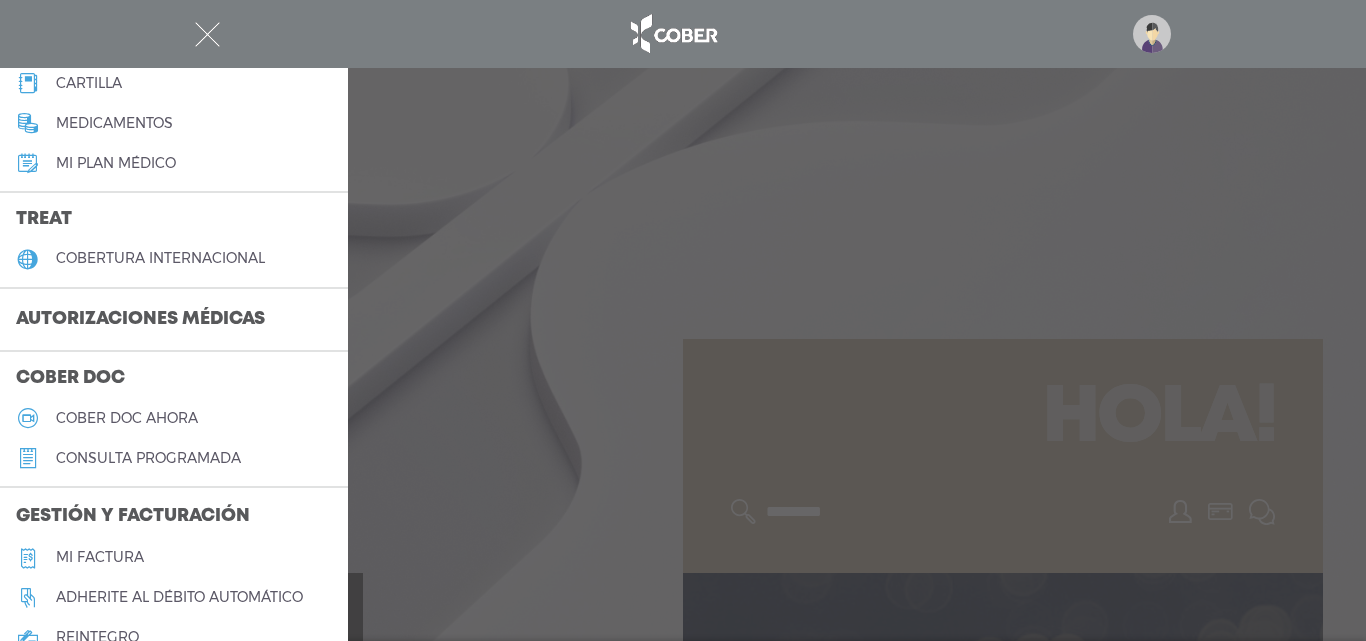 click on "Autorizaciones médicas" at bounding box center (140, 320) 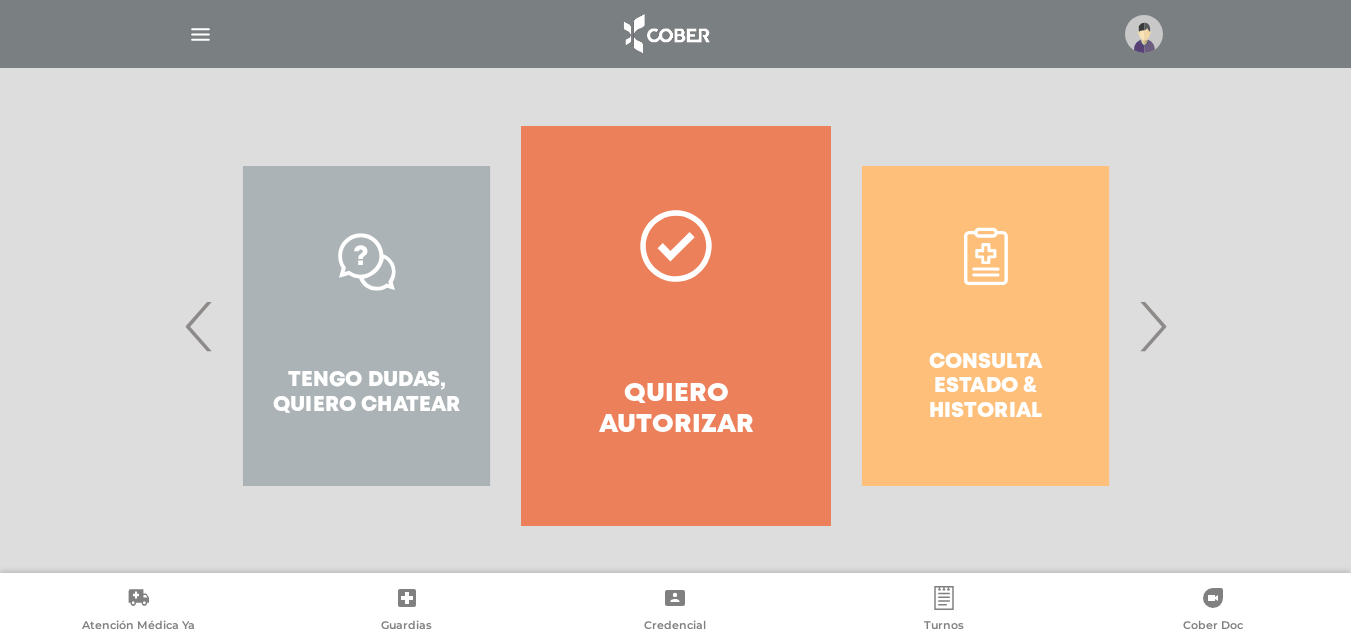 scroll, scrollTop: 363, scrollLeft: 0, axis: vertical 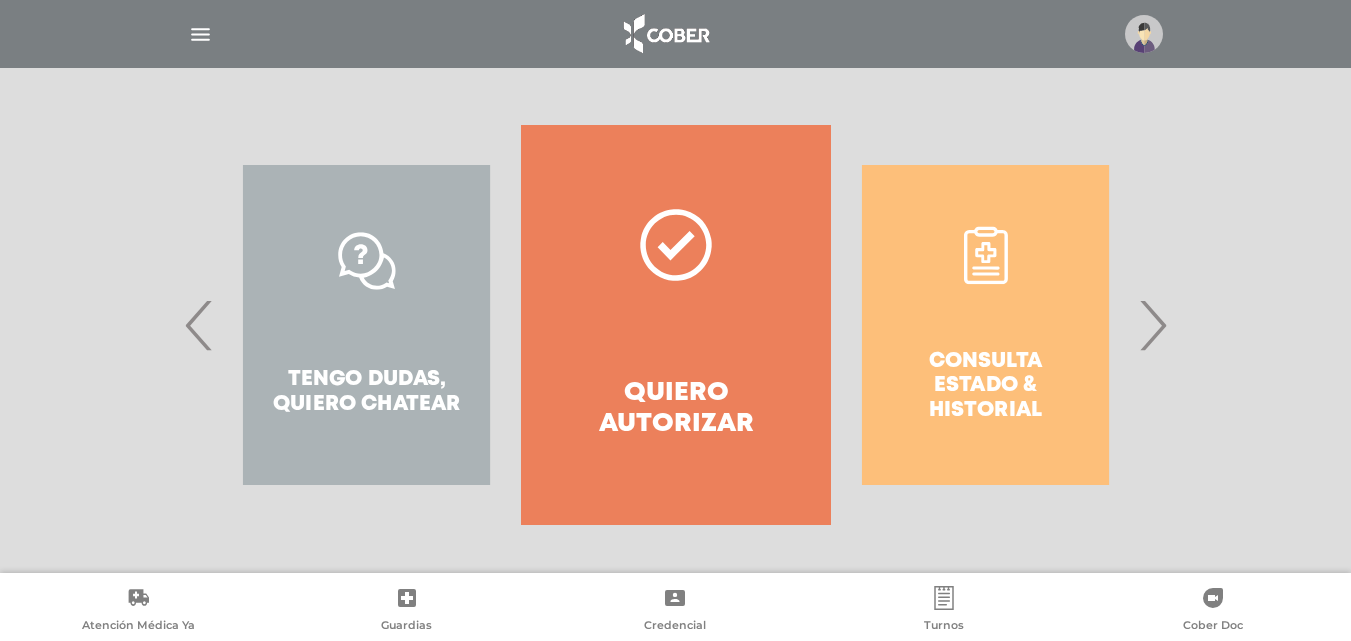 click on "Consulta estado & historial" at bounding box center (985, 325) 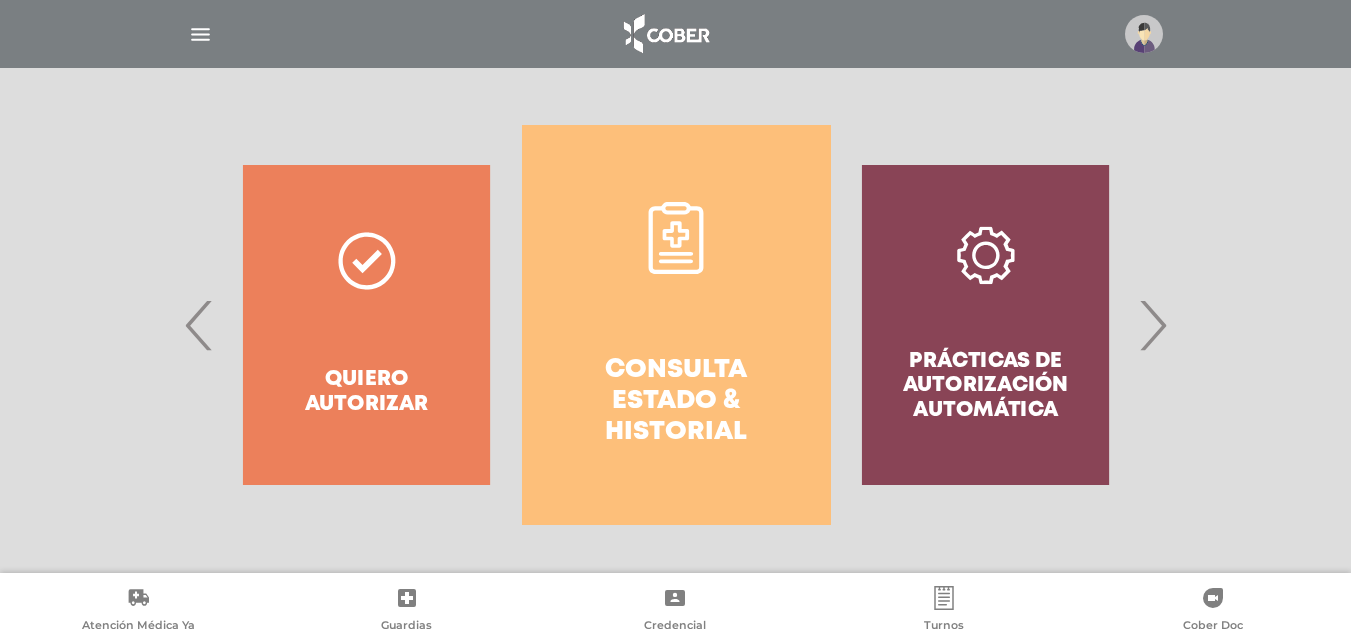 click on "Consulta estado & historial" at bounding box center [676, 402] 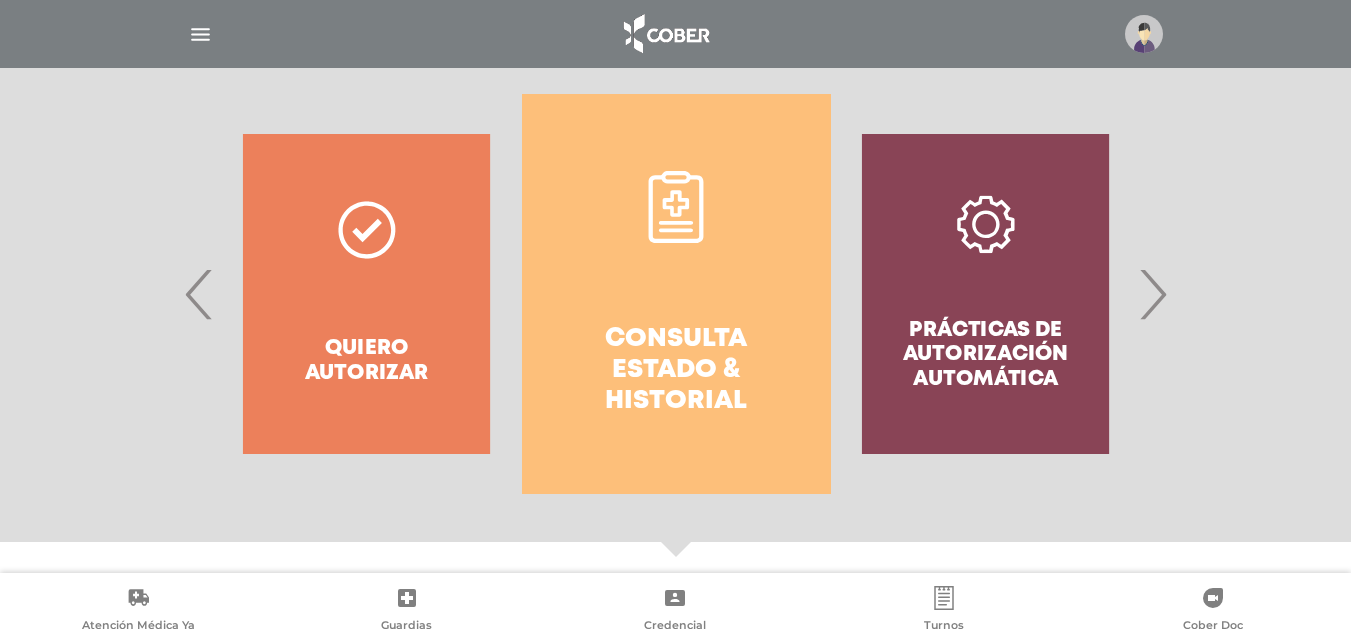 scroll, scrollTop: 388, scrollLeft: 0, axis: vertical 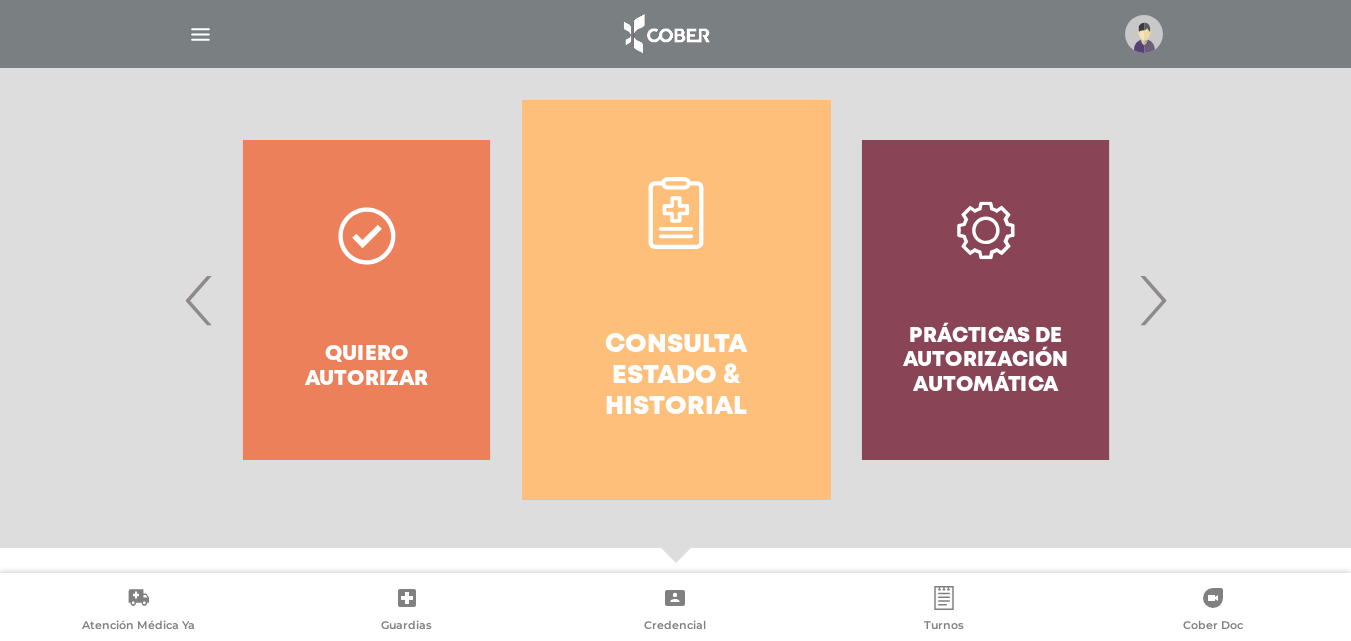 click on "›" at bounding box center [1152, 300] 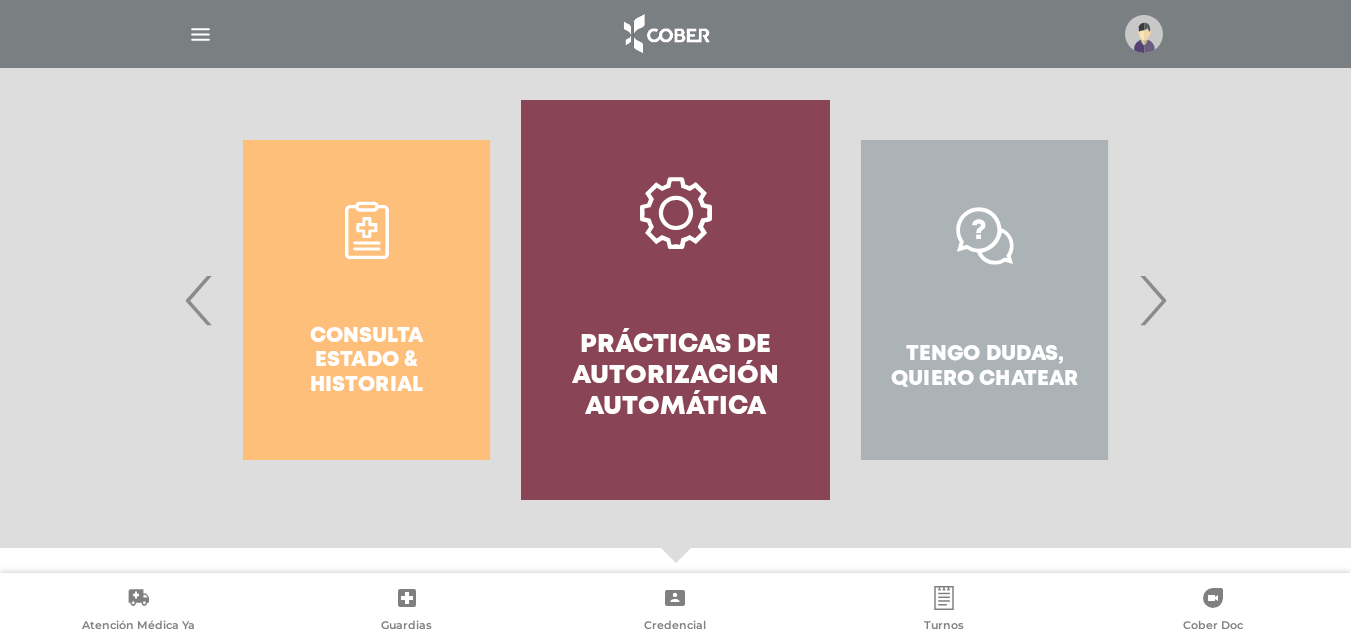 click on "Prácticas de autorización automática" at bounding box center (675, 377) 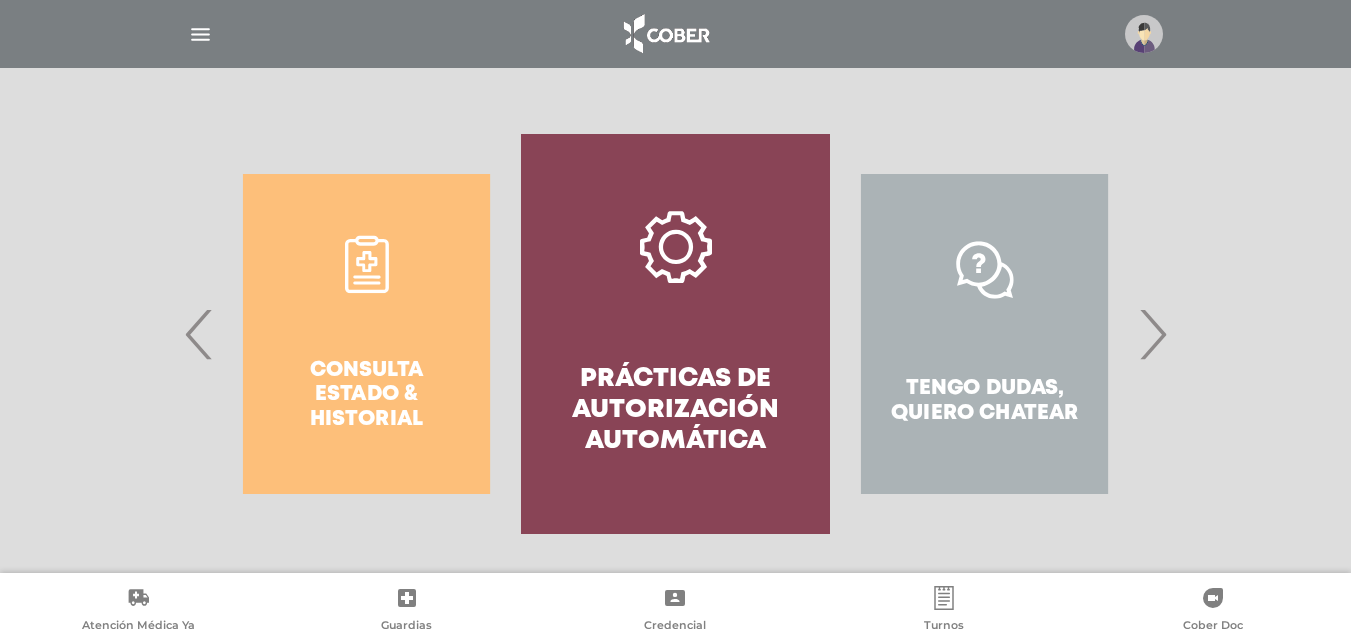 scroll, scrollTop: 288, scrollLeft: 0, axis: vertical 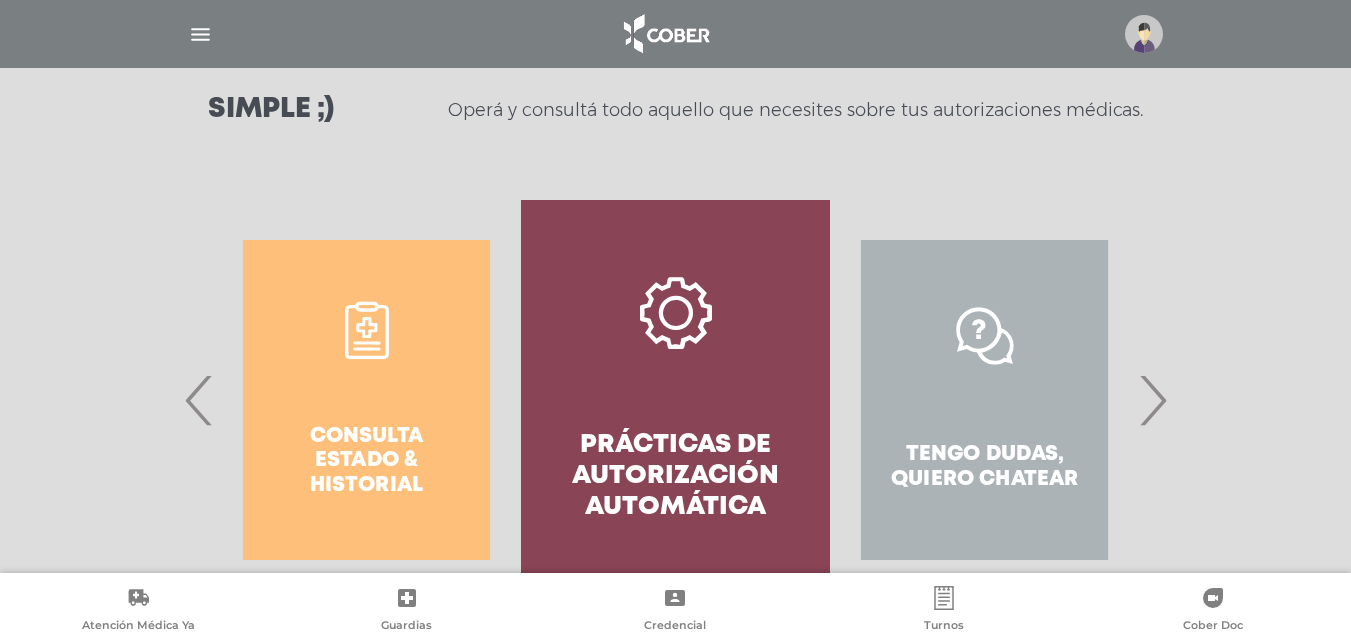 click on "‹" at bounding box center (199, 400) 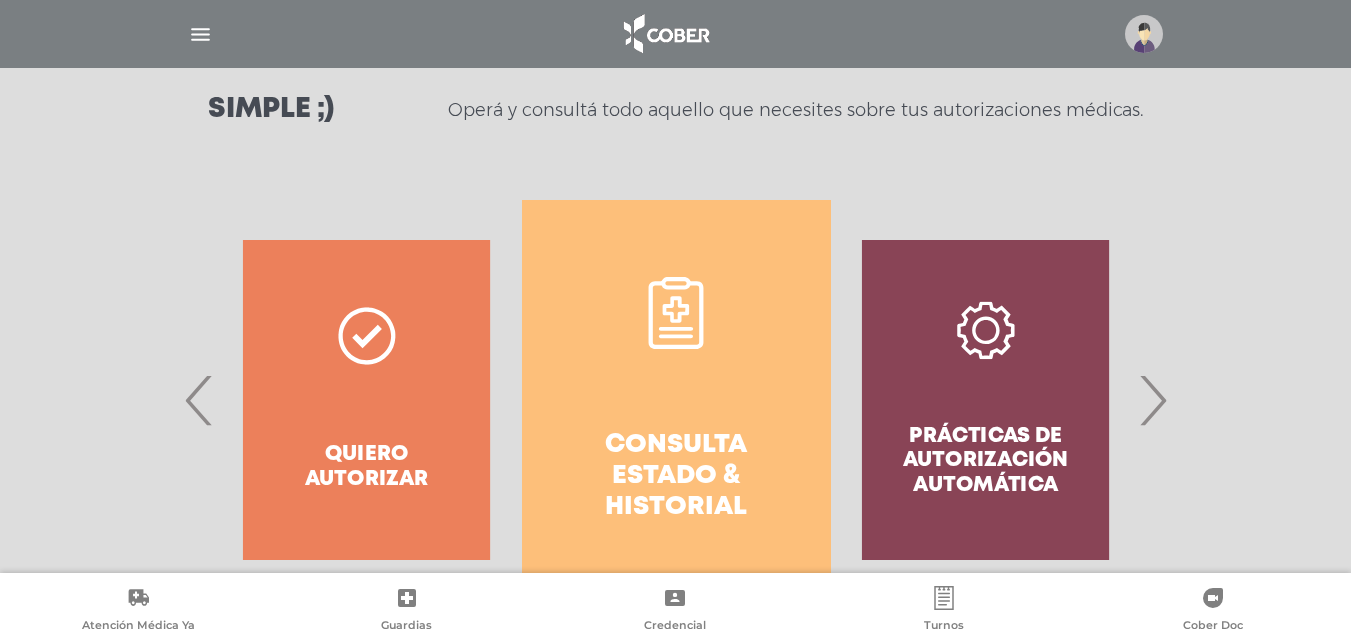 click on "‹" at bounding box center [199, 400] 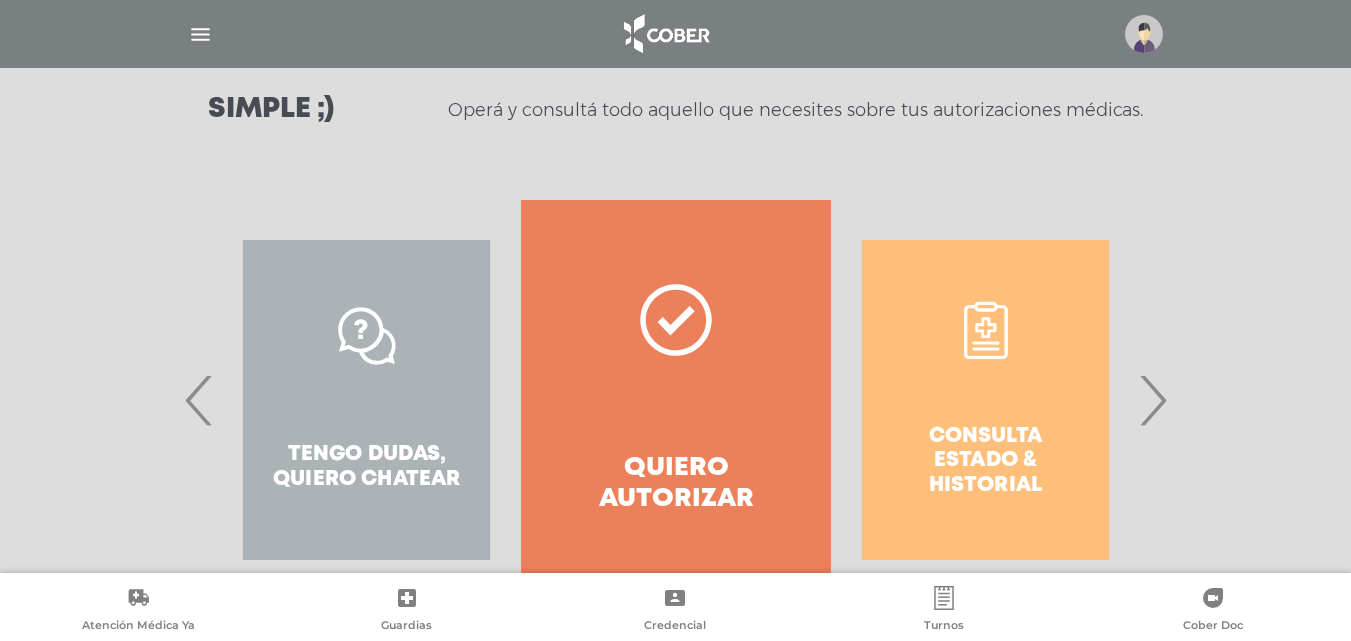 click on "‹" at bounding box center (199, 400) 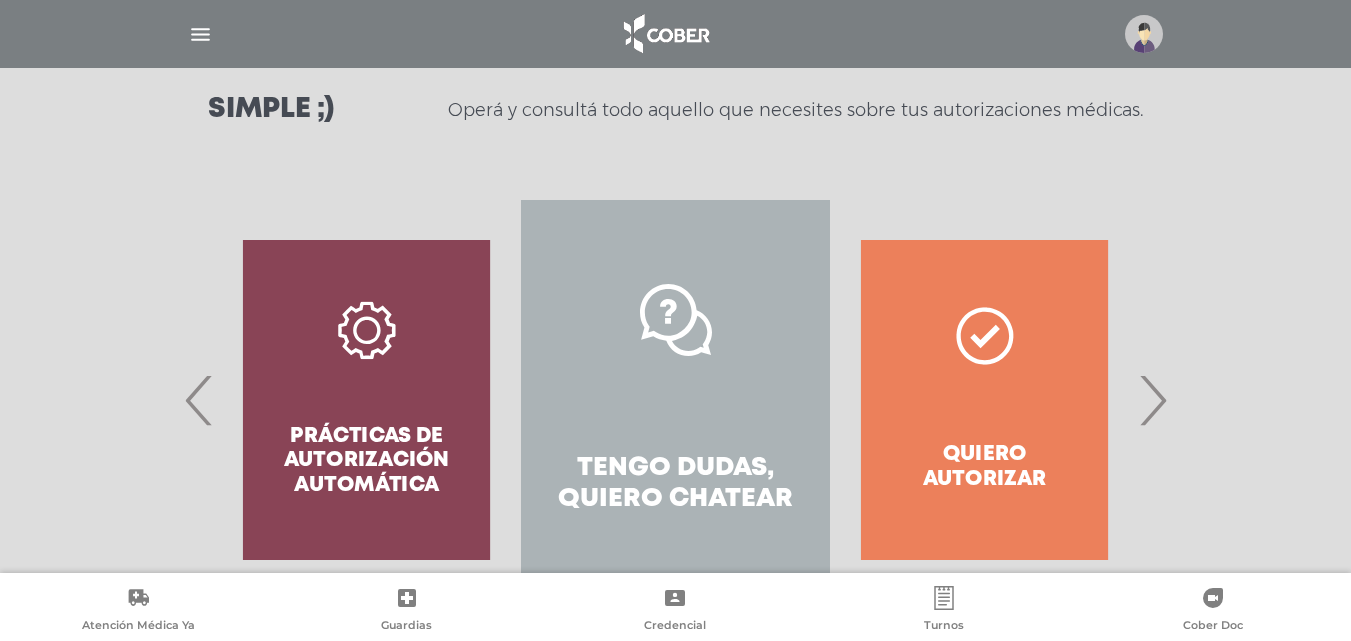 click on "‹" at bounding box center (199, 400) 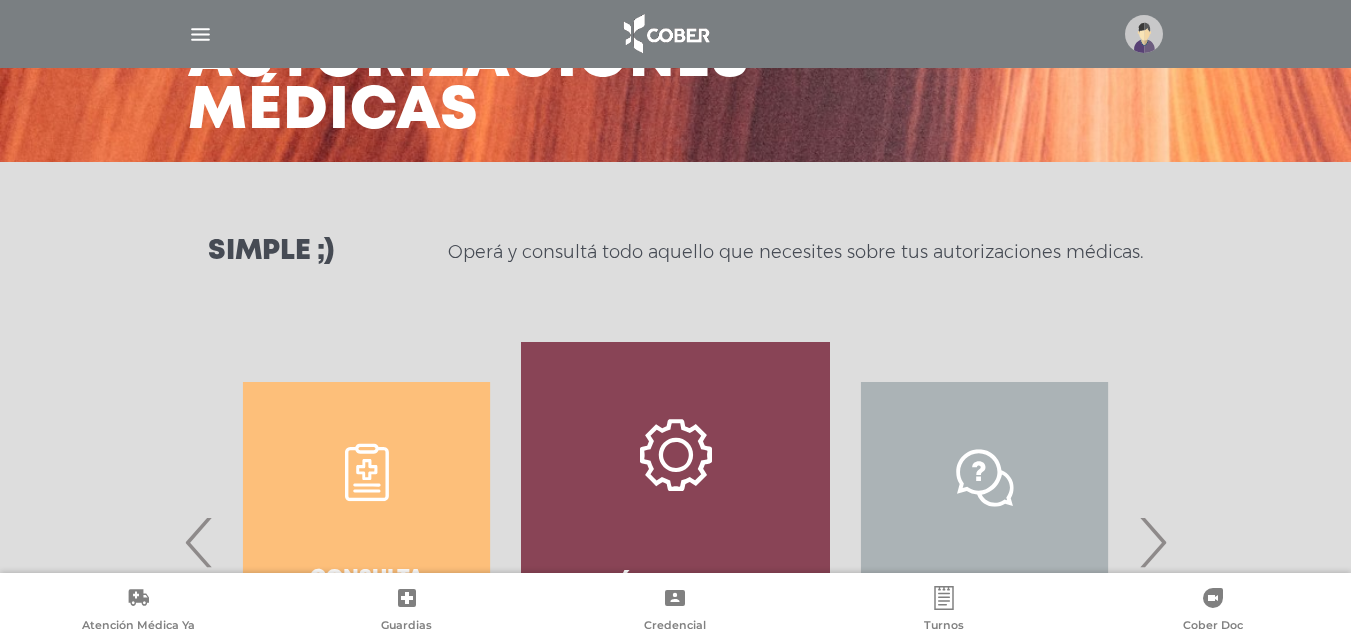 scroll, scrollTop: 0, scrollLeft: 0, axis: both 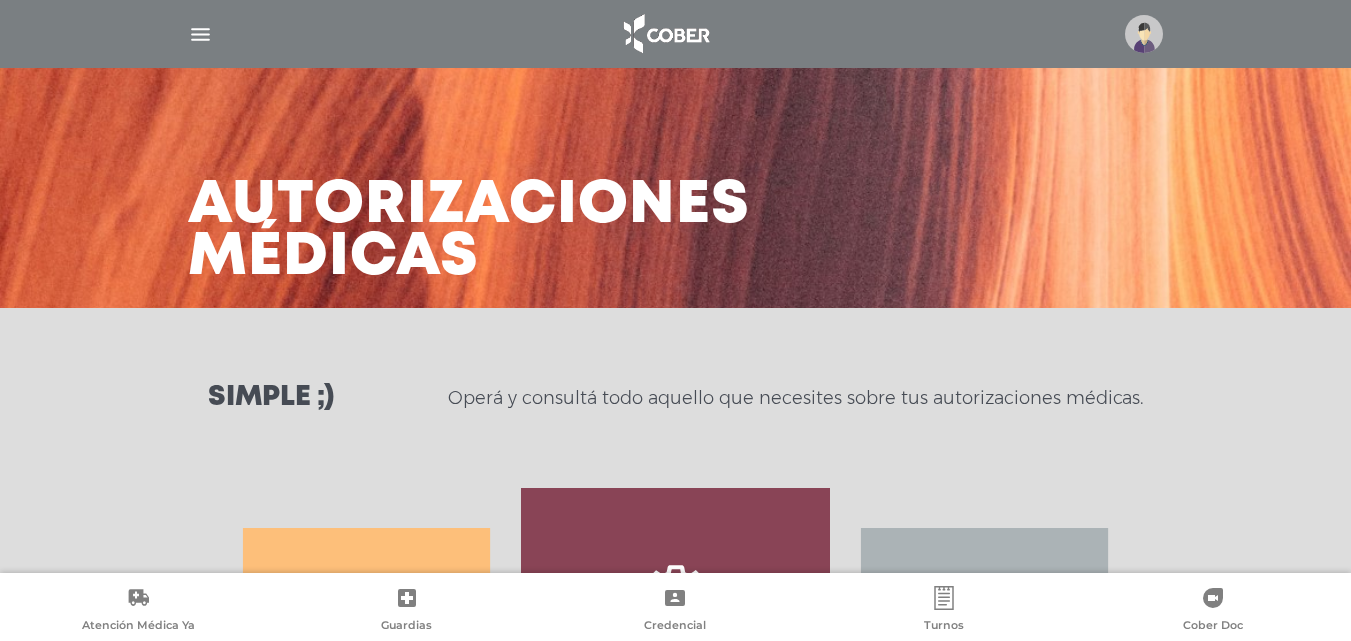 click at bounding box center [200, 34] 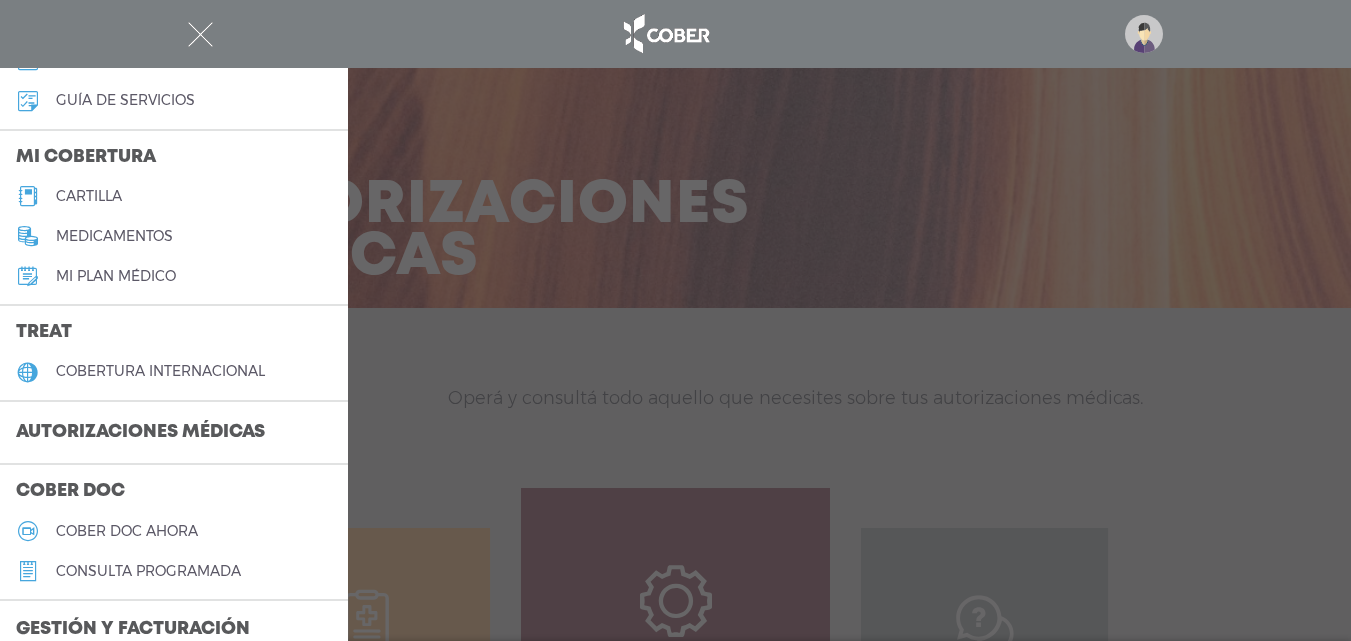 scroll, scrollTop: 400, scrollLeft: 0, axis: vertical 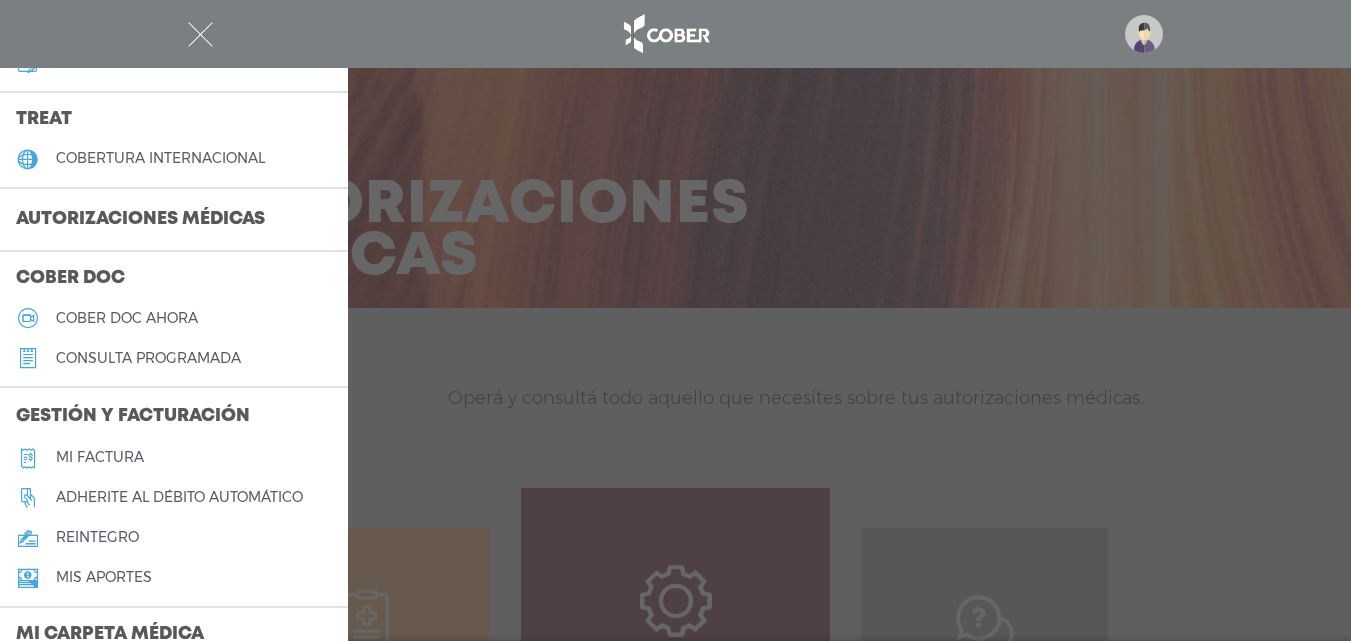 click on "consulta programada" at bounding box center (148, 358) 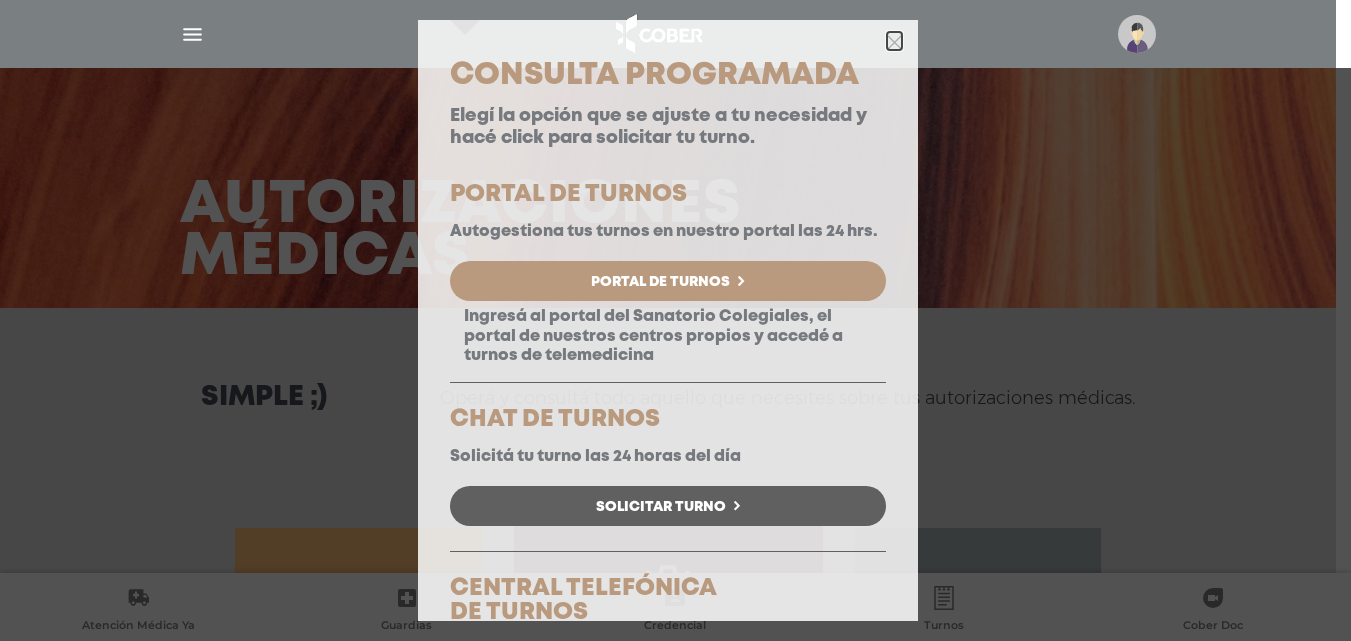 click 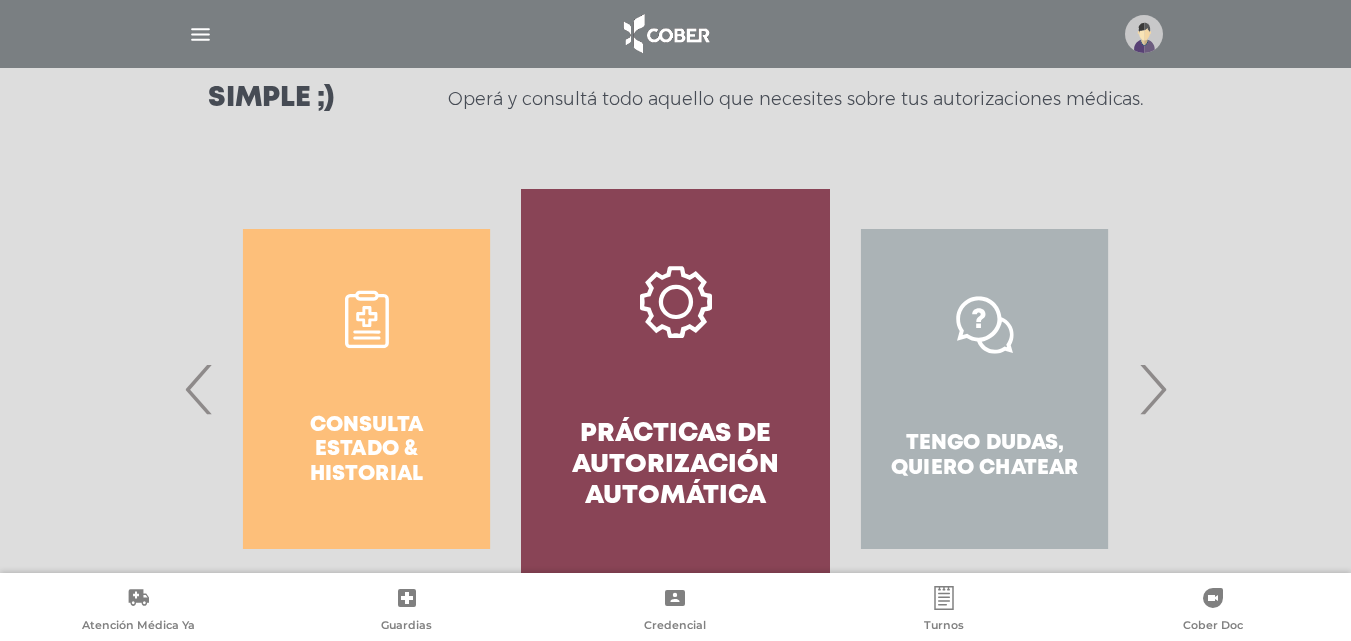scroll, scrollTop: 300, scrollLeft: 0, axis: vertical 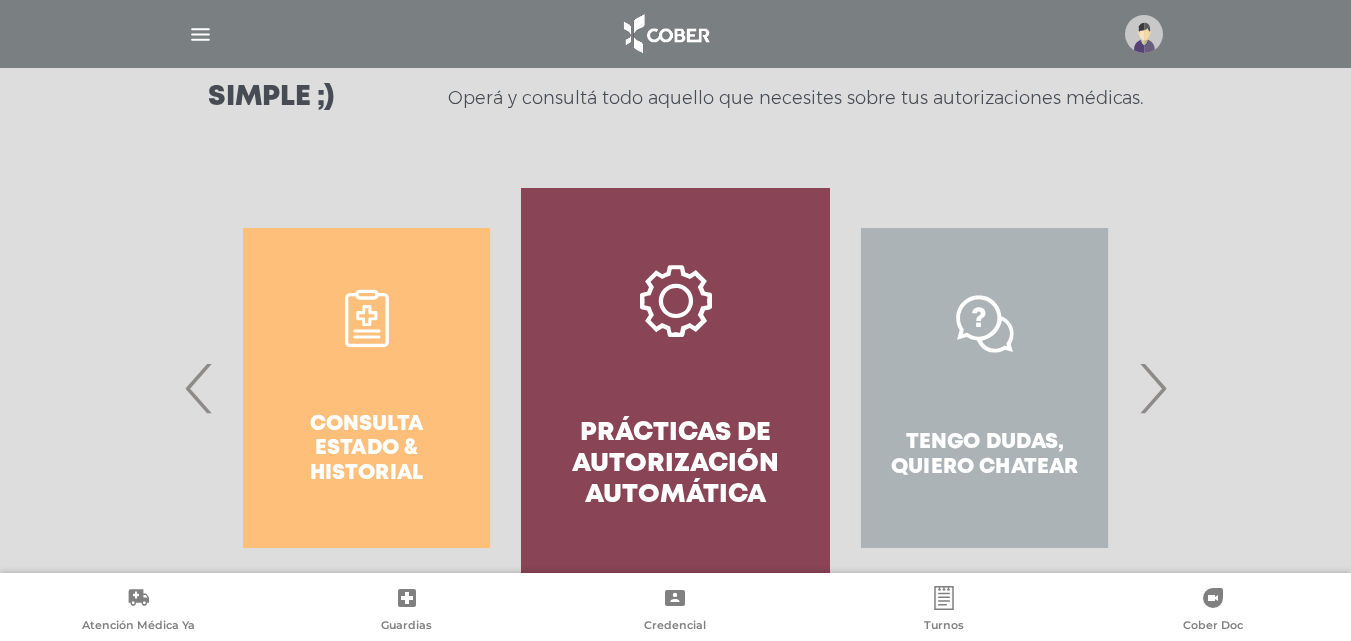 click on "‹" at bounding box center [199, 388] 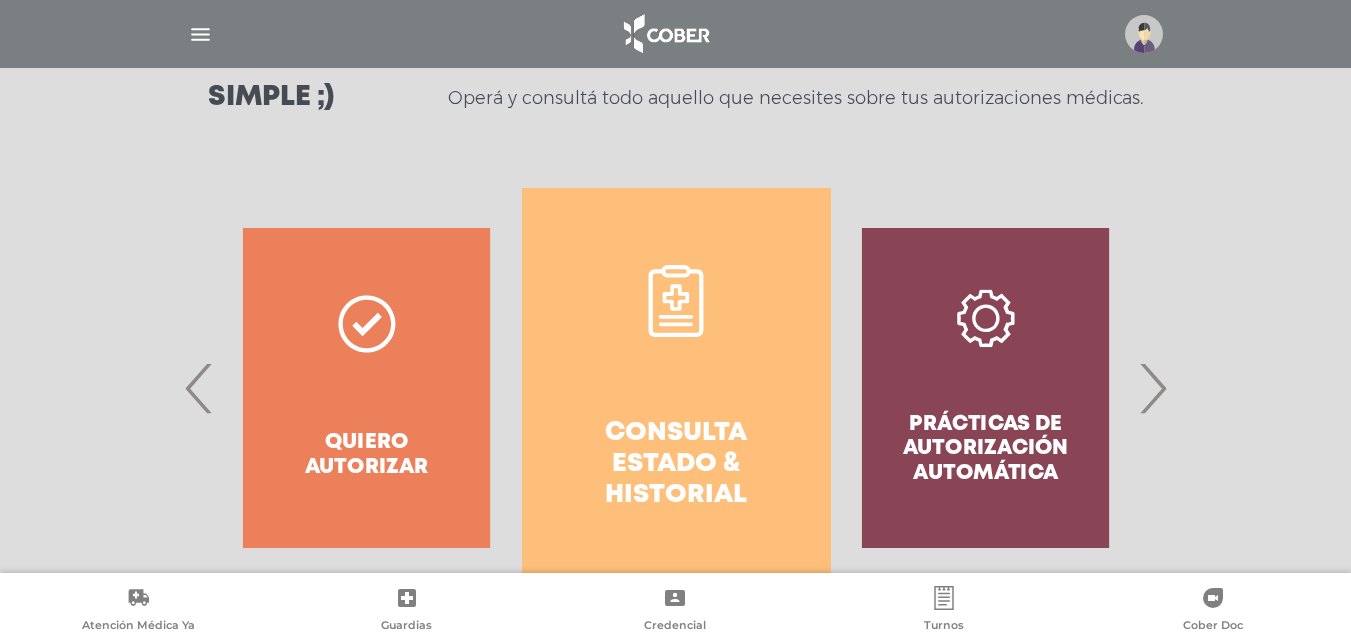 click on "Consulta estado & historial" at bounding box center [676, 388] 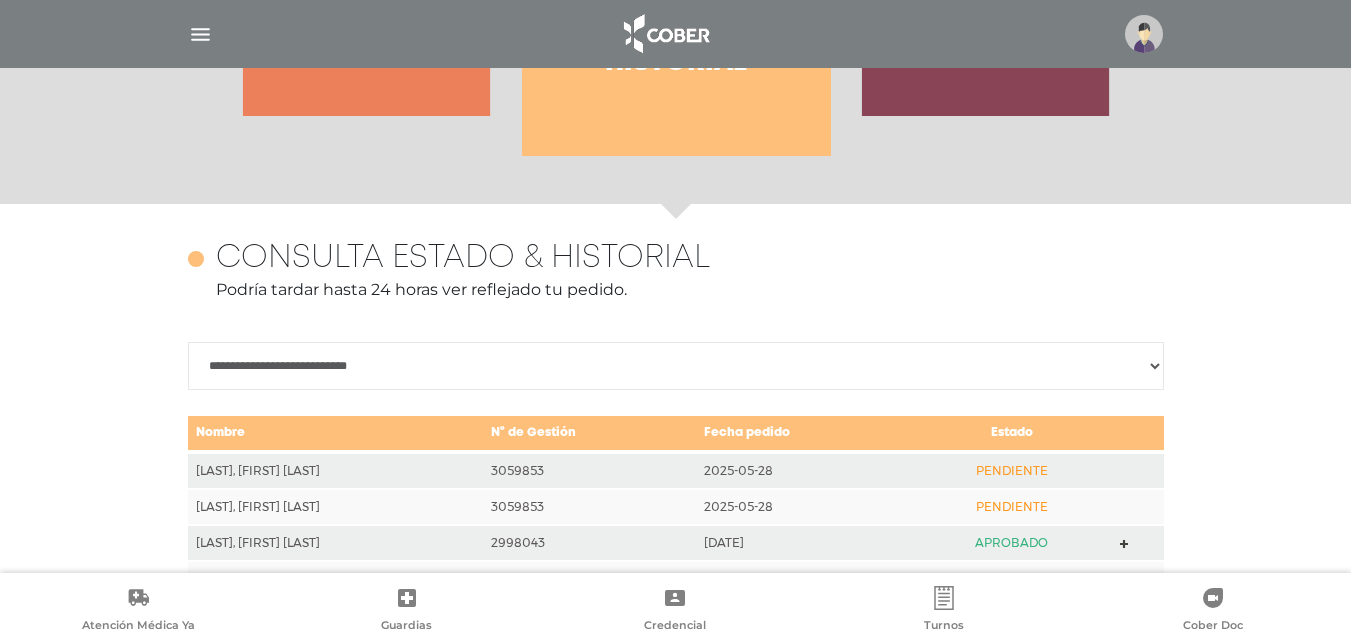 scroll, scrollTop: 888, scrollLeft: 0, axis: vertical 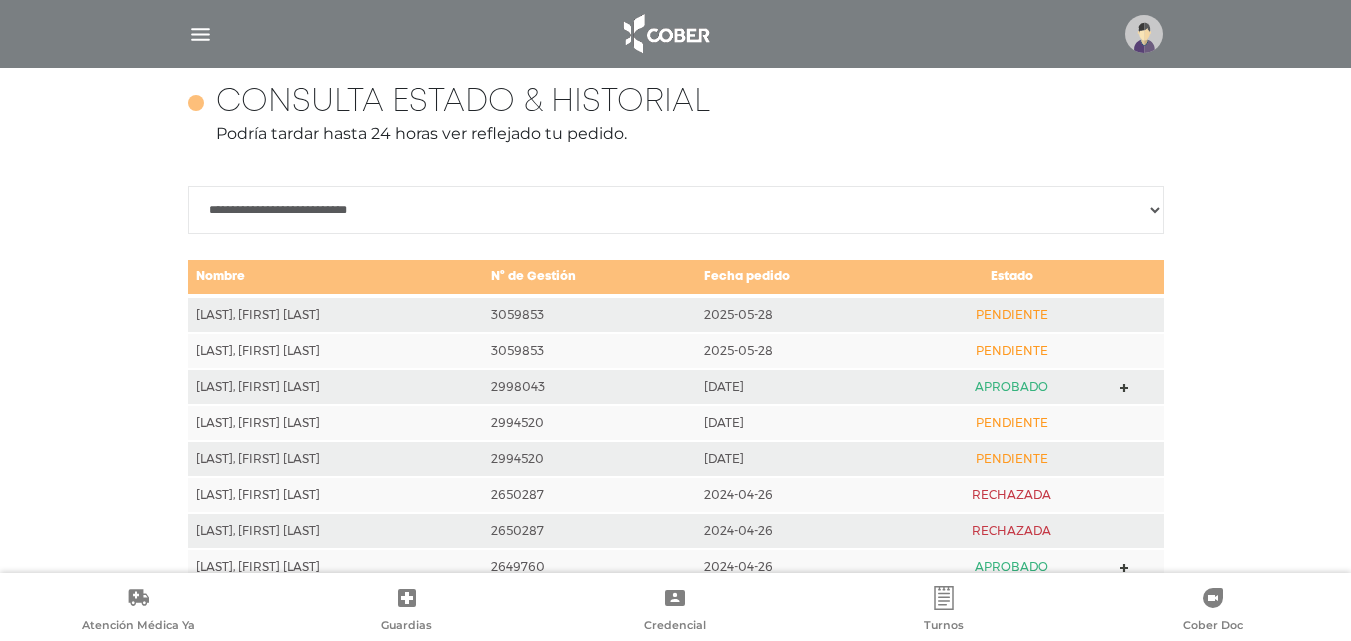 click on "**********" at bounding box center [676, 210] 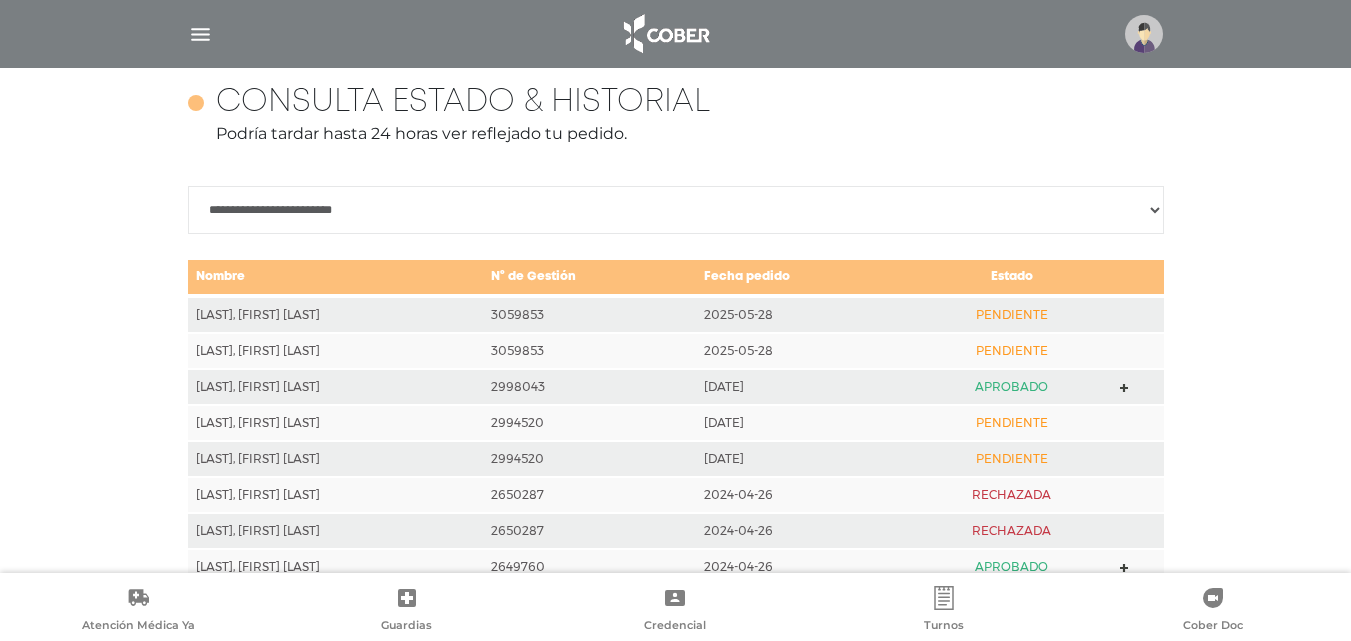 click on "**********" at bounding box center (676, 210) 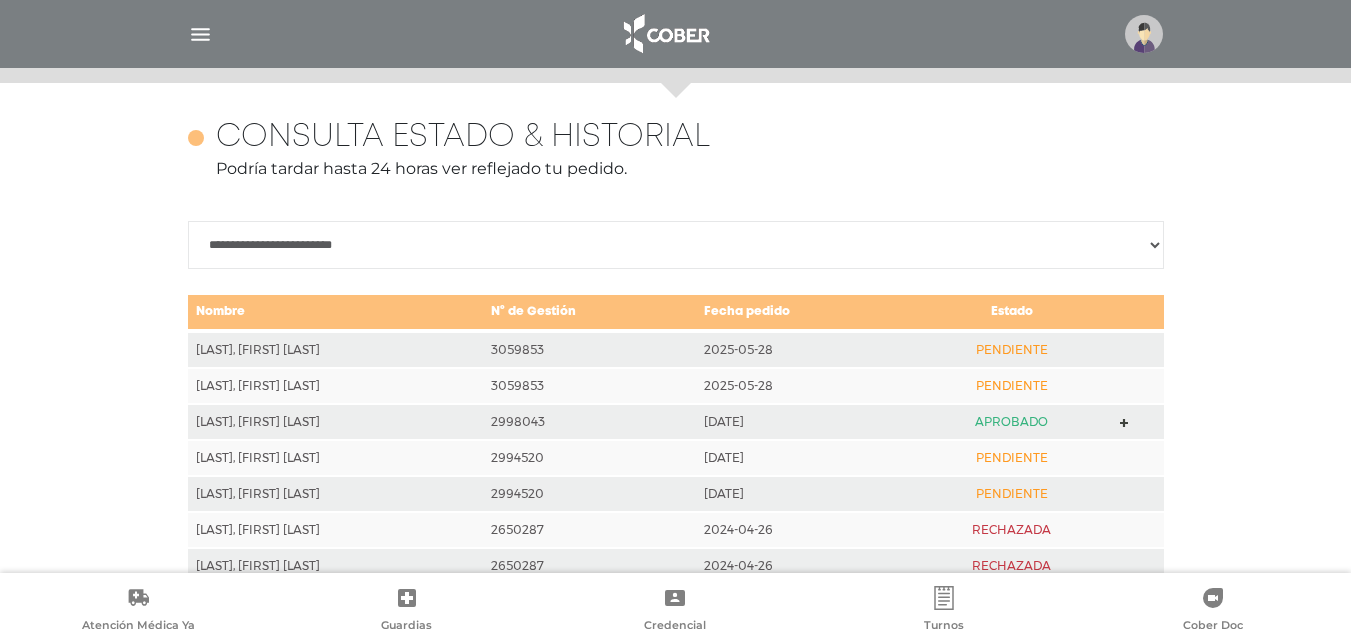 scroll, scrollTop: 888, scrollLeft: 0, axis: vertical 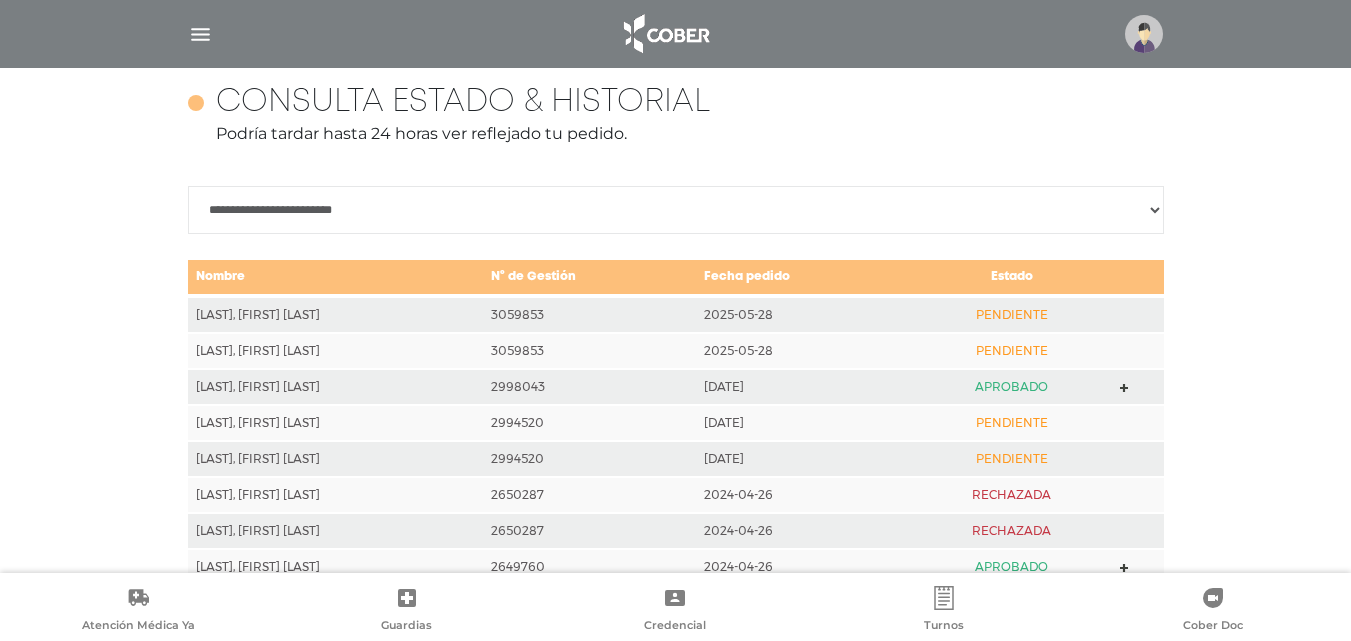 click on "PENDIENTE" at bounding box center [1011, 314] 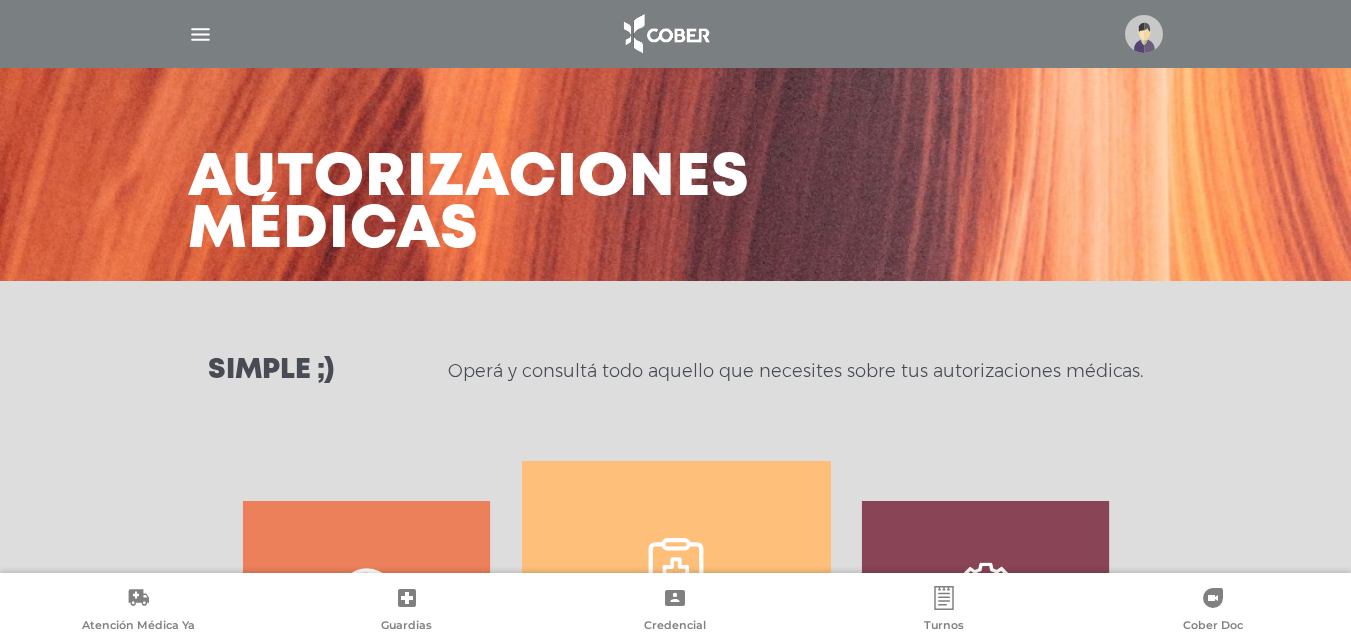 scroll, scrollTop: 0, scrollLeft: 0, axis: both 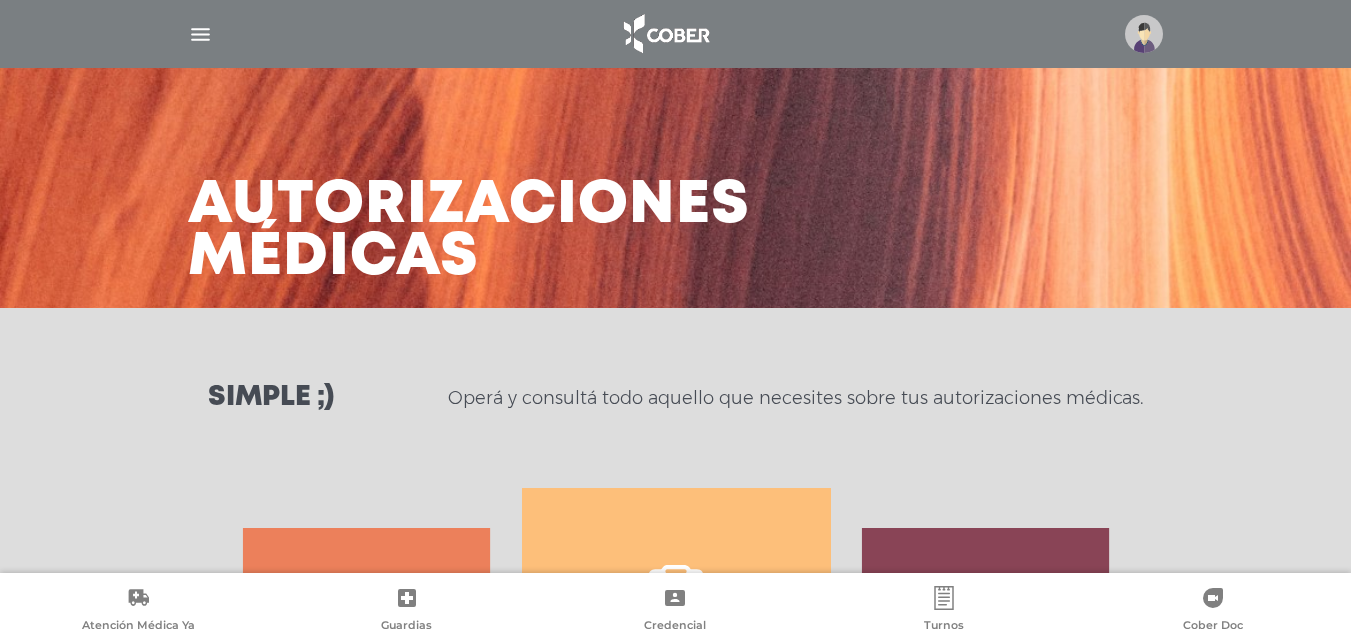 click at bounding box center (1144, 34) 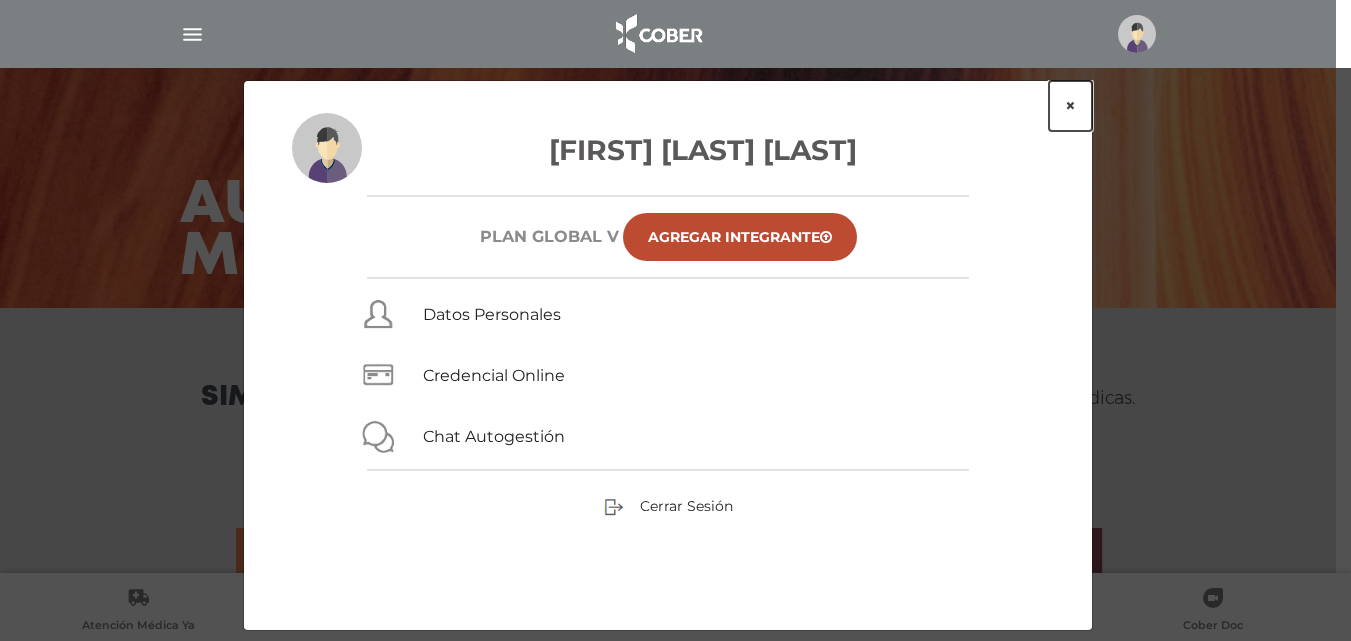 click on "×" at bounding box center [1070, 106] 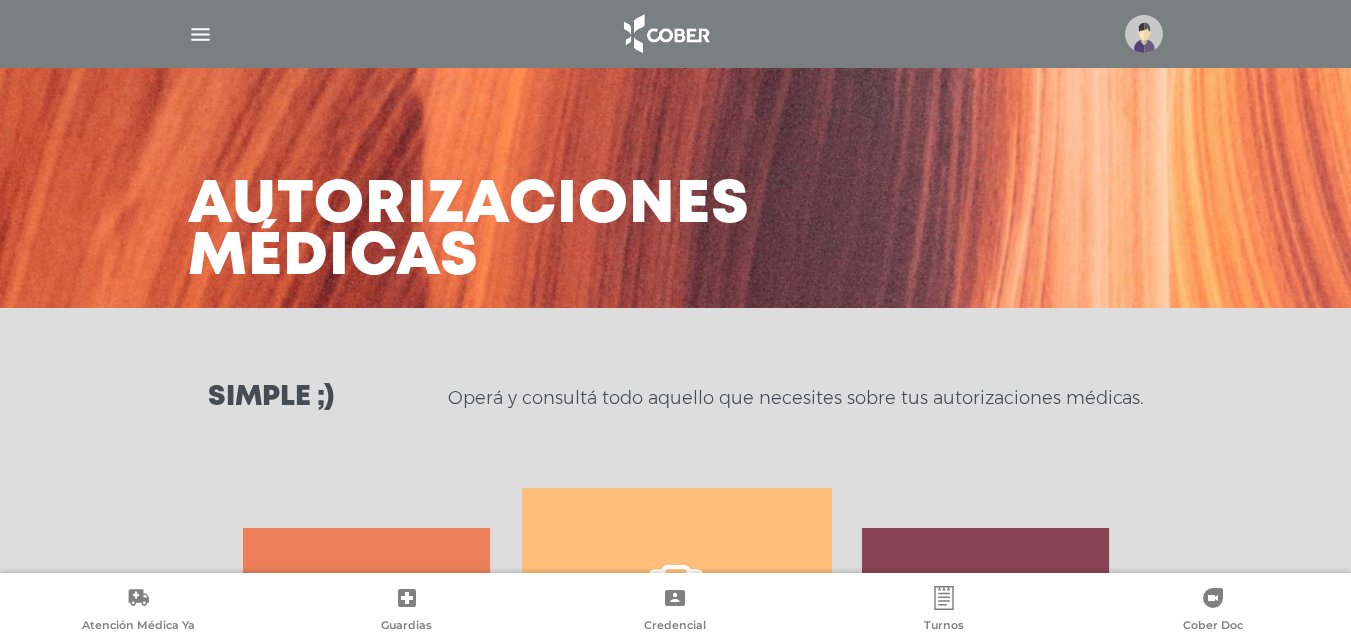 click at bounding box center [665, 34] 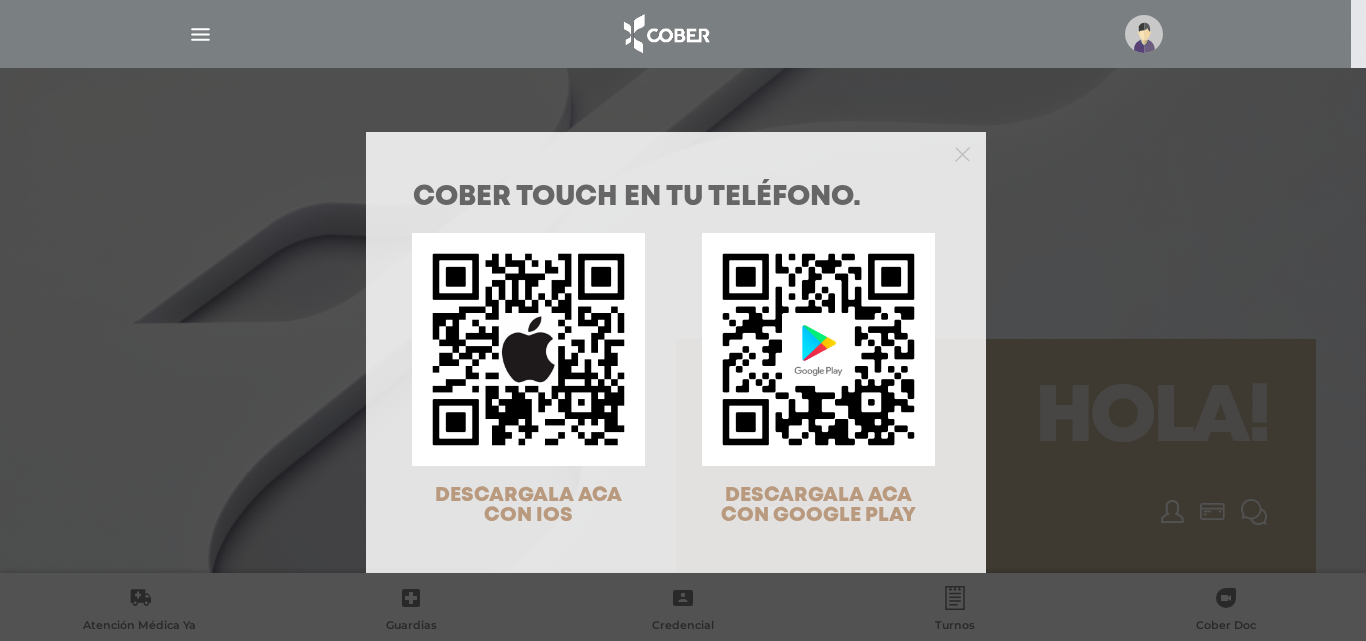 scroll, scrollTop: 0, scrollLeft: 0, axis: both 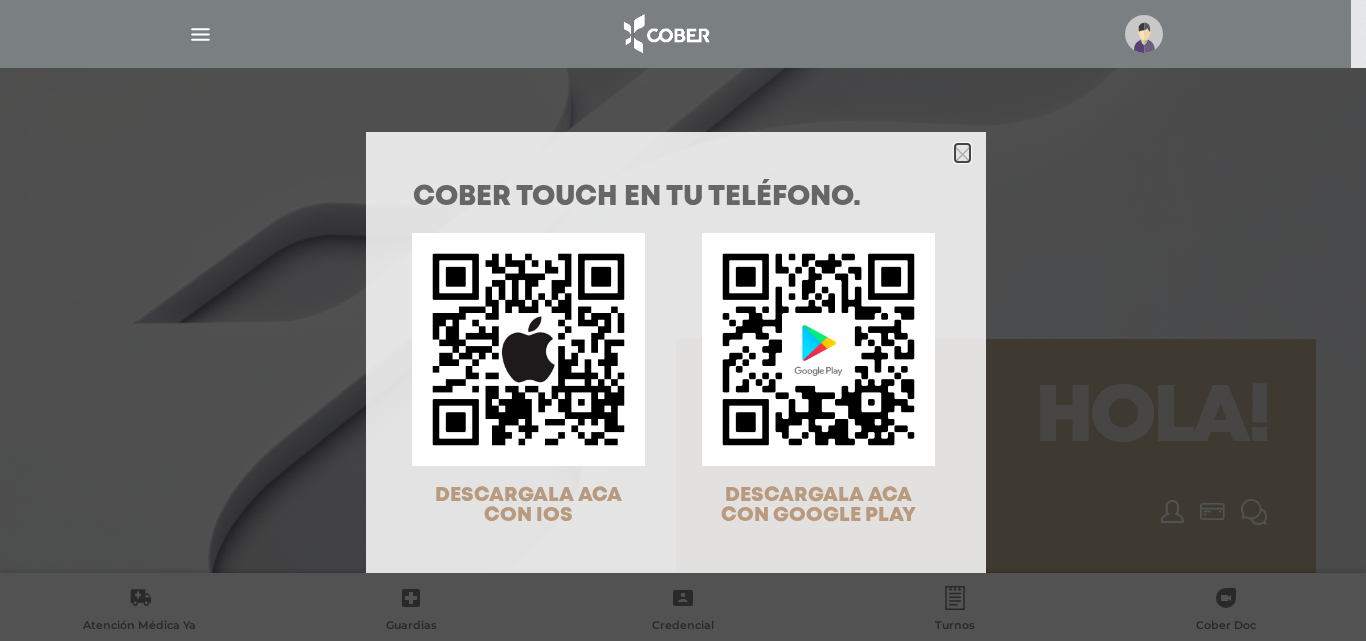 click 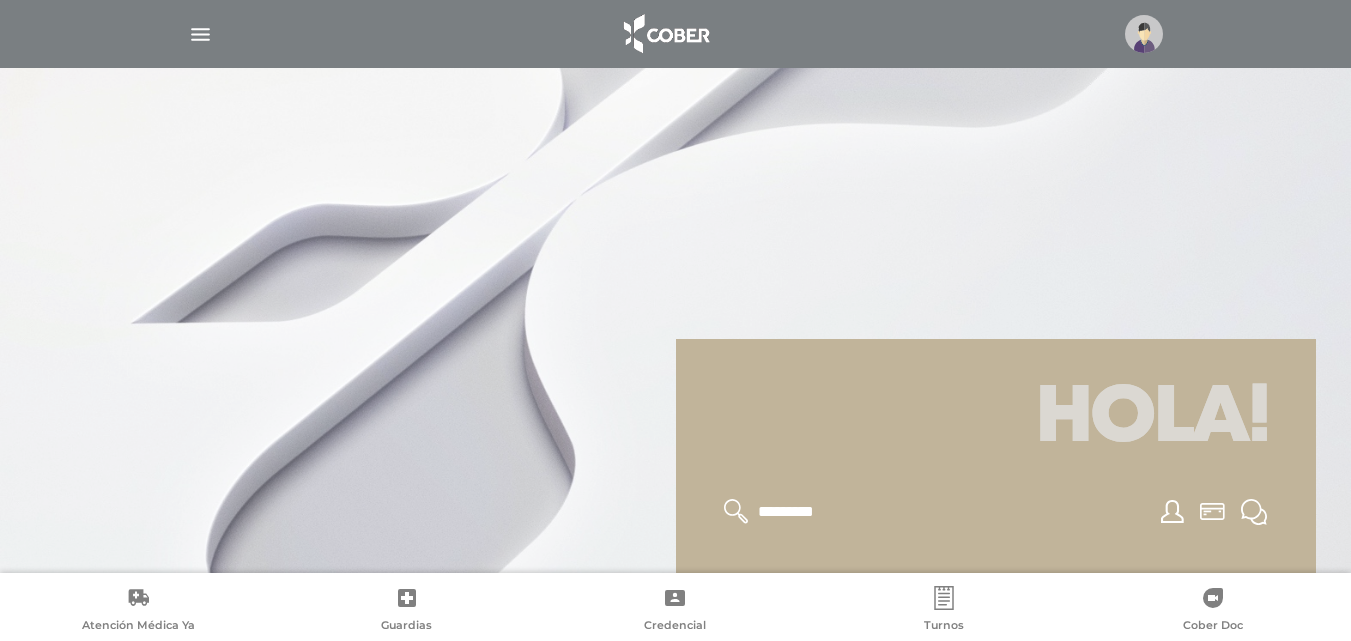click at bounding box center (200, 34) 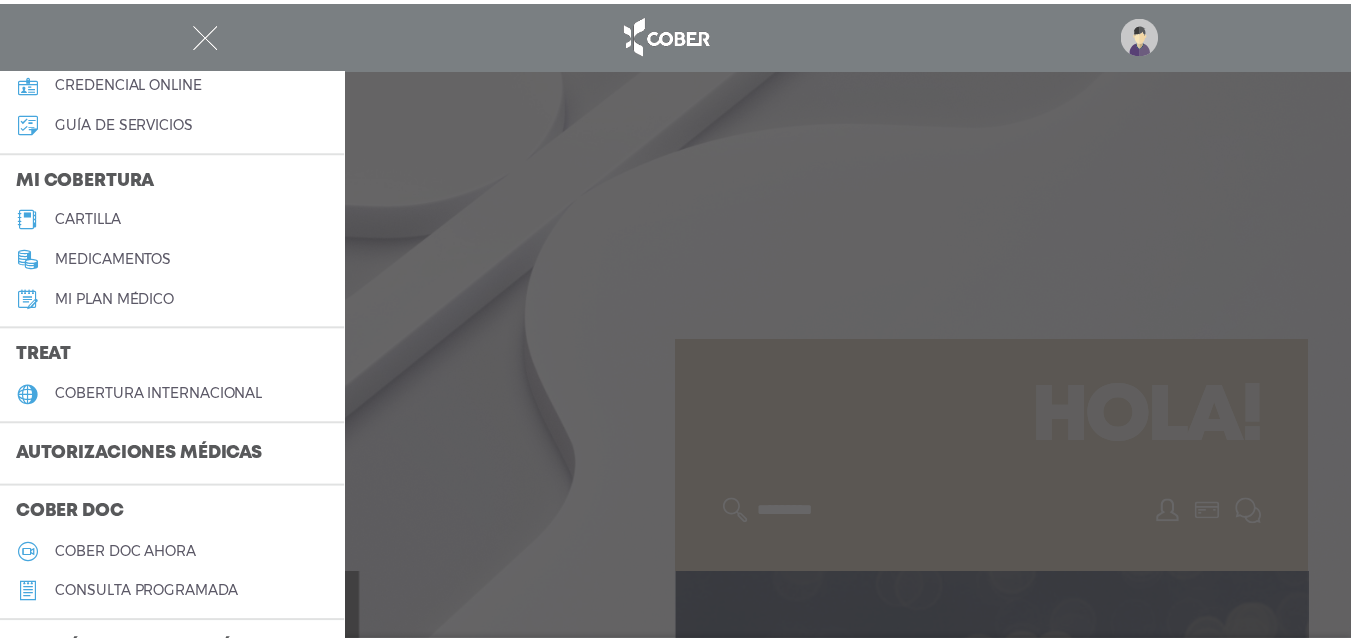 scroll, scrollTop: 200, scrollLeft: 0, axis: vertical 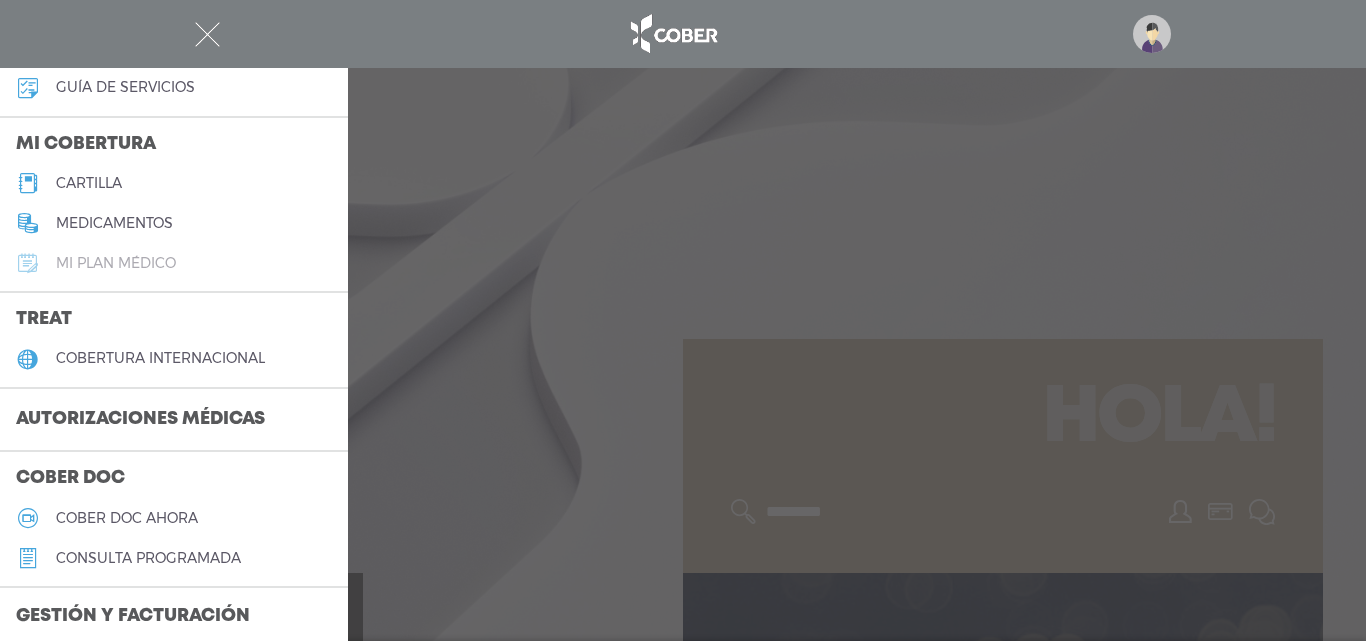 click on "Mi plan médico" at bounding box center (116, 263) 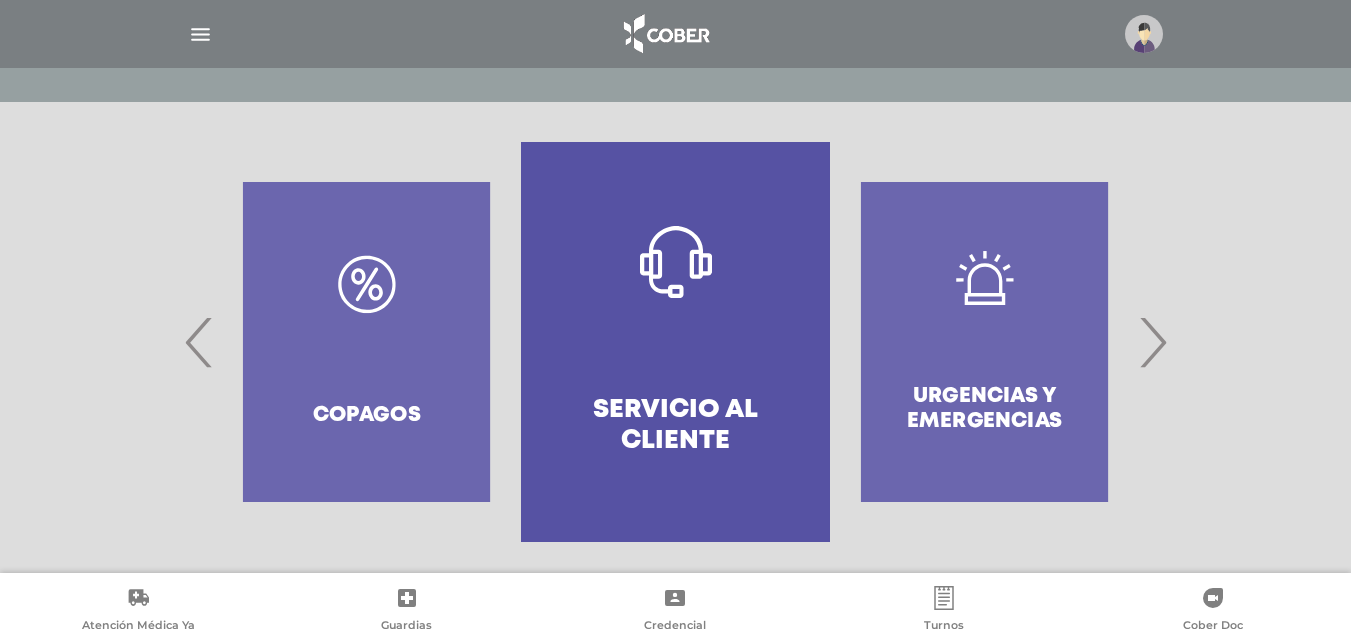 scroll, scrollTop: 386, scrollLeft: 0, axis: vertical 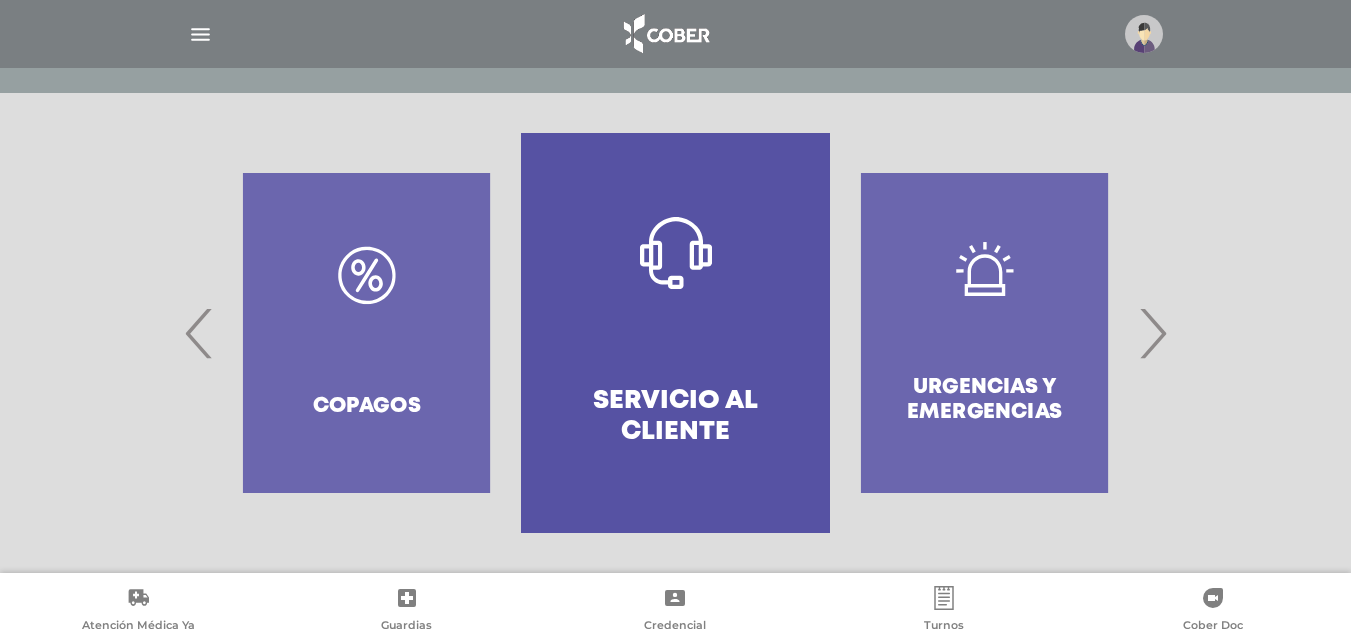 click on "›" at bounding box center [1152, 333] 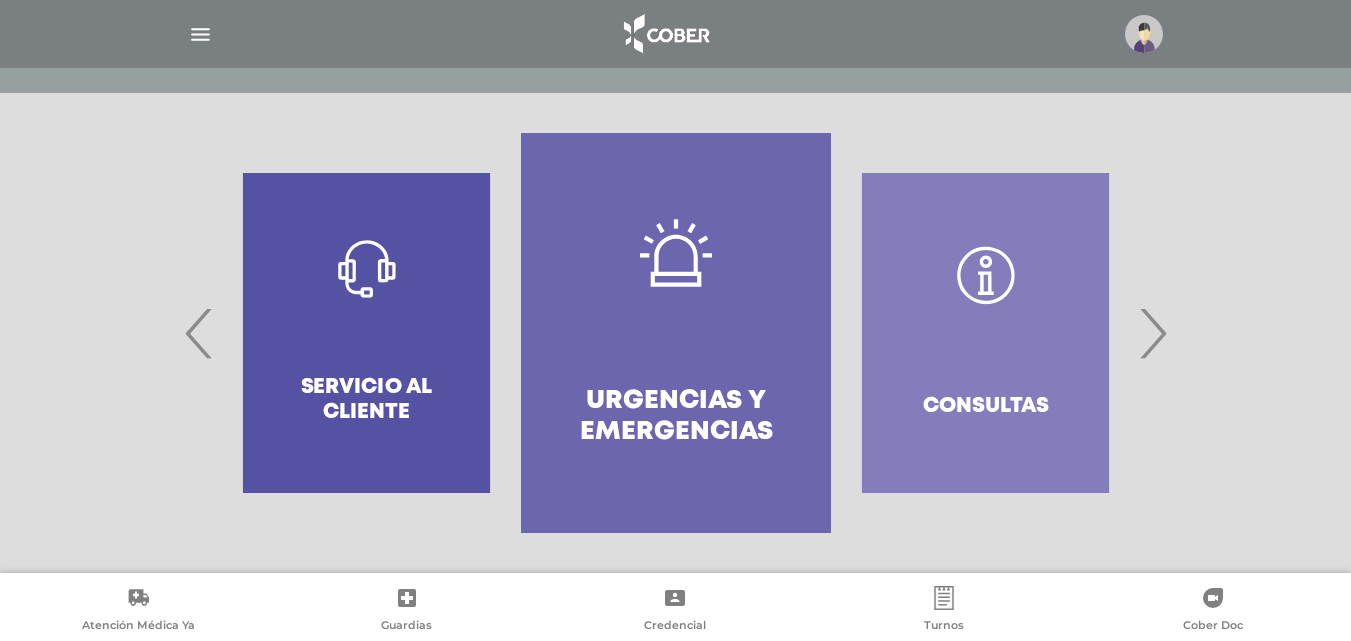 click on "›" at bounding box center [1152, 333] 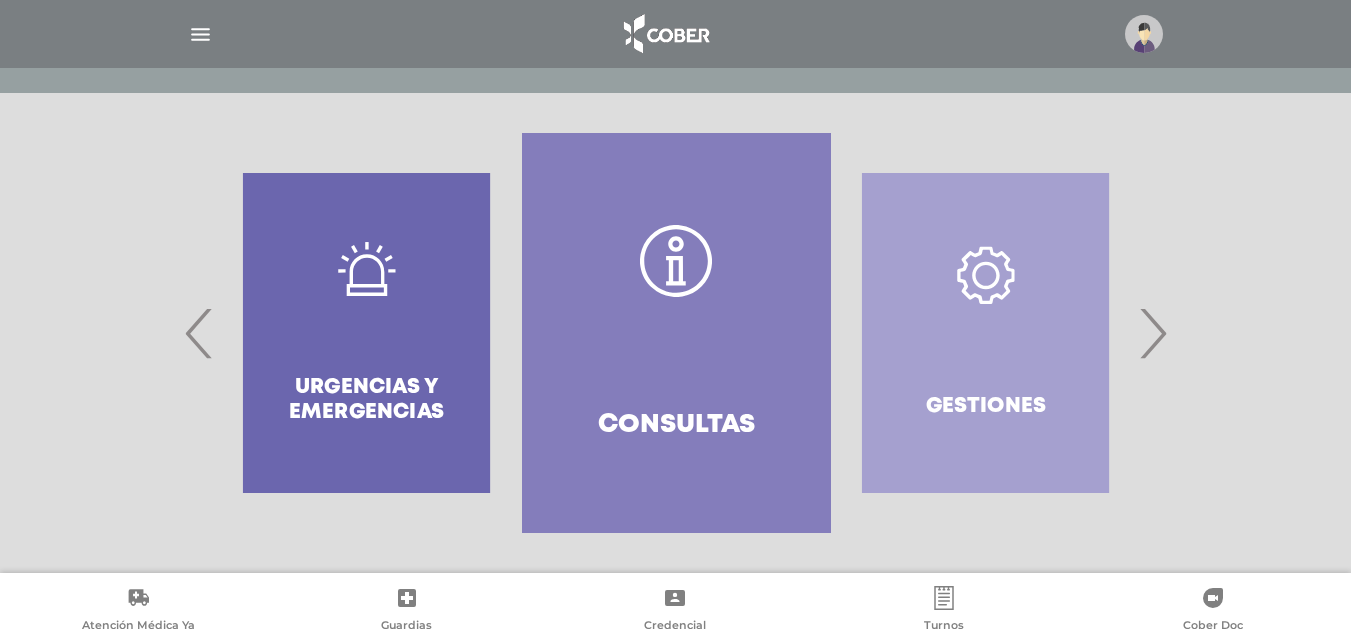 click on "›" at bounding box center (1152, 333) 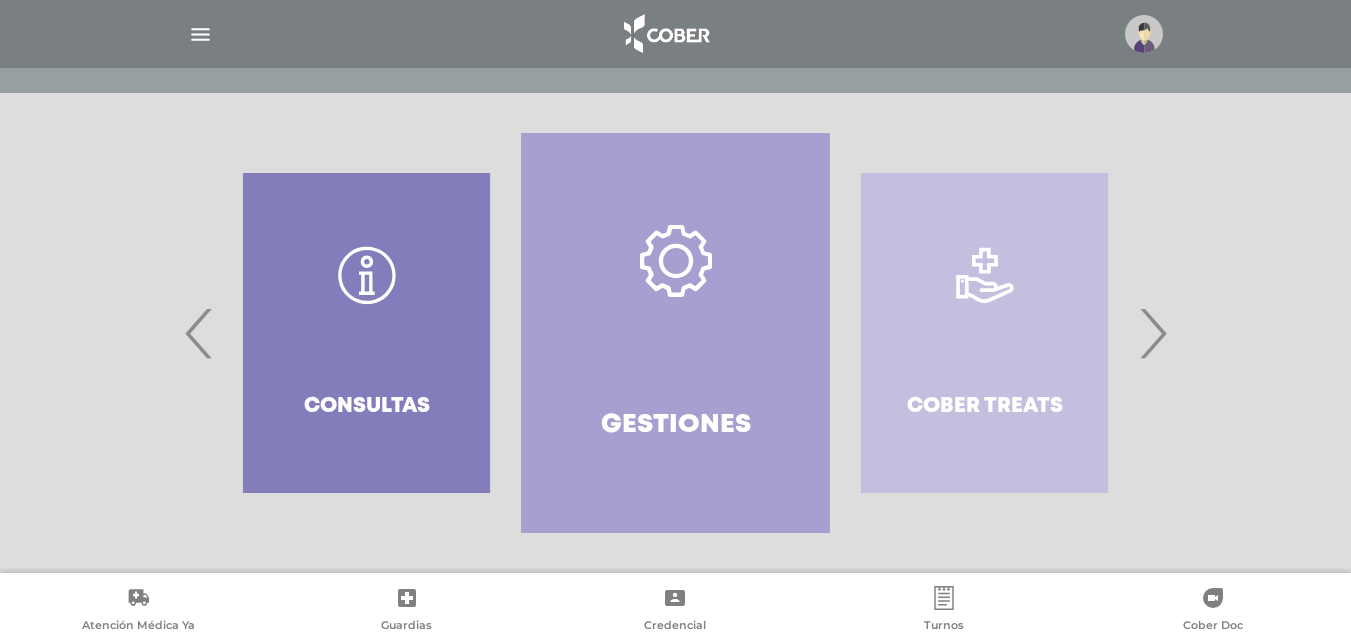 click on "Gestiones" at bounding box center [675, 333] 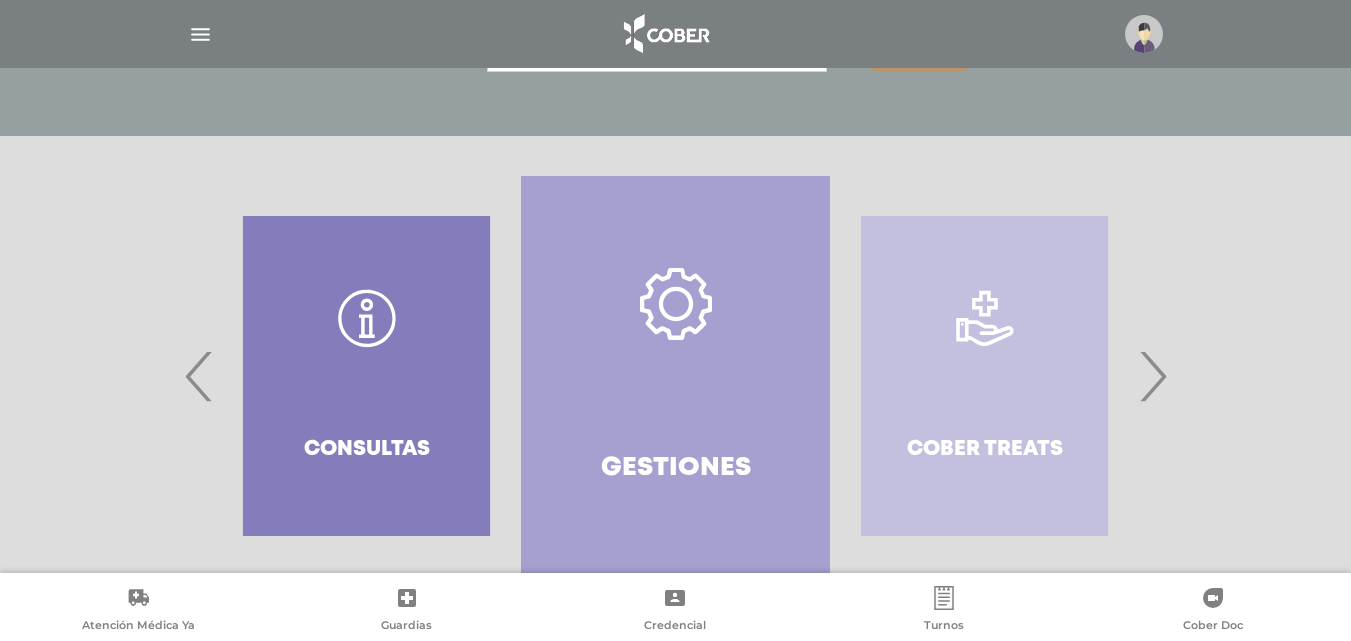 scroll, scrollTop: 342, scrollLeft: 0, axis: vertical 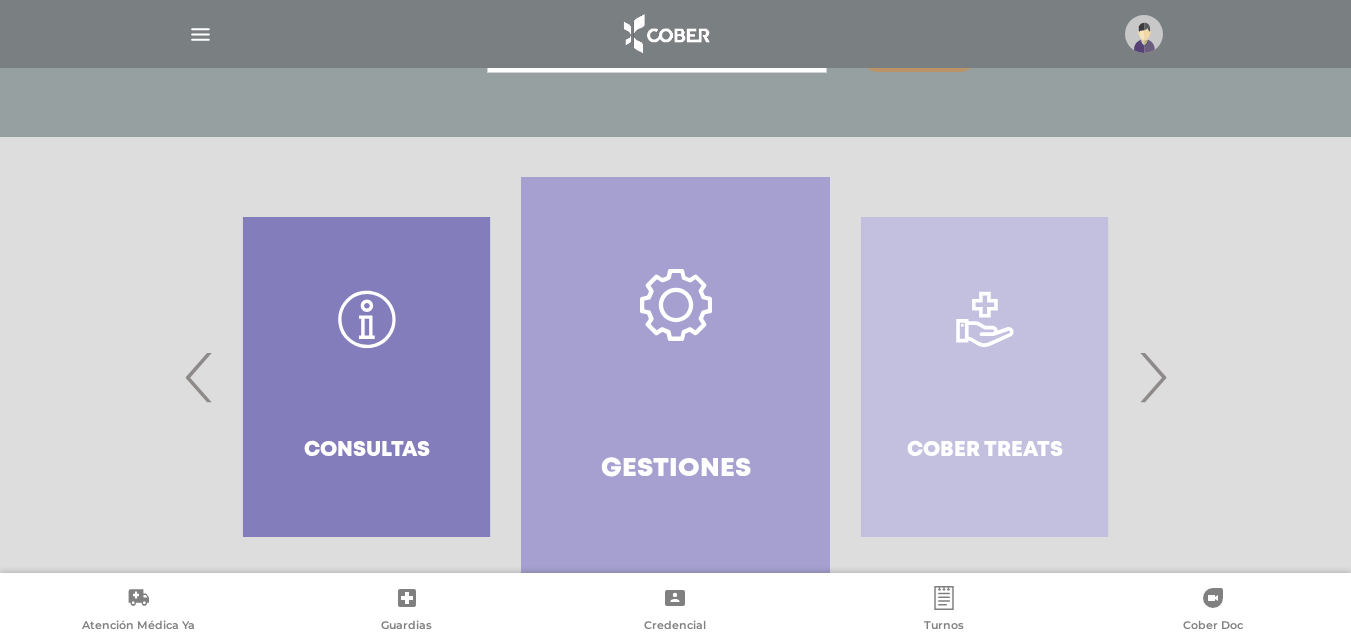 click on "‹" at bounding box center (199, 377) 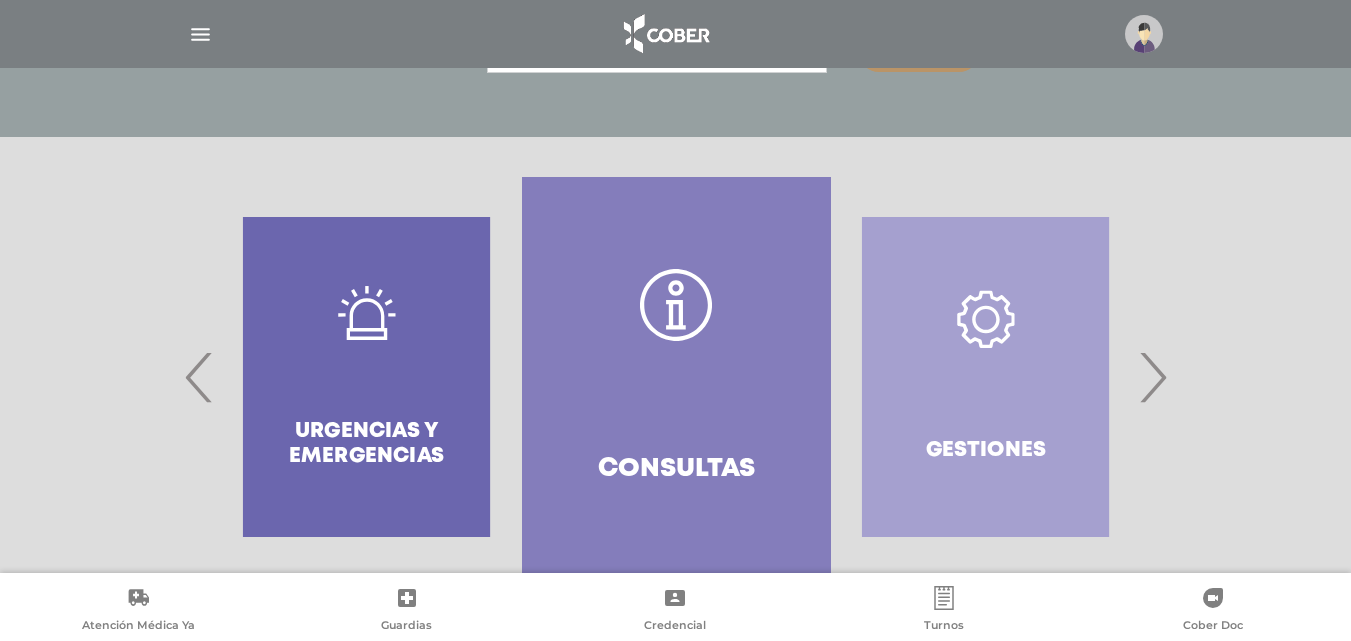 click on "‹" at bounding box center (199, 377) 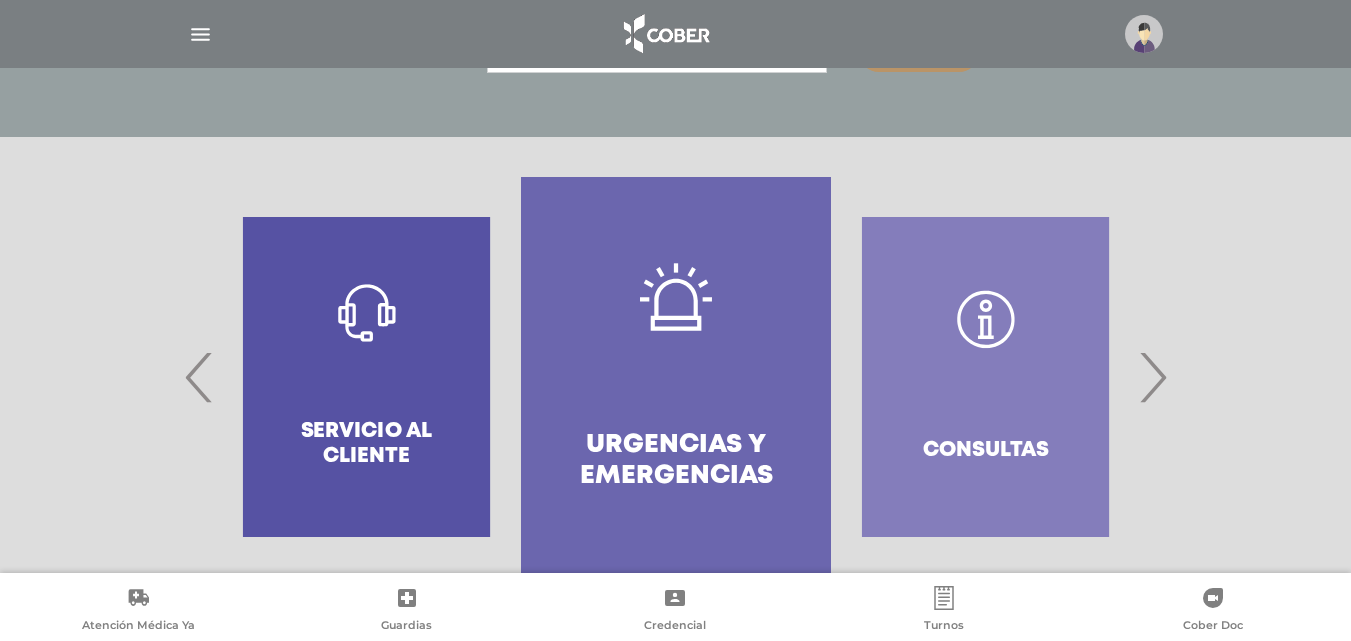 click on "‹" at bounding box center (199, 377) 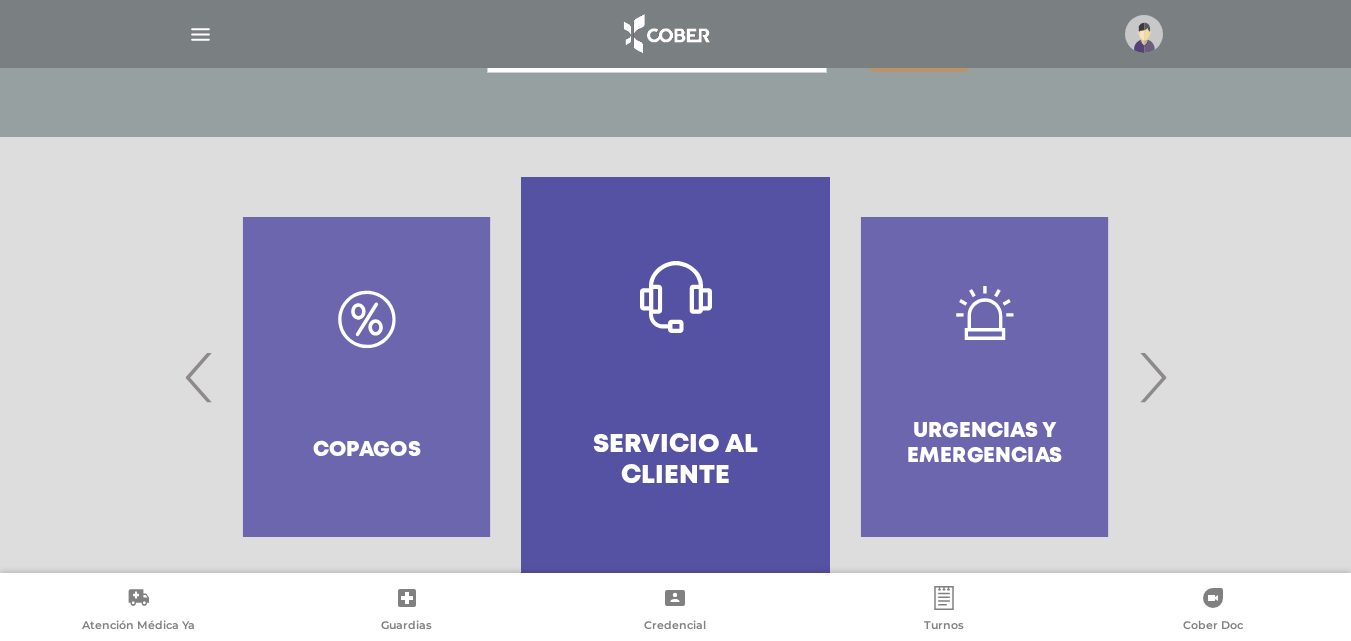 click on "‹" at bounding box center [199, 377] 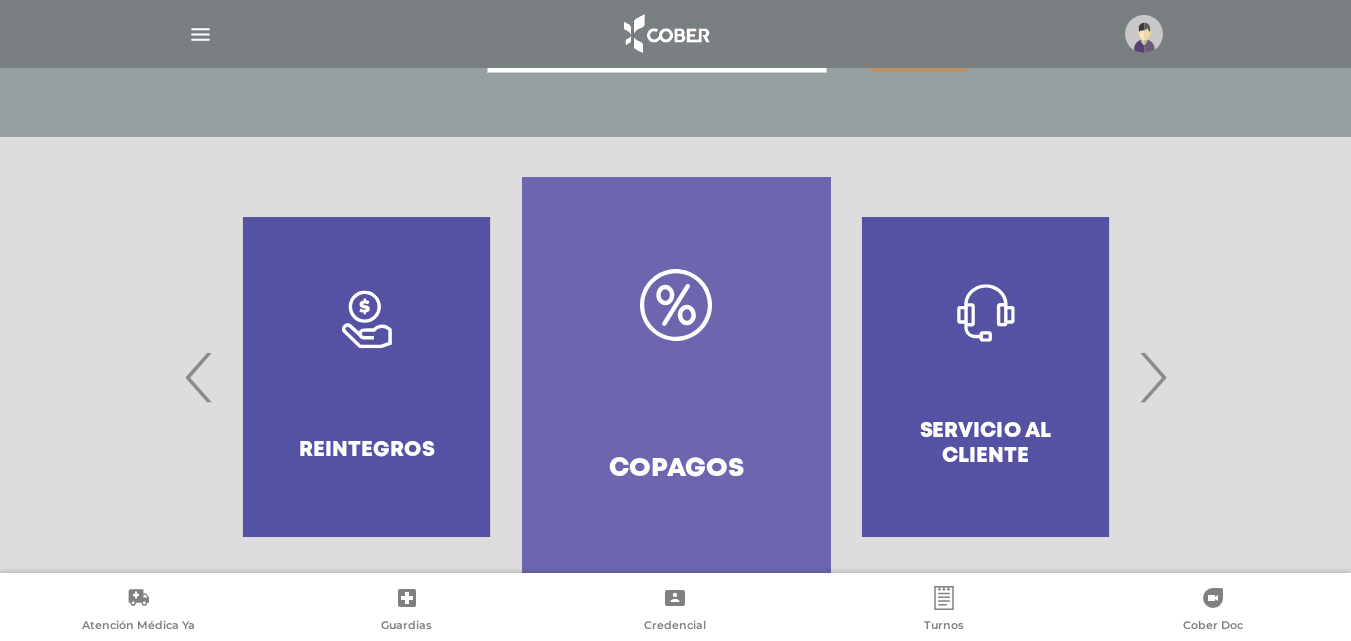 click on "‹" at bounding box center (199, 377) 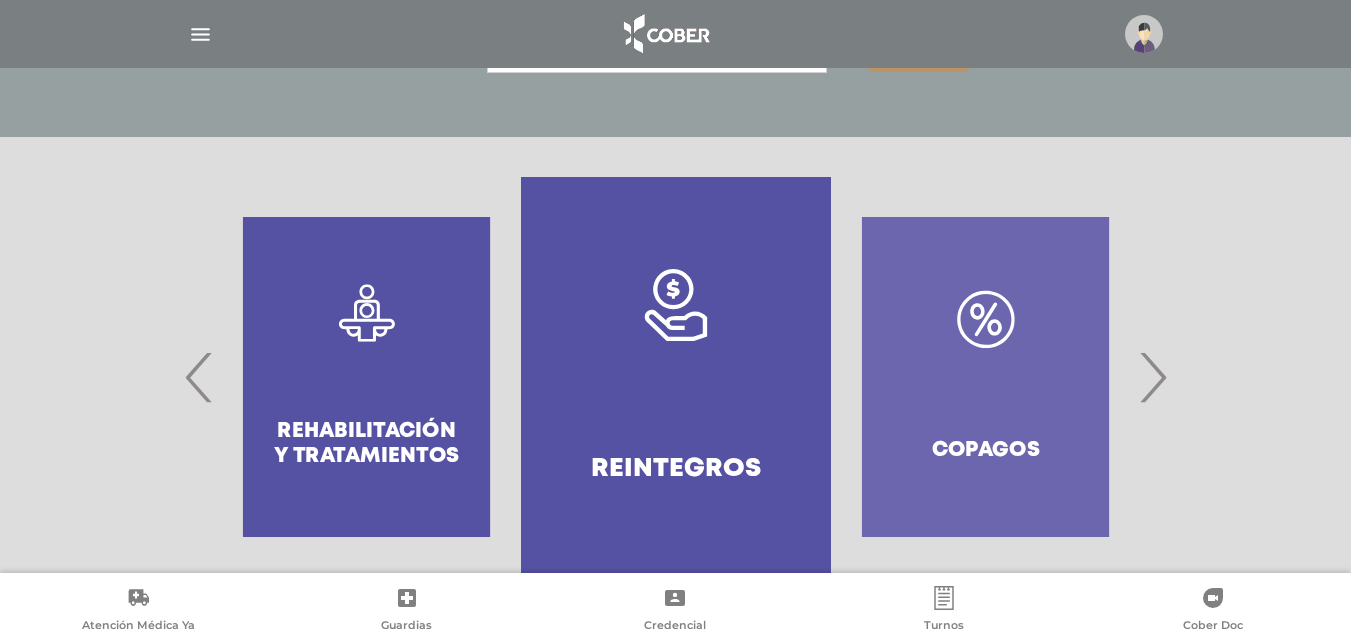 click on "‹" at bounding box center (199, 377) 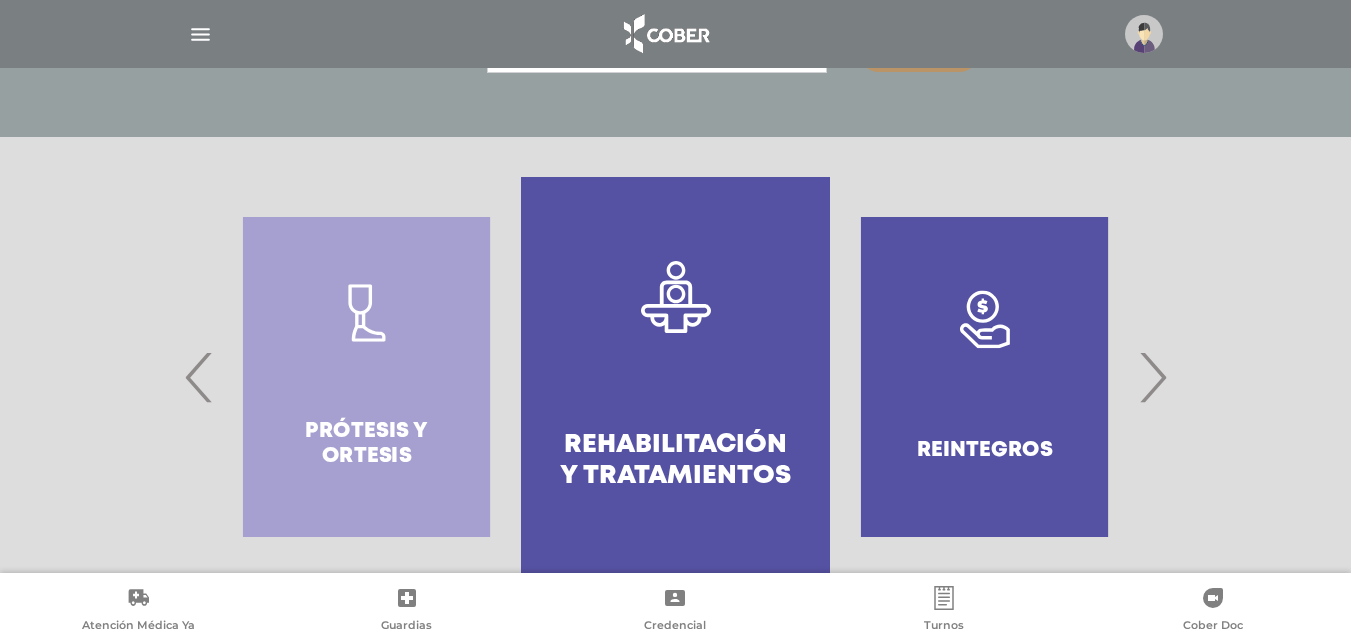 click on "‹" at bounding box center (199, 377) 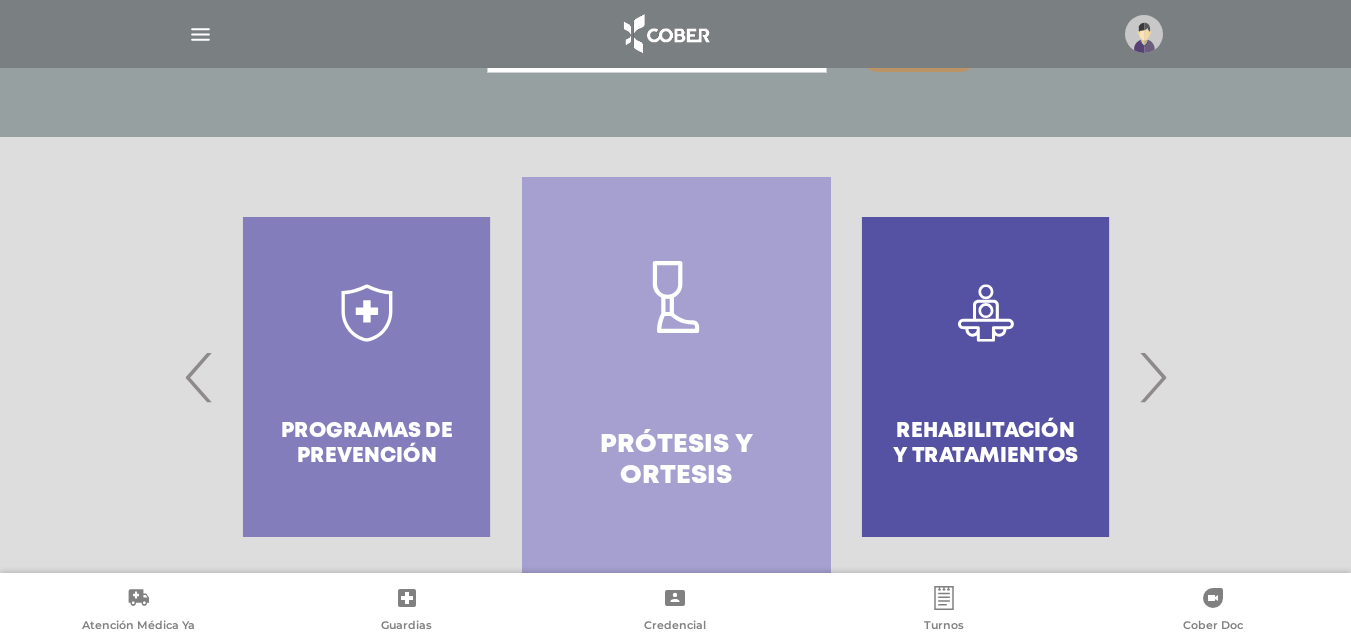 click on "‹" at bounding box center (199, 377) 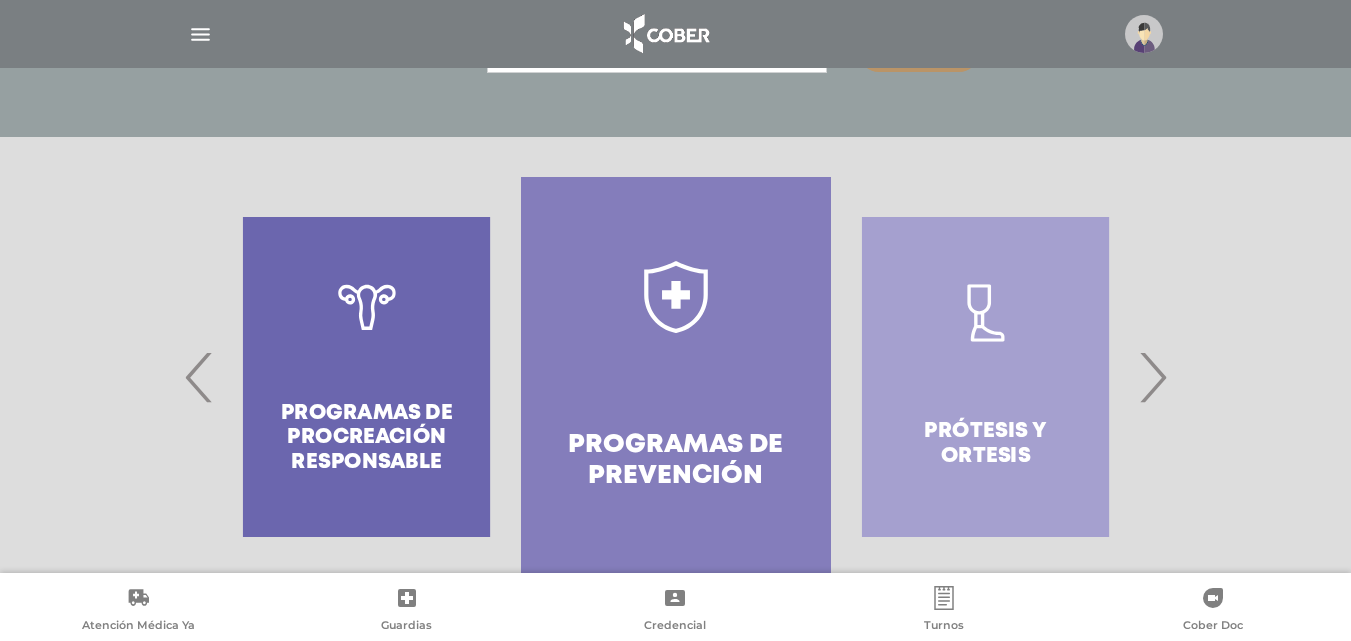 click on "‹" at bounding box center [199, 377] 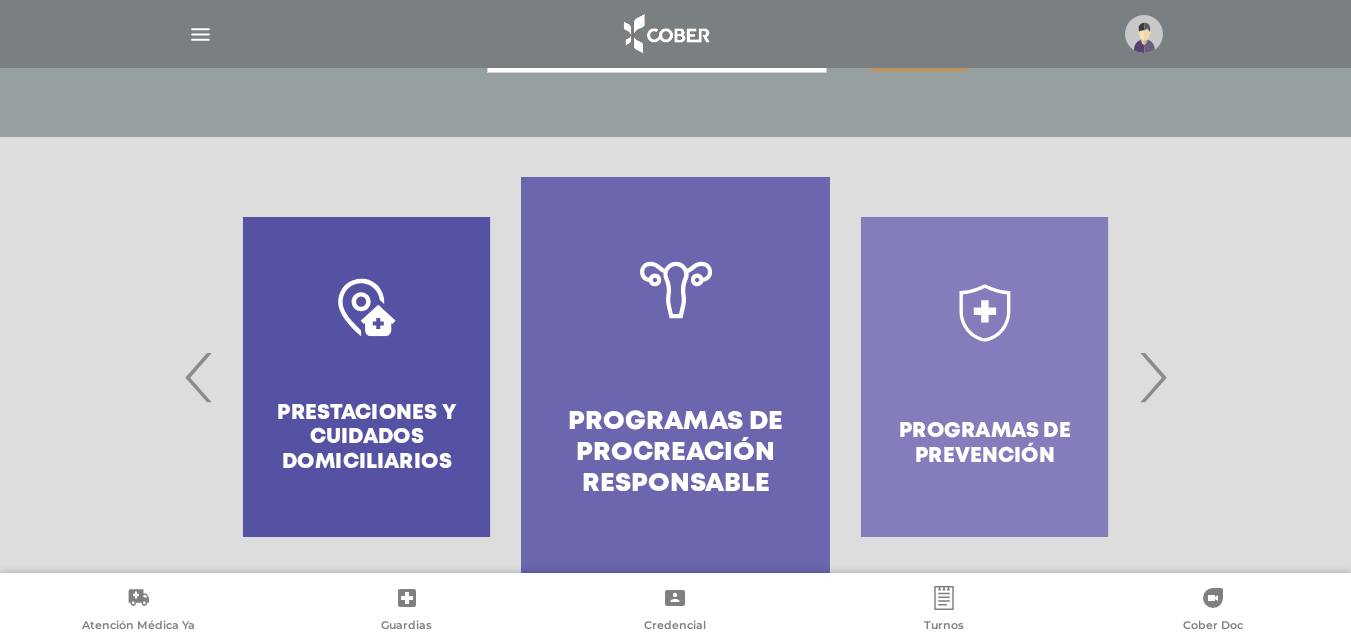 click on "‹" at bounding box center (199, 377) 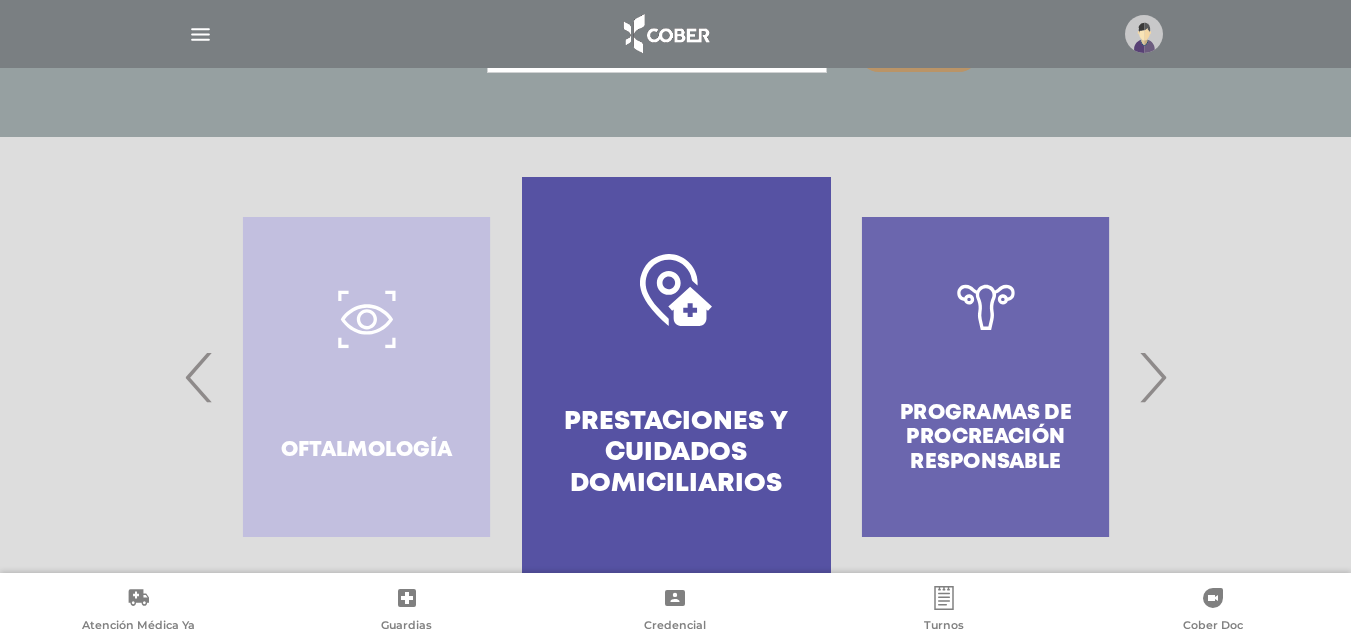 click on "‹" at bounding box center (199, 377) 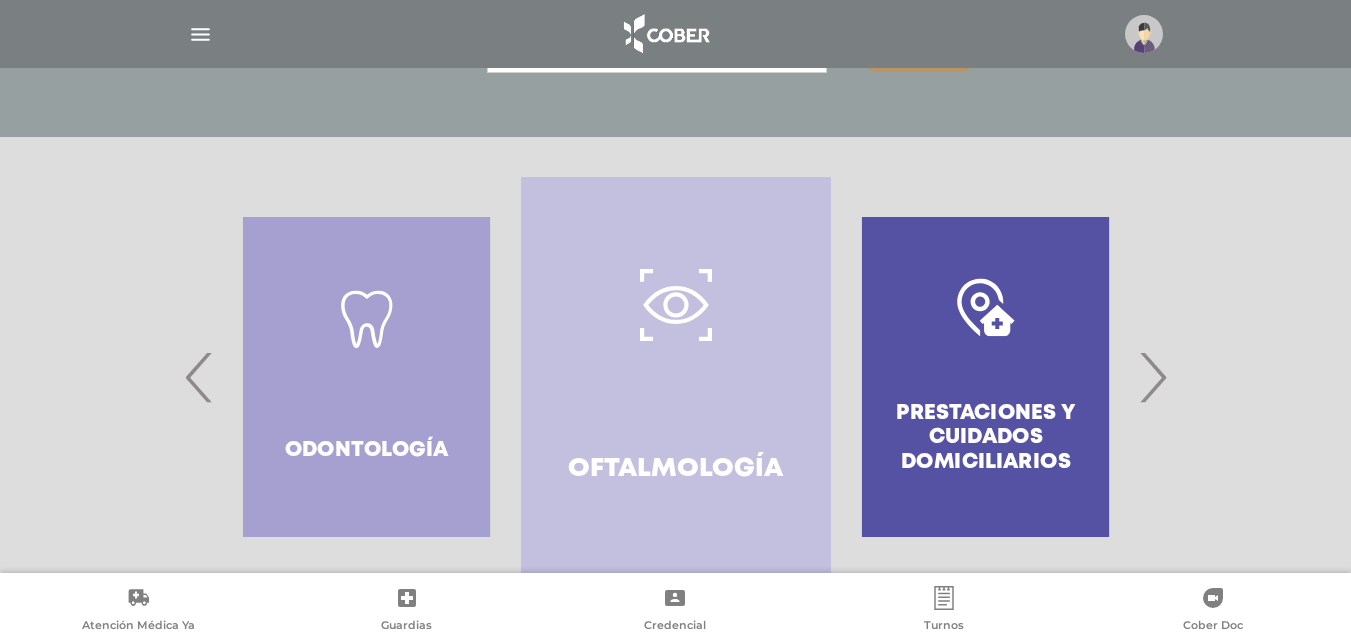 click on "‹" at bounding box center [199, 377] 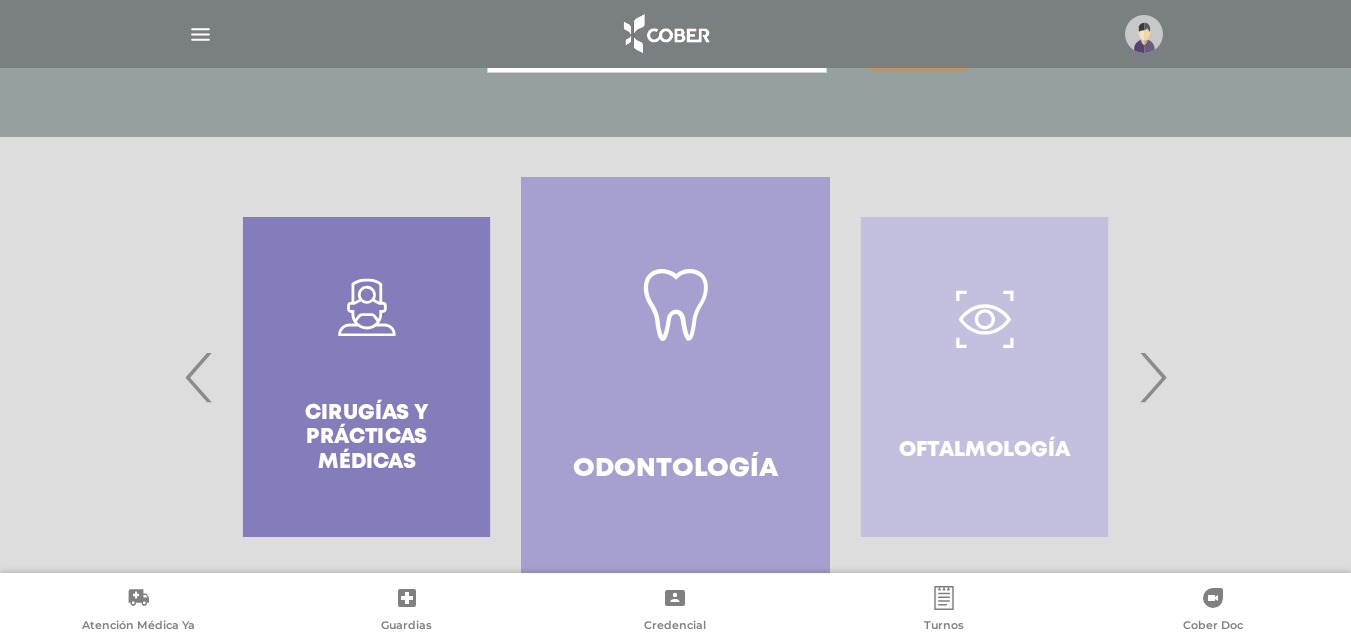 click on "‹" at bounding box center (199, 377) 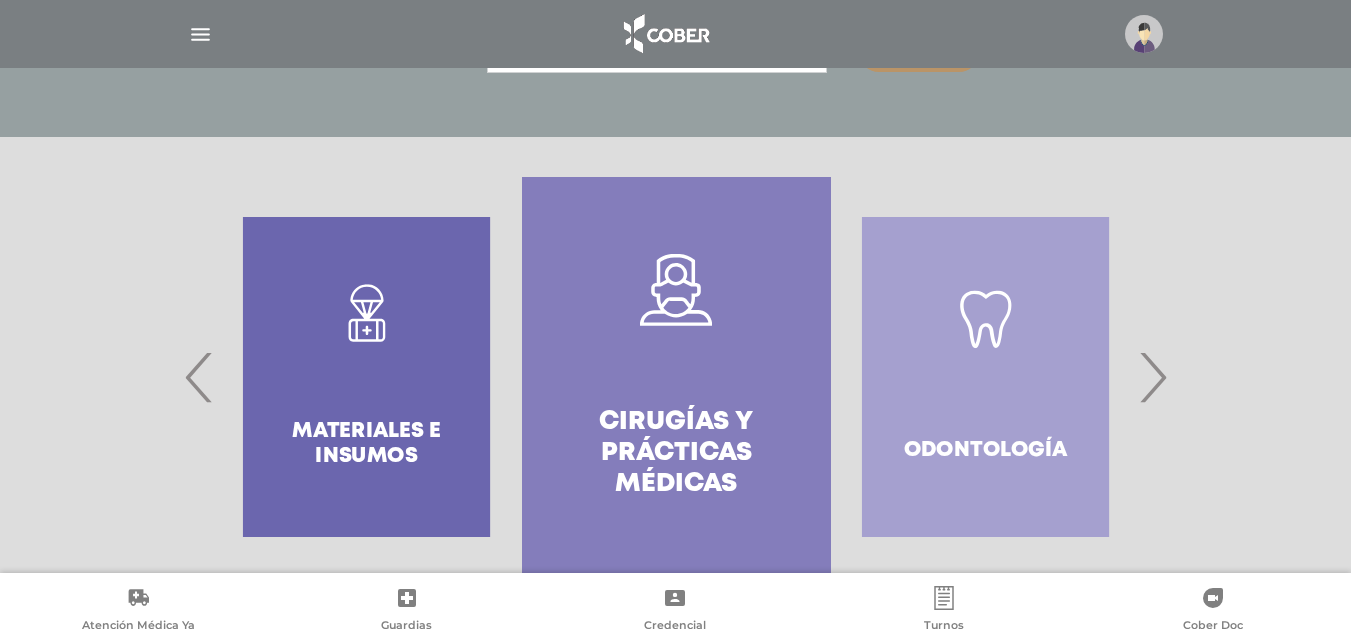 click on "‹" at bounding box center (199, 377) 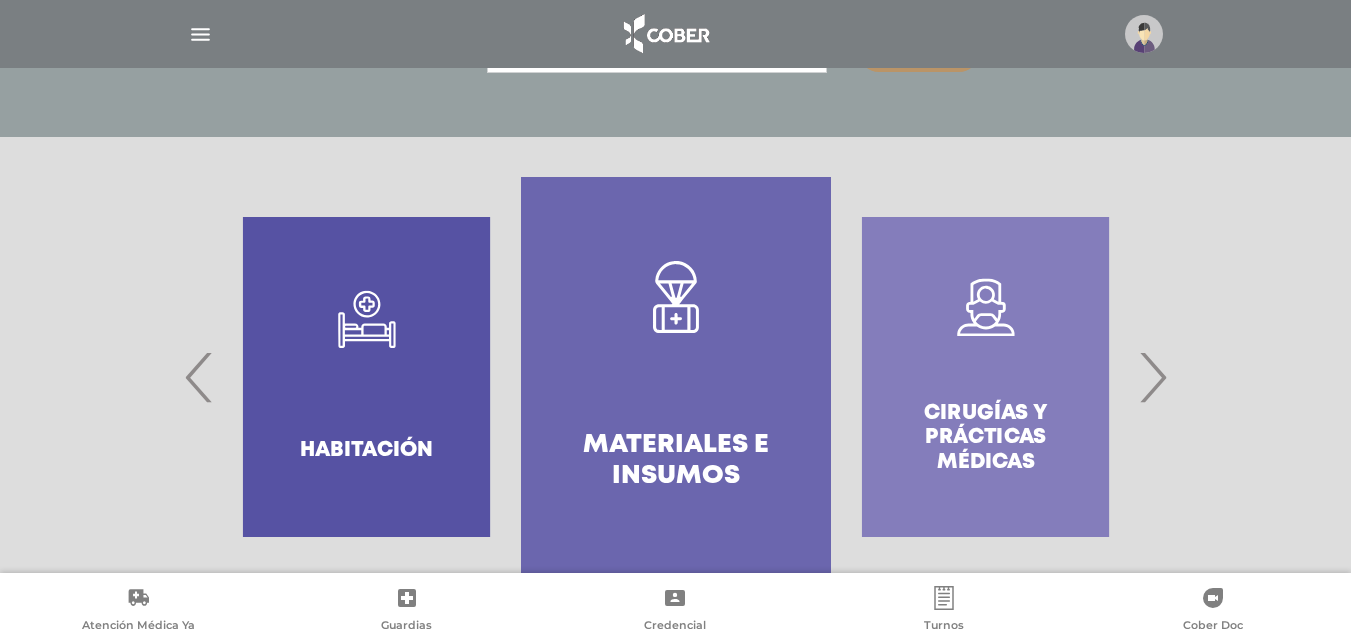 click on "‹" at bounding box center (199, 377) 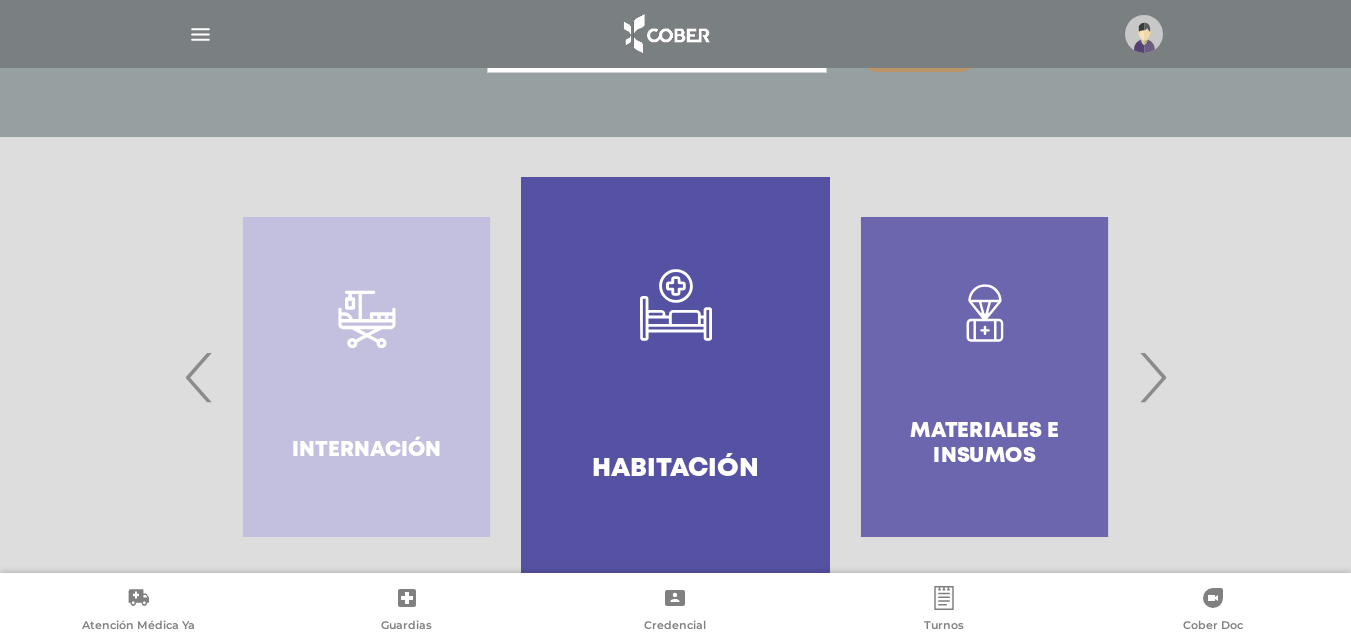 click on "‹" at bounding box center [199, 377] 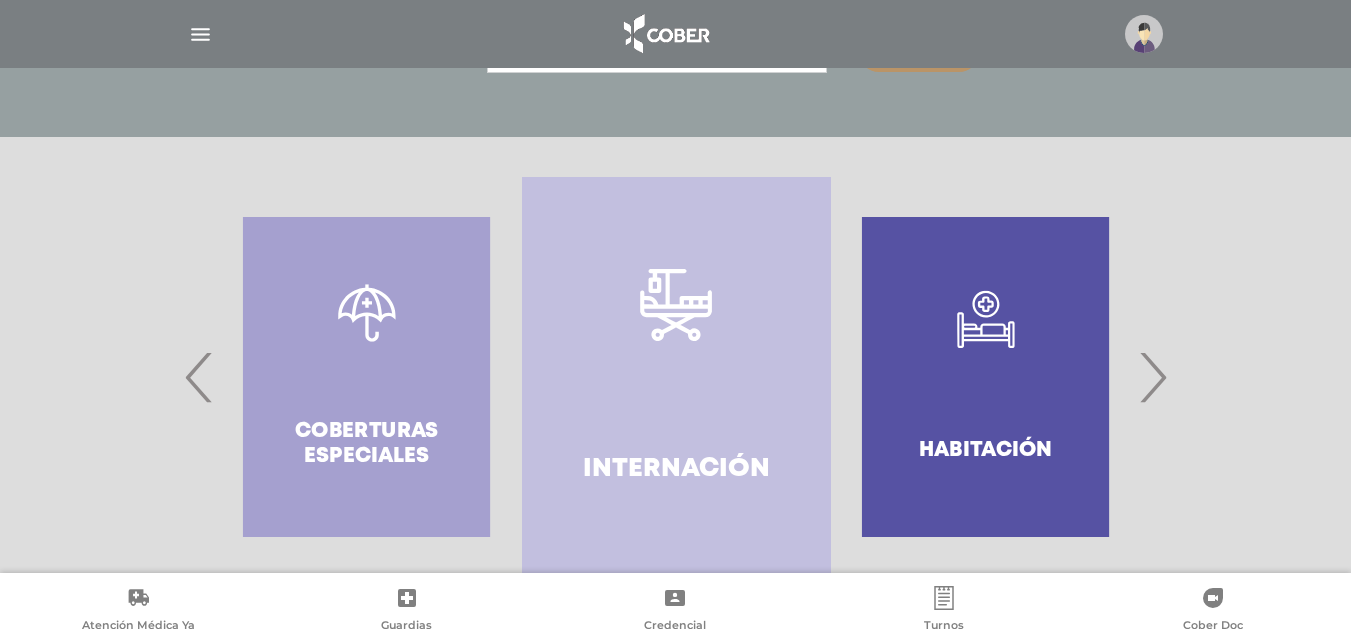click on "‹" at bounding box center (199, 377) 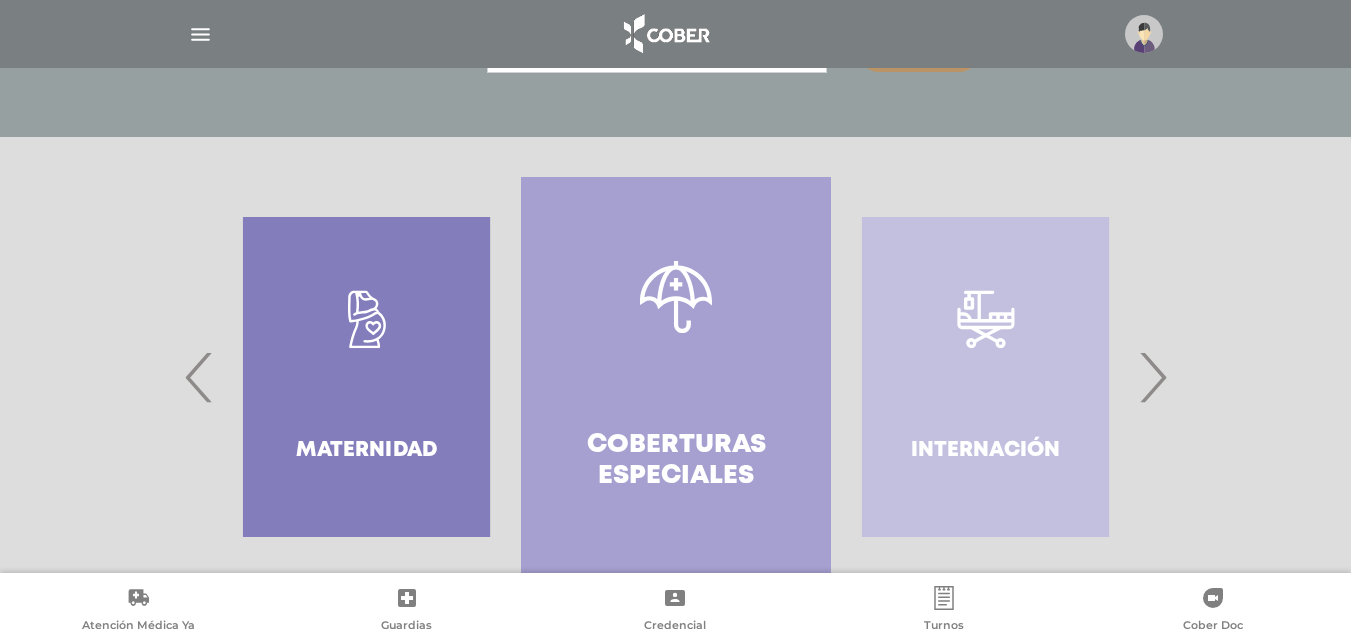 click on "‹" at bounding box center [199, 377] 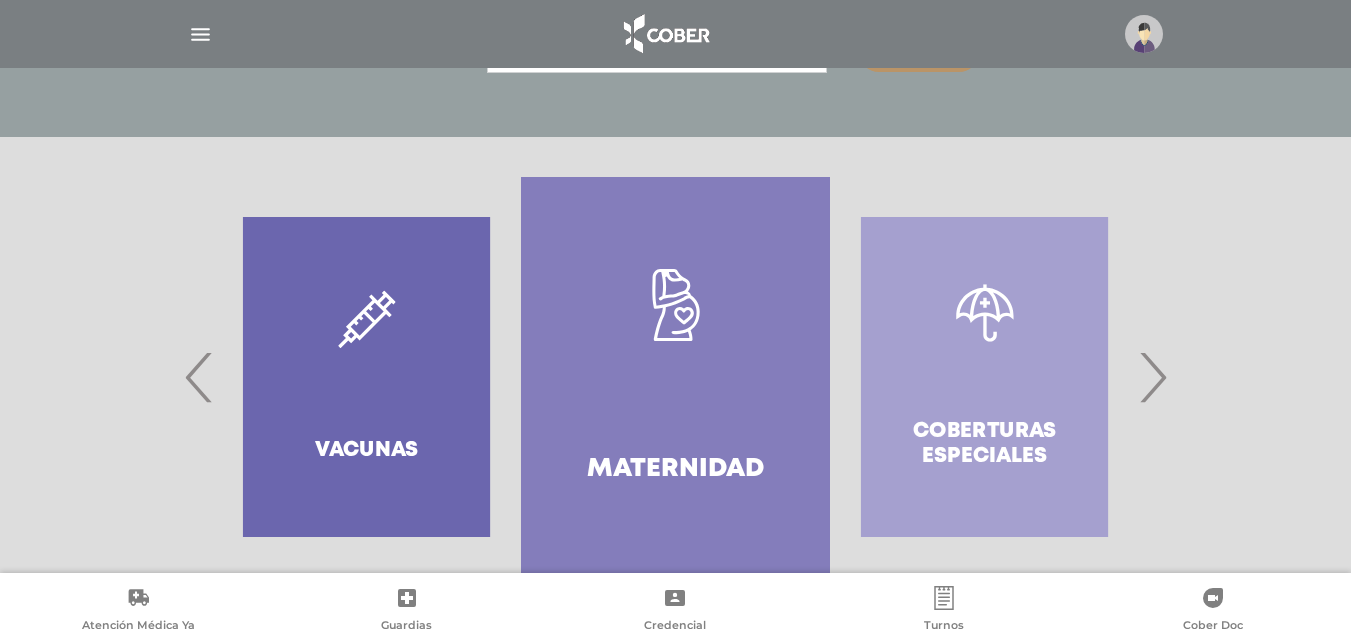 click on "‹" at bounding box center (199, 377) 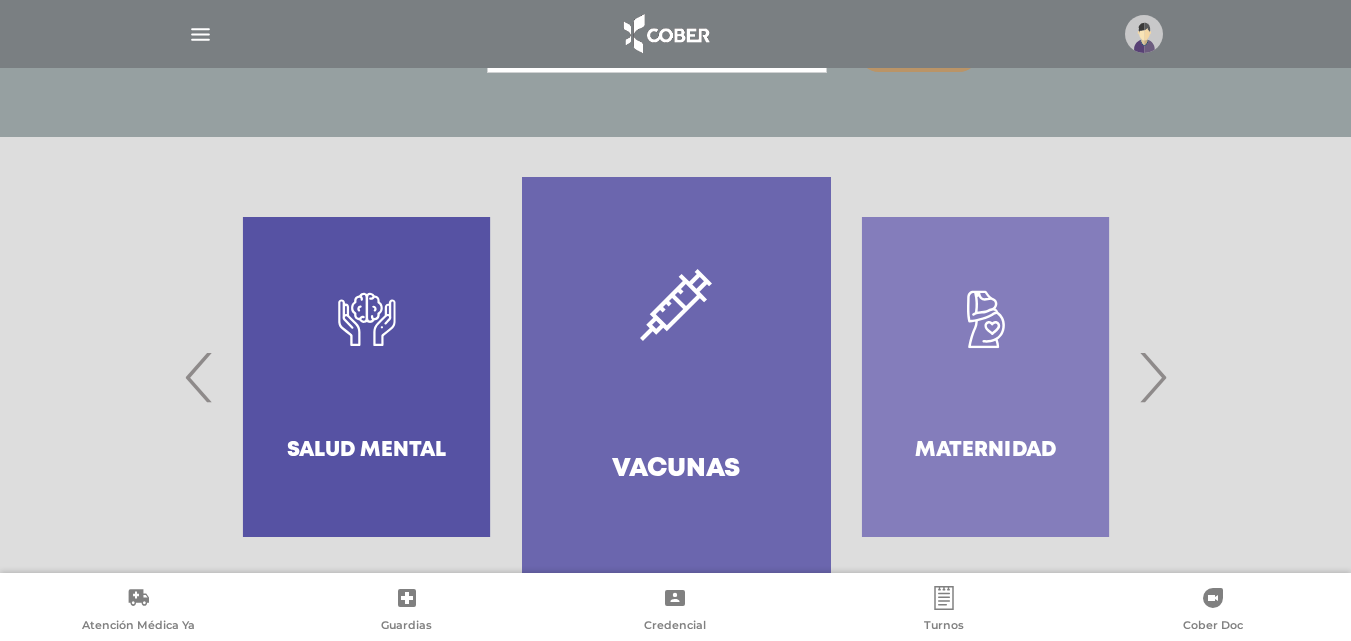 click on "‹" at bounding box center (199, 377) 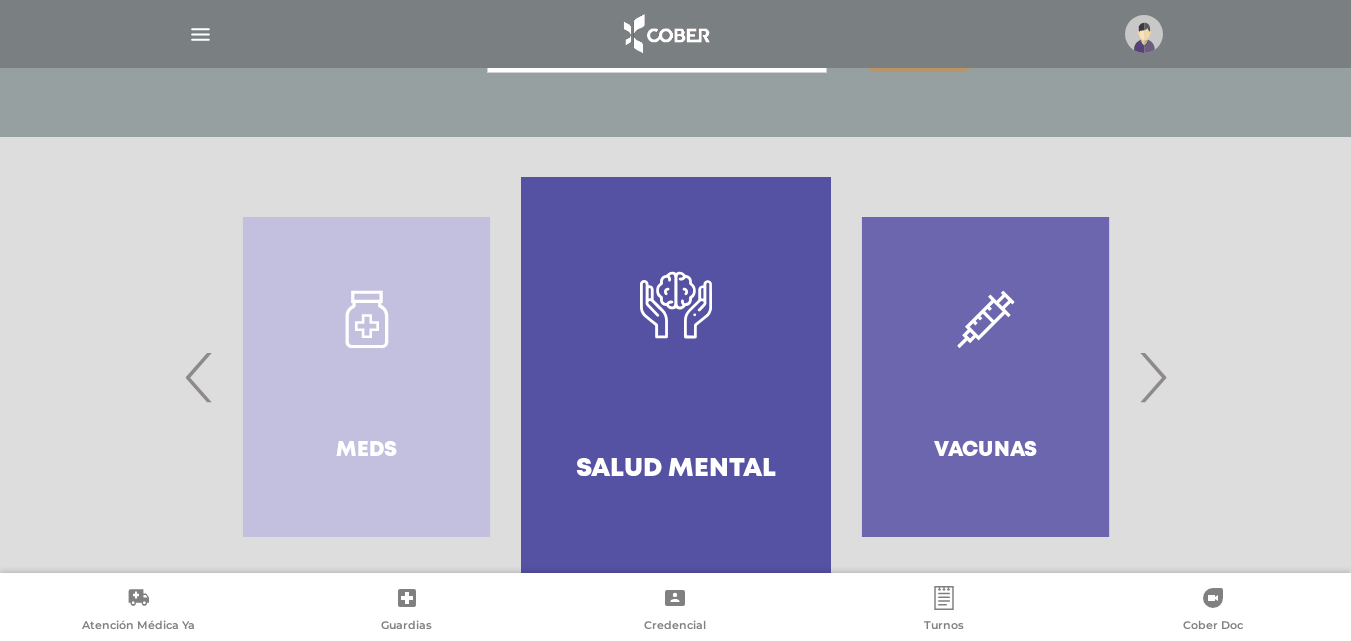 click on "‹" at bounding box center (199, 377) 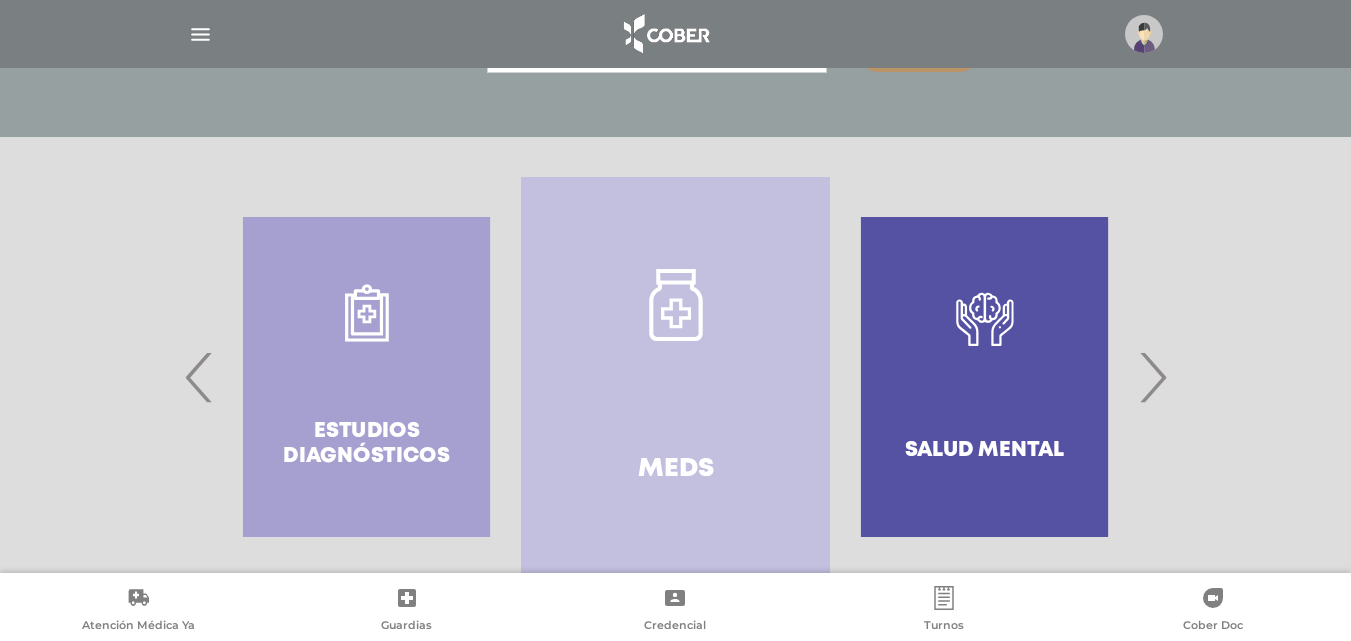 click on "‹" at bounding box center (199, 377) 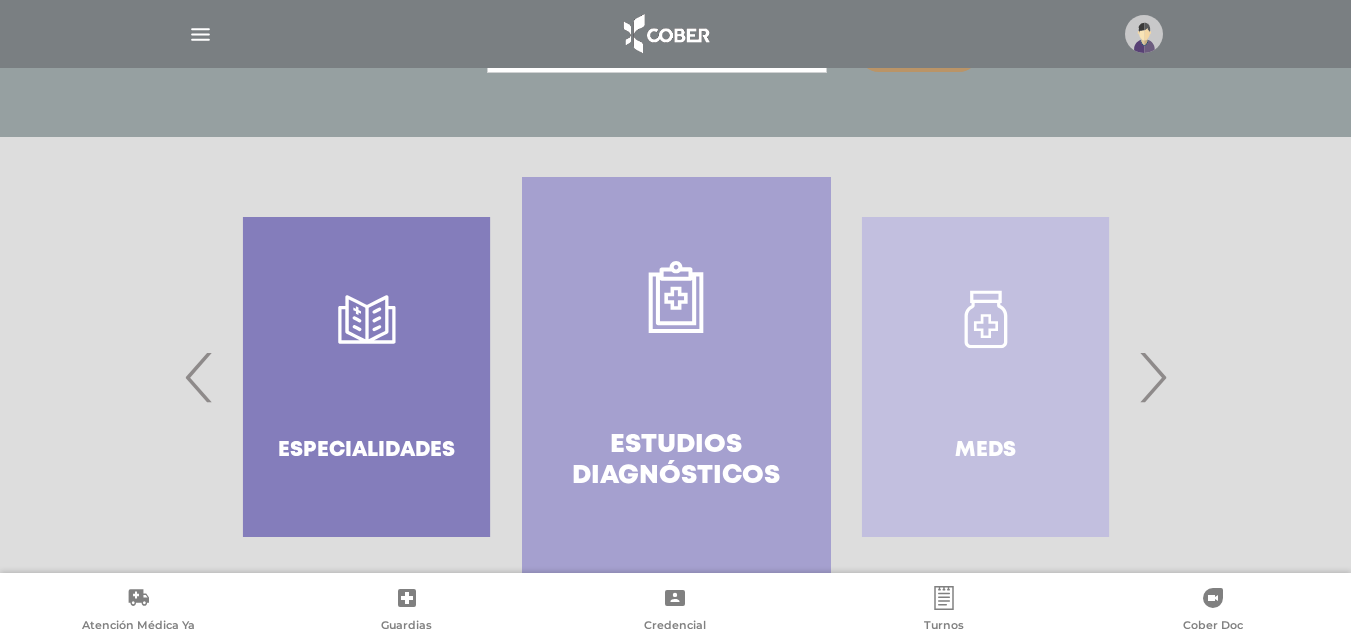 click on "‹" at bounding box center [199, 377] 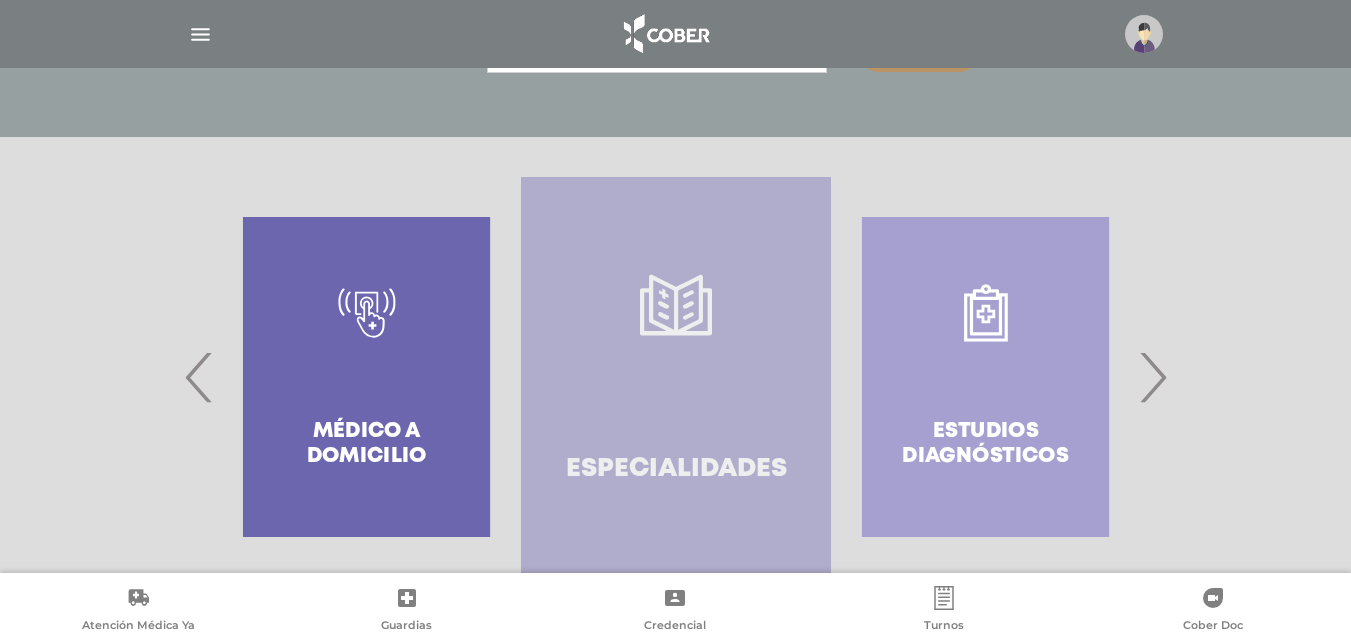 click on "Especialidades" at bounding box center [676, 469] 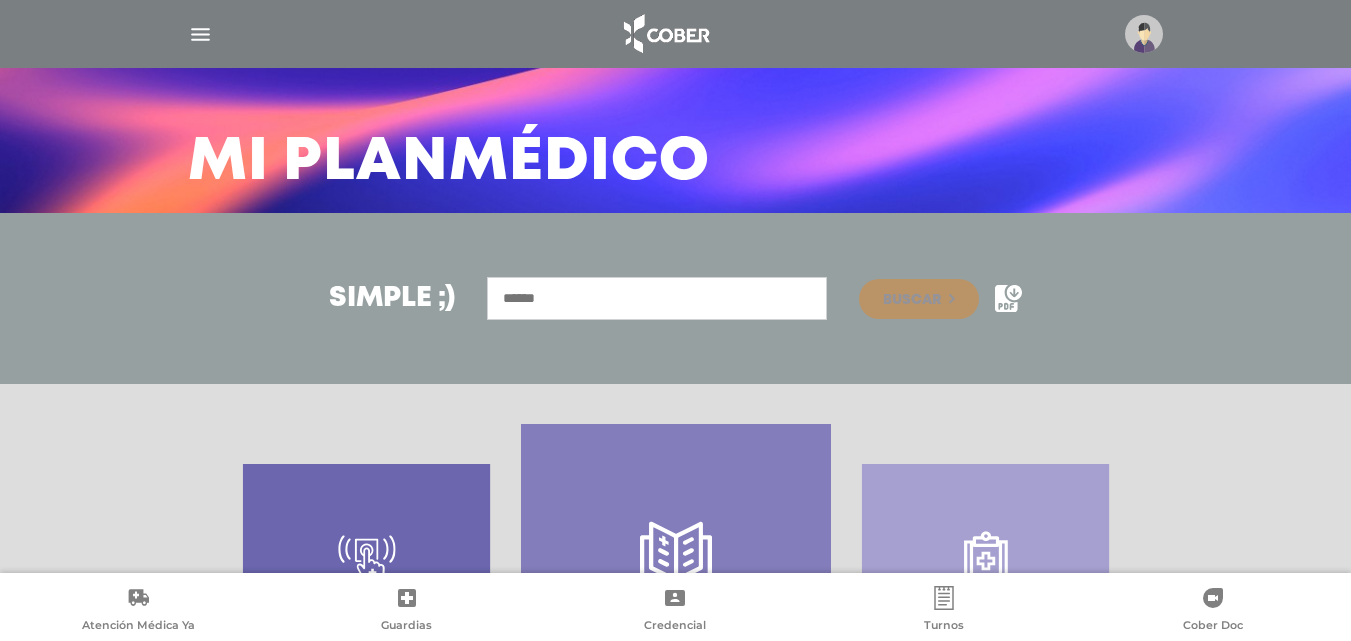 scroll, scrollTop: 495, scrollLeft: 0, axis: vertical 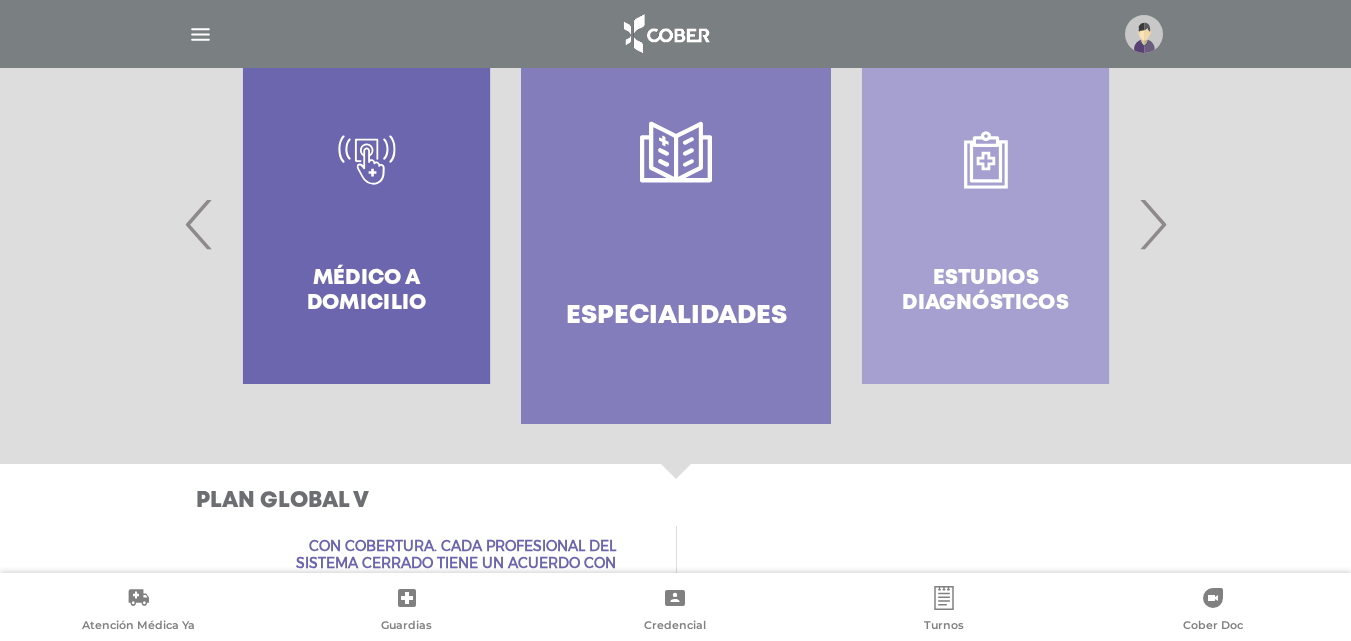 click on "‹" at bounding box center (199, 224) 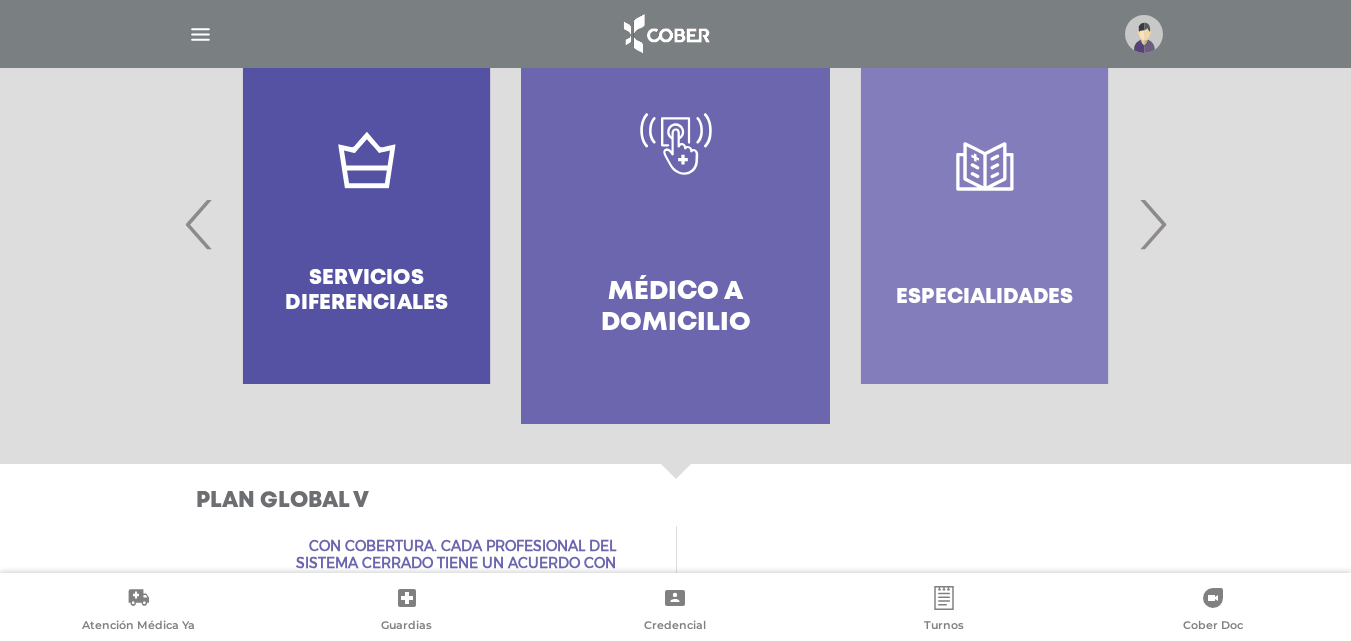 click on "‹" at bounding box center [199, 224] 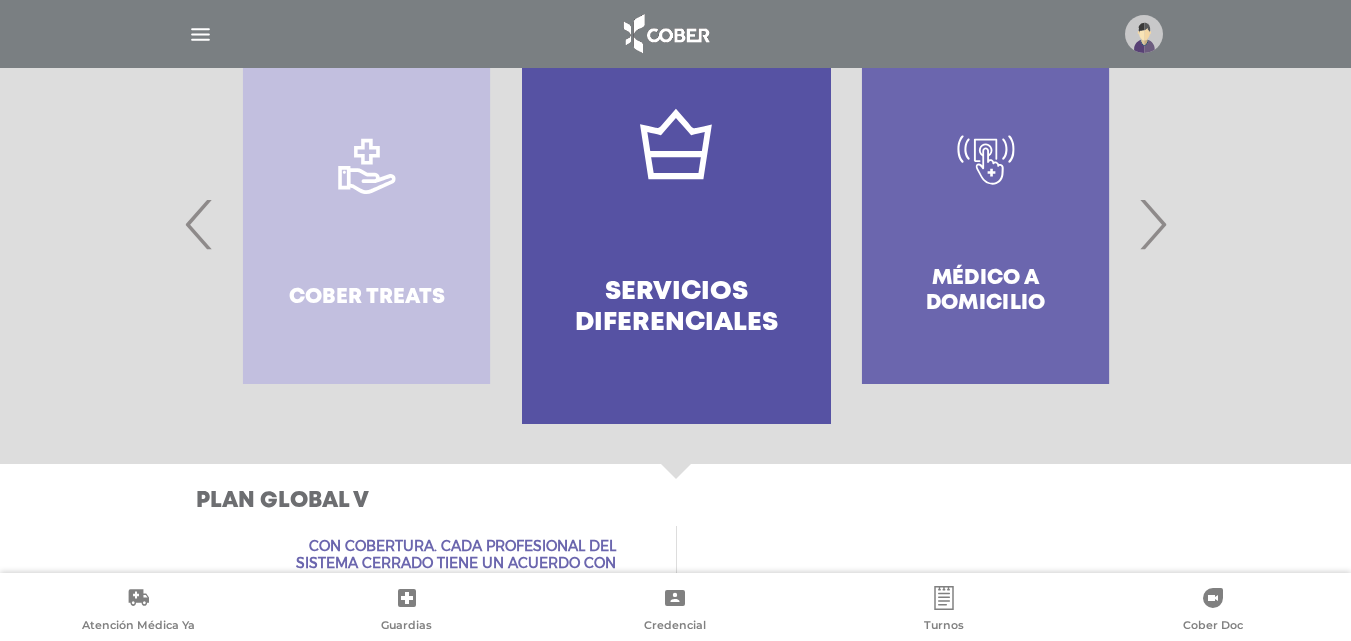 click on "‹" at bounding box center [199, 224] 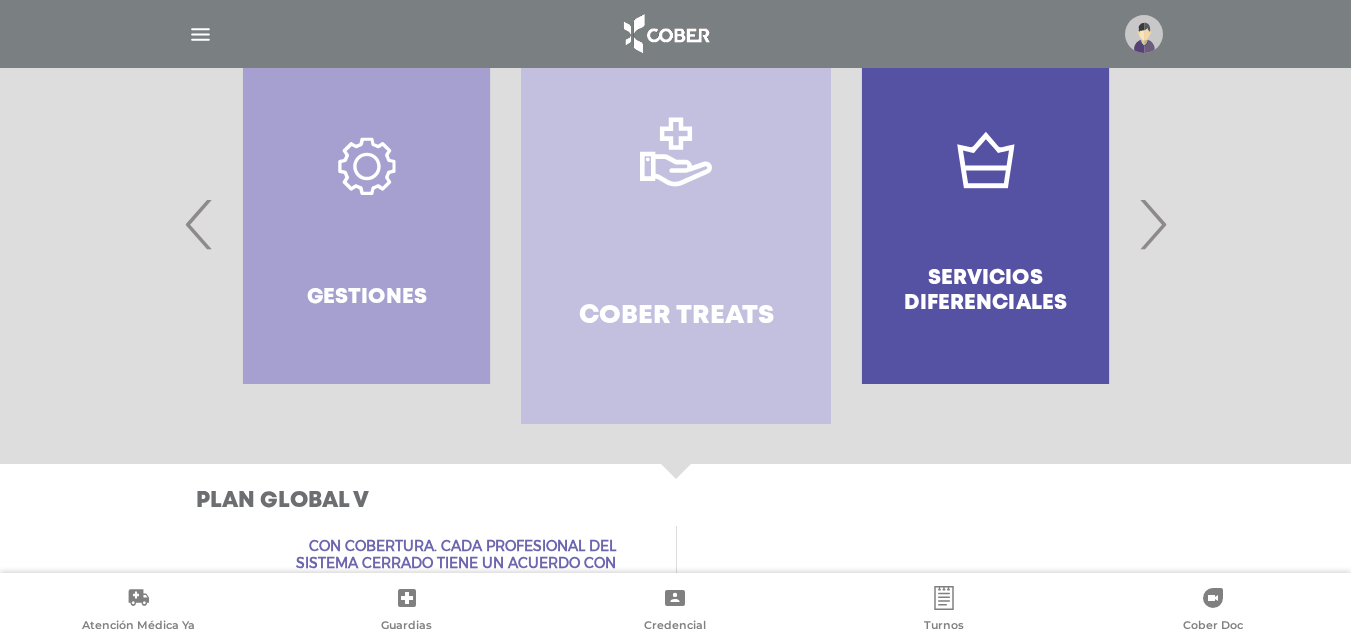 click on "‹" at bounding box center [199, 224] 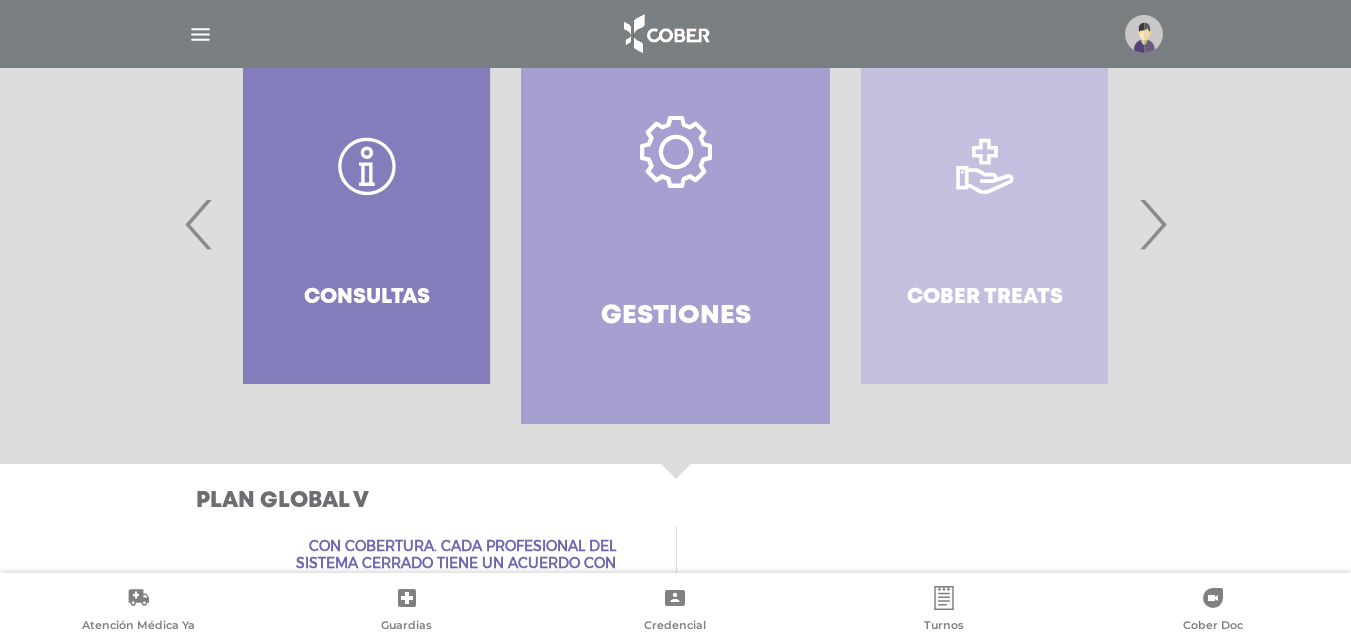 click 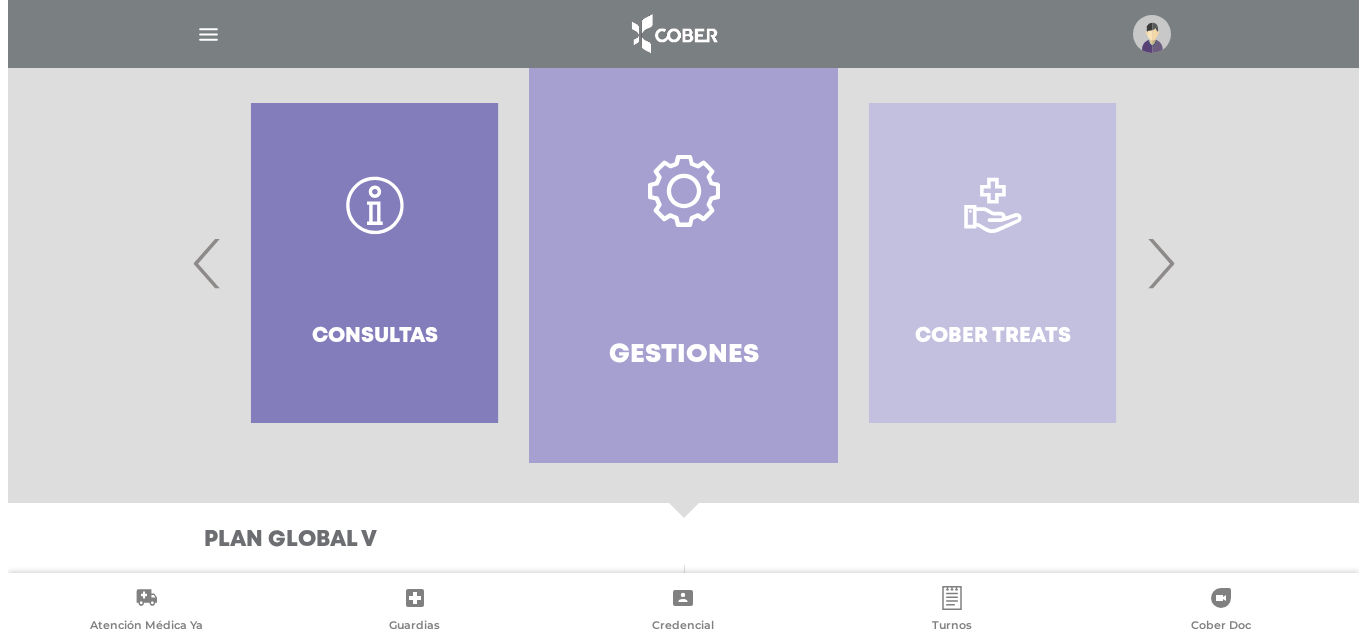 scroll, scrollTop: 342, scrollLeft: 0, axis: vertical 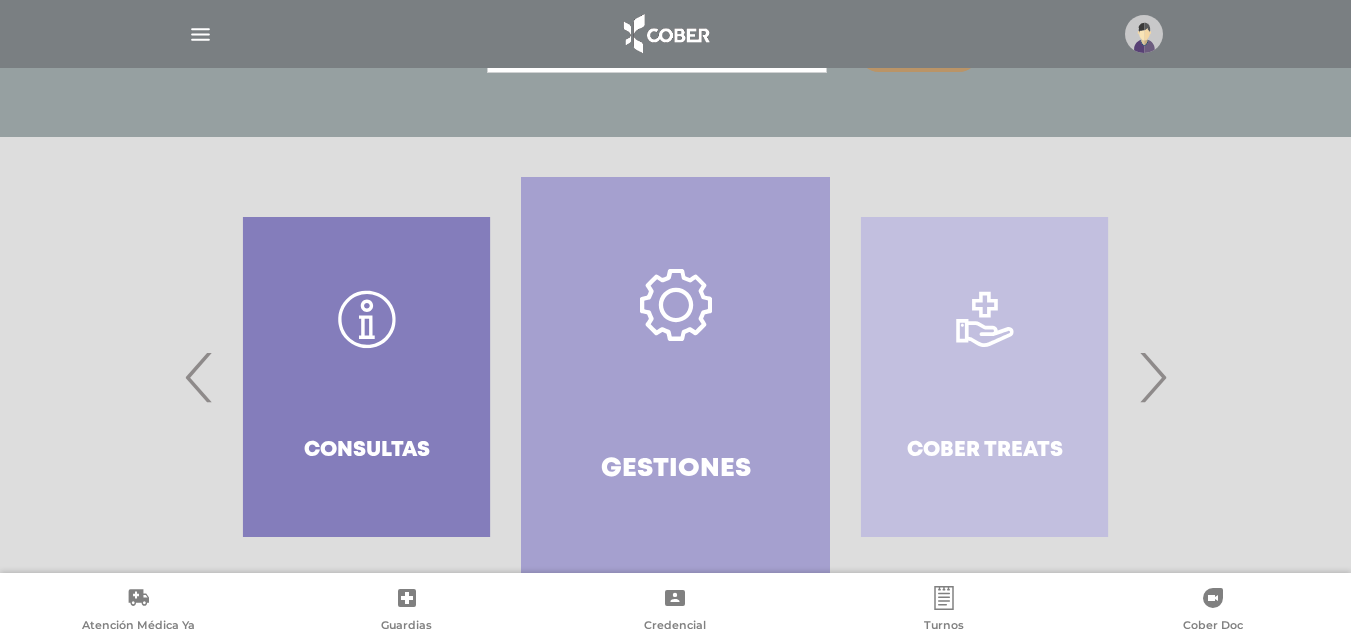 click at bounding box center (200, 34) 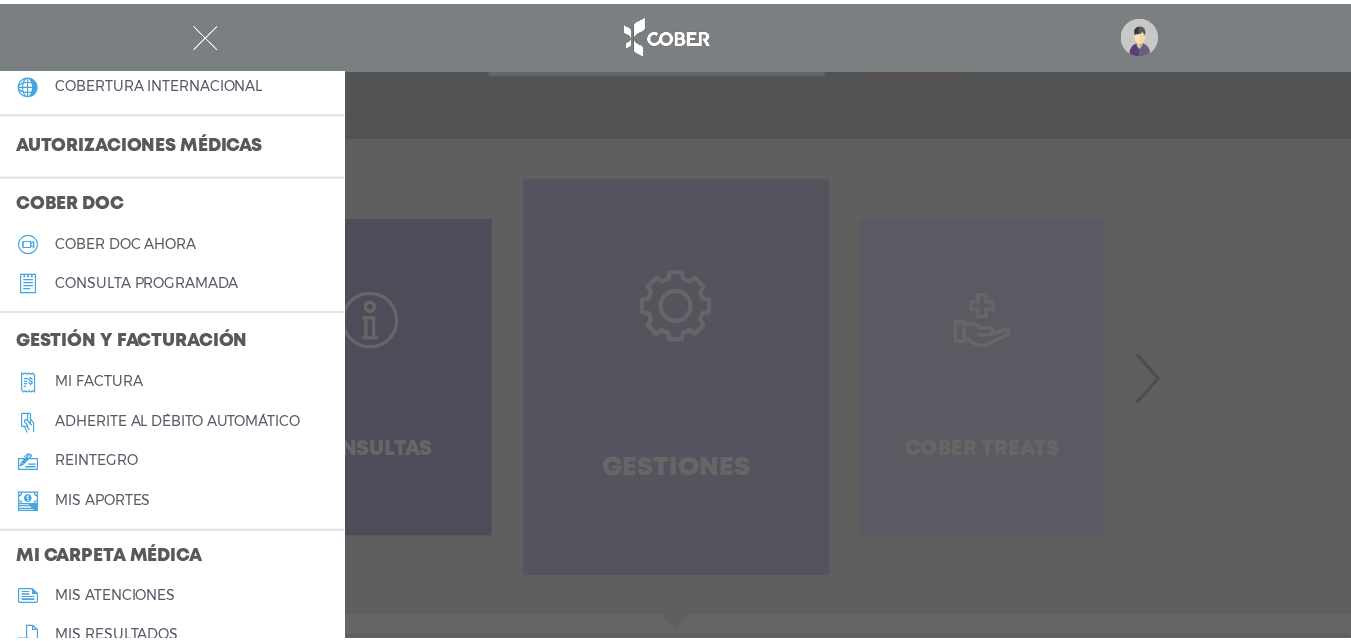 scroll, scrollTop: 400, scrollLeft: 0, axis: vertical 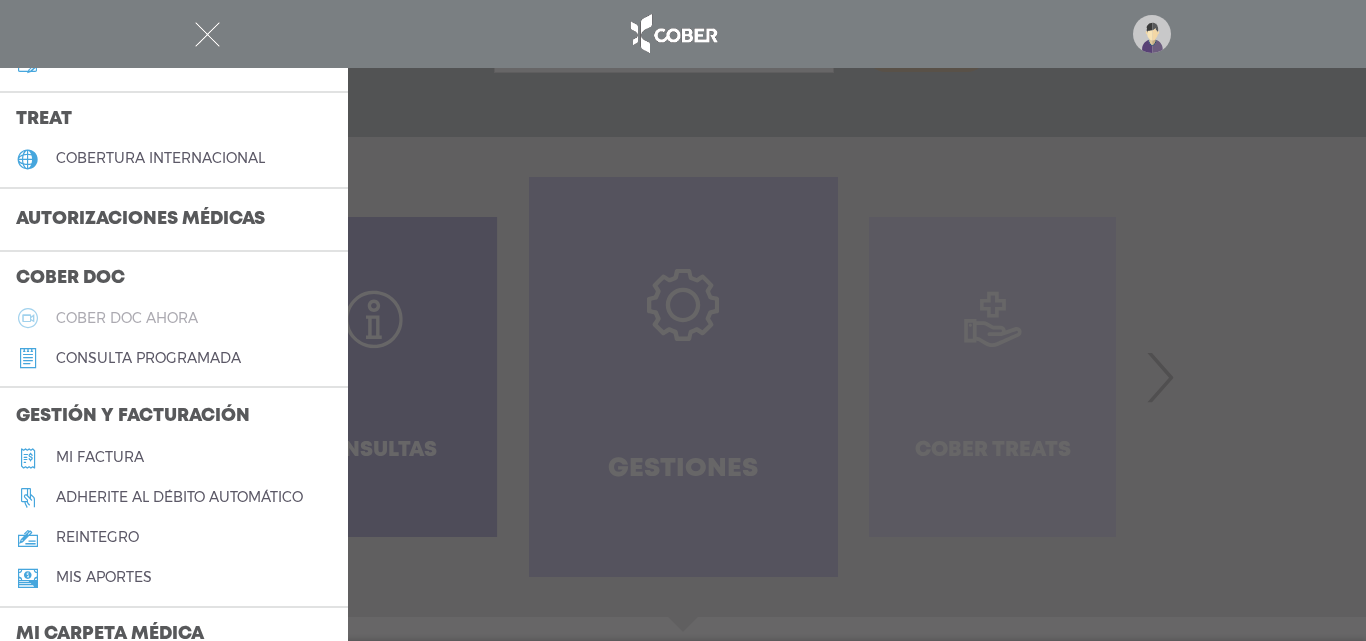 click on "Cober doc ahora" at bounding box center (127, 318) 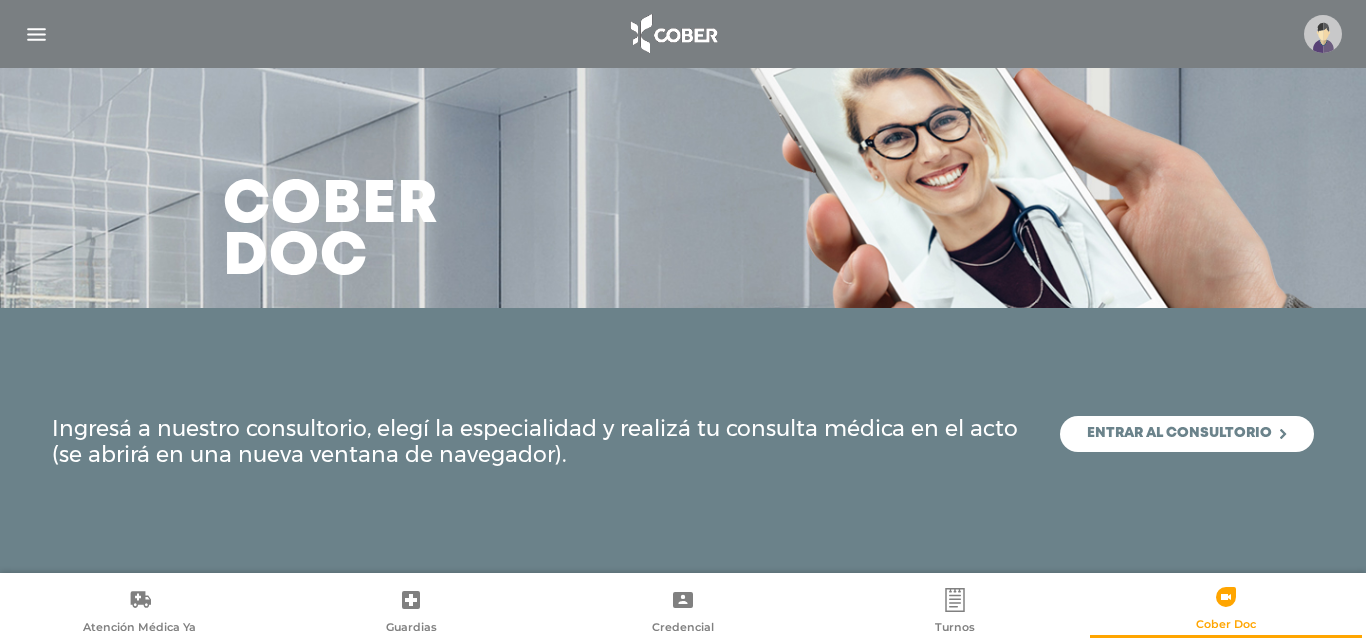 scroll, scrollTop: 0, scrollLeft: 0, axis: both 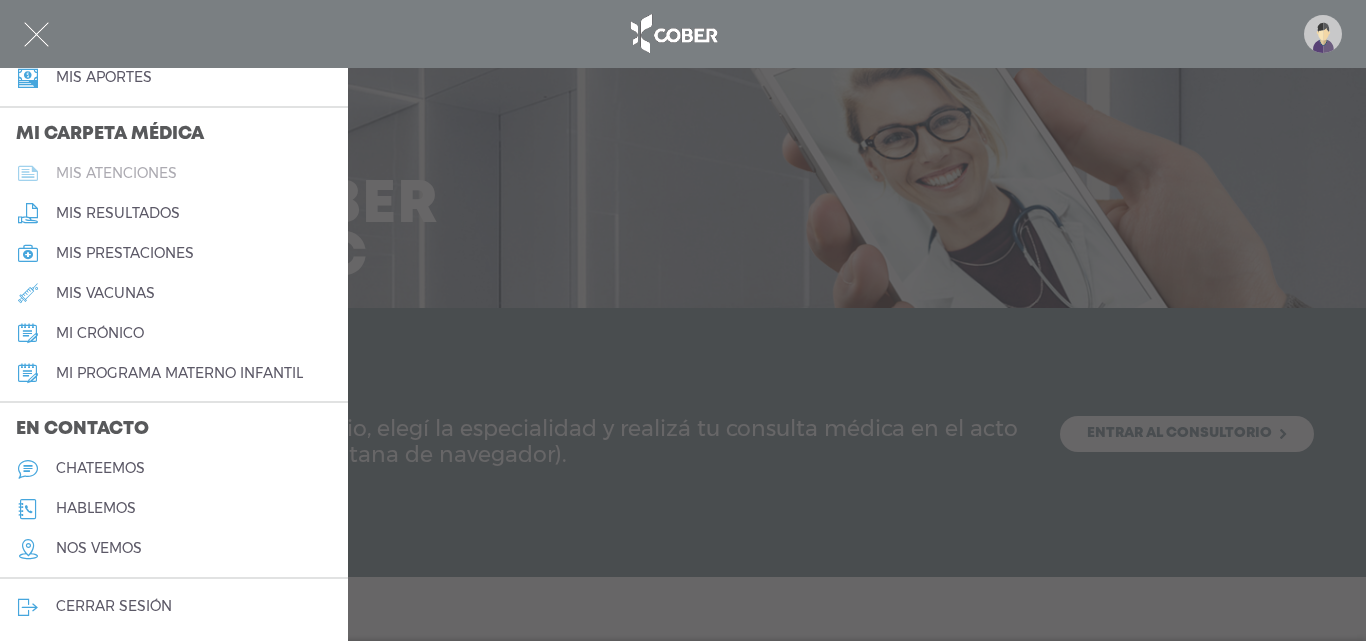 click on "mis atenciones" at bounding box center (116, 173) 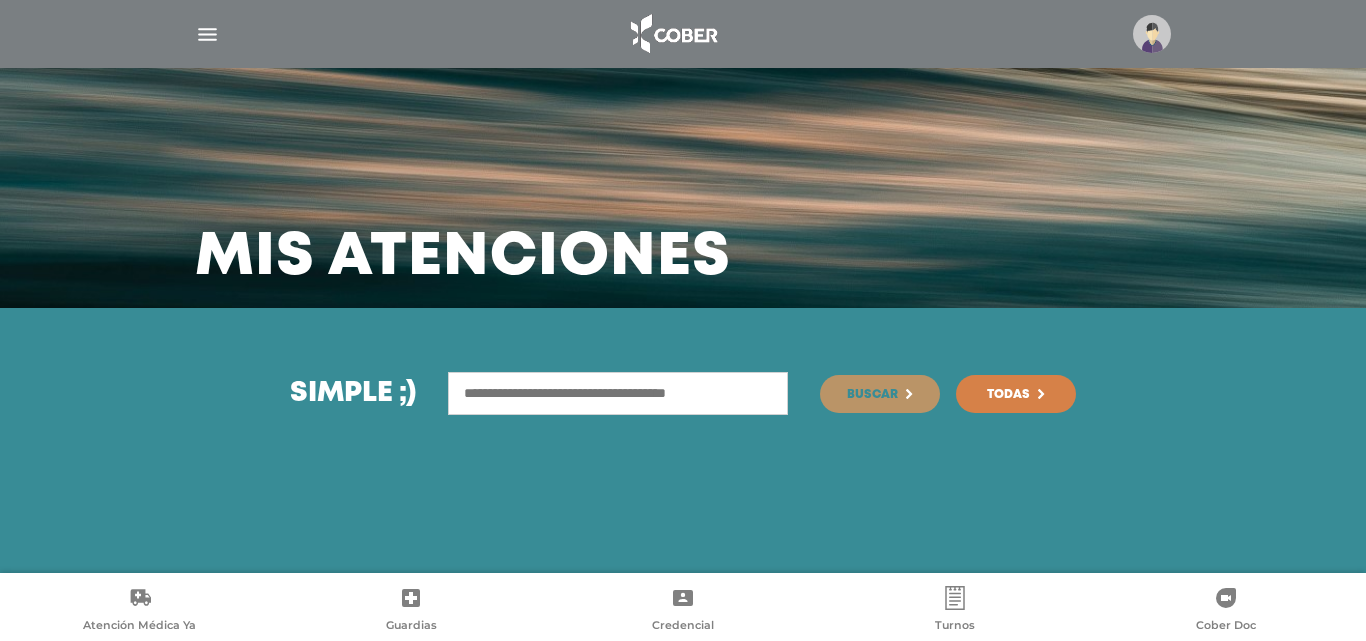 scroll, scrollTop: 0, scrollLeft: 0, axis: both 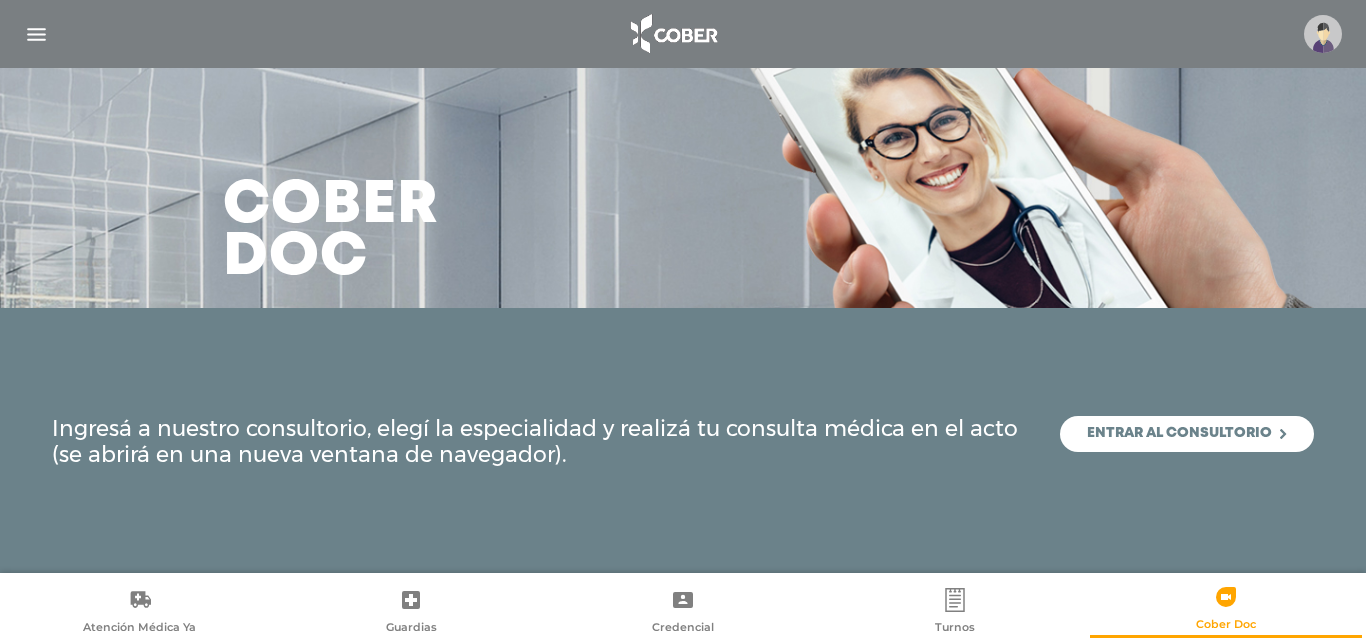 click at bounding box center (36, 34) 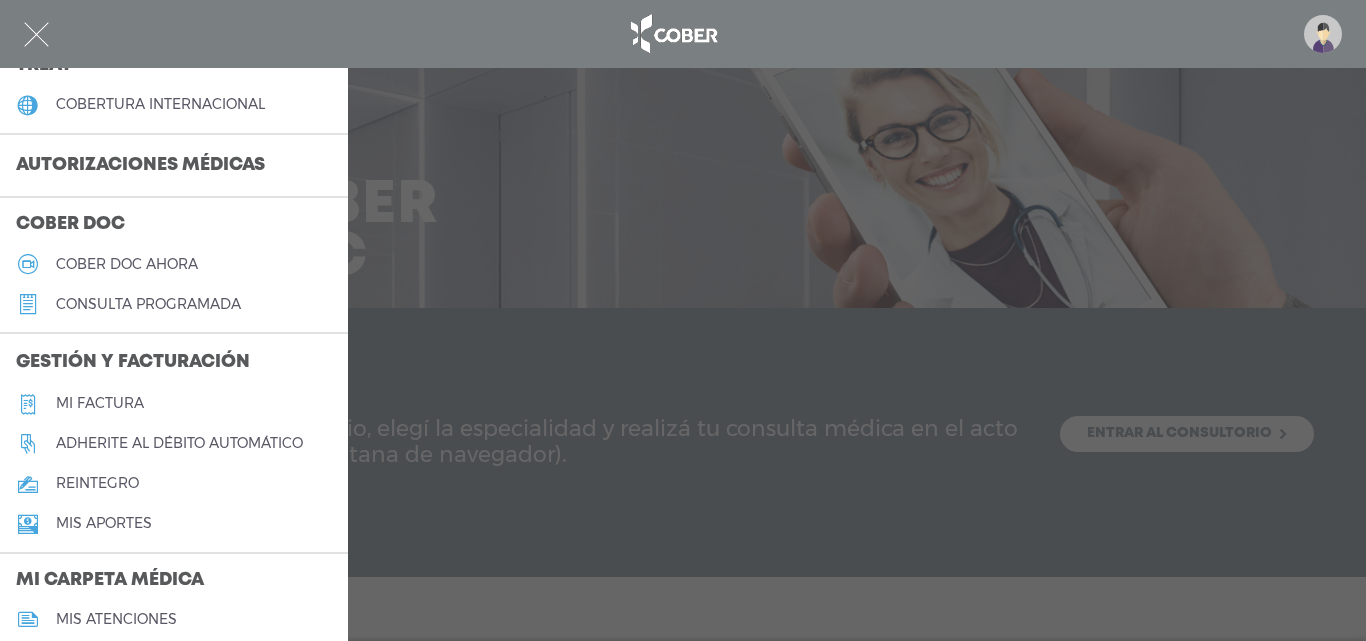 scroll, scrollTop: 700, scrollLeft: 0, axis: vertical 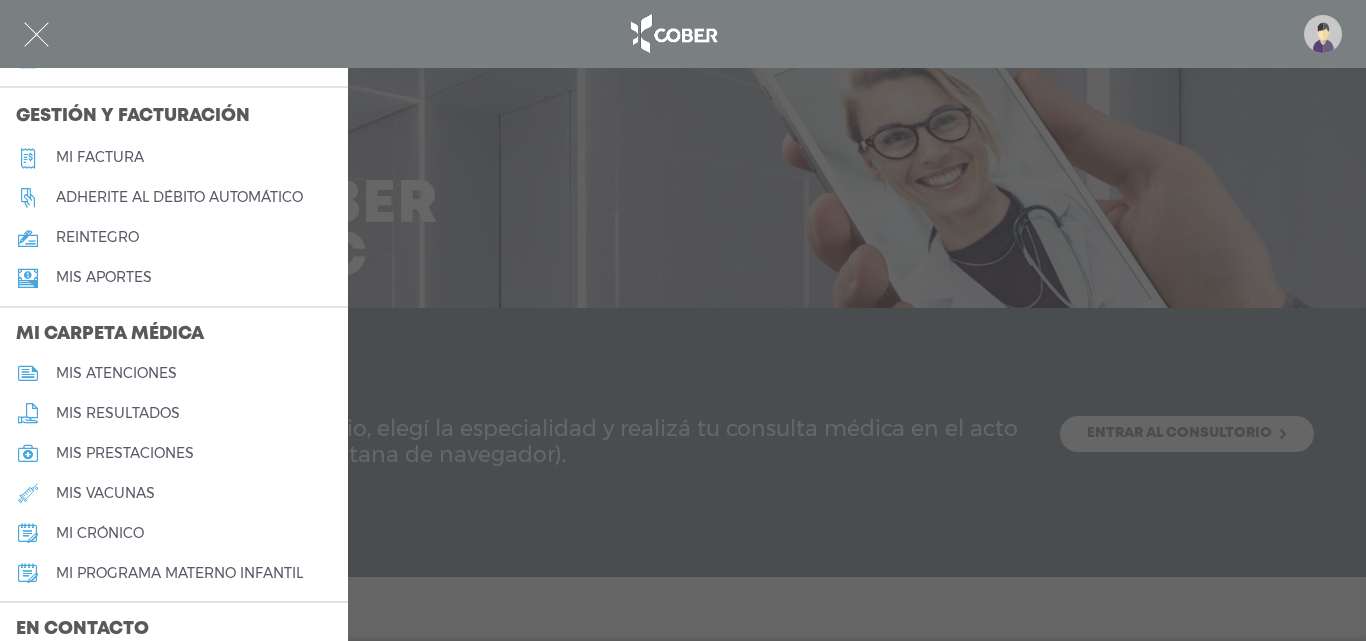 click on "mis resultados" at bounding box center (118, 413) 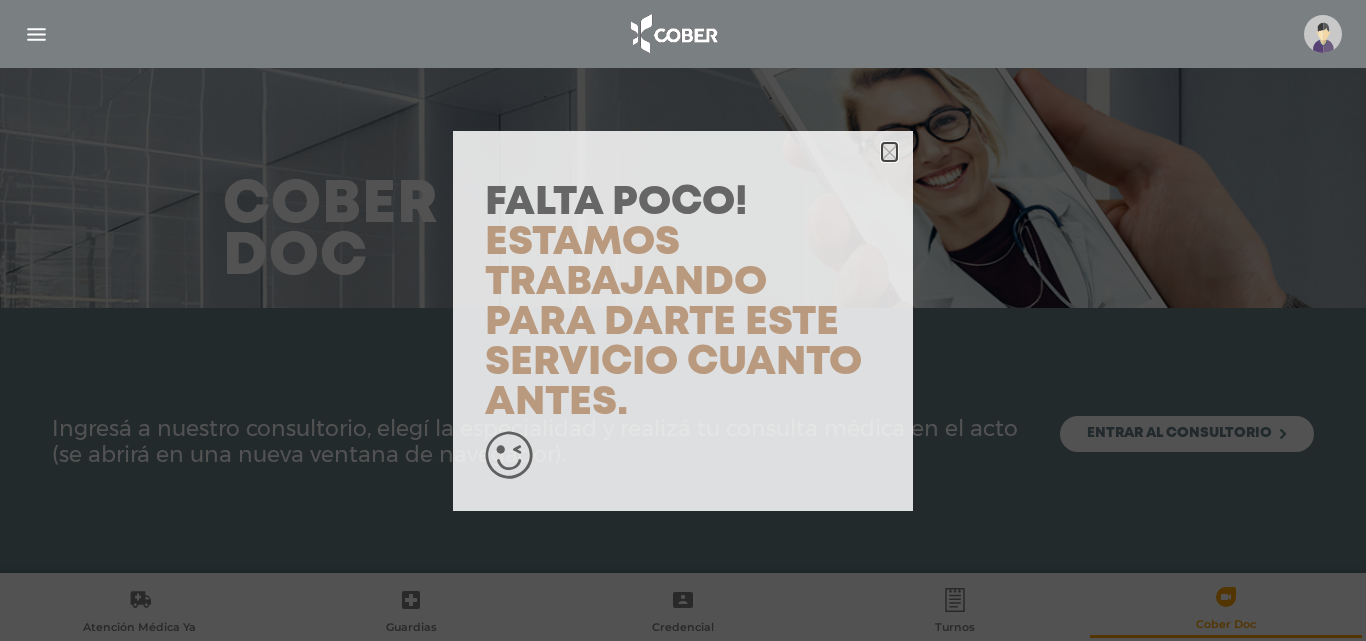 click 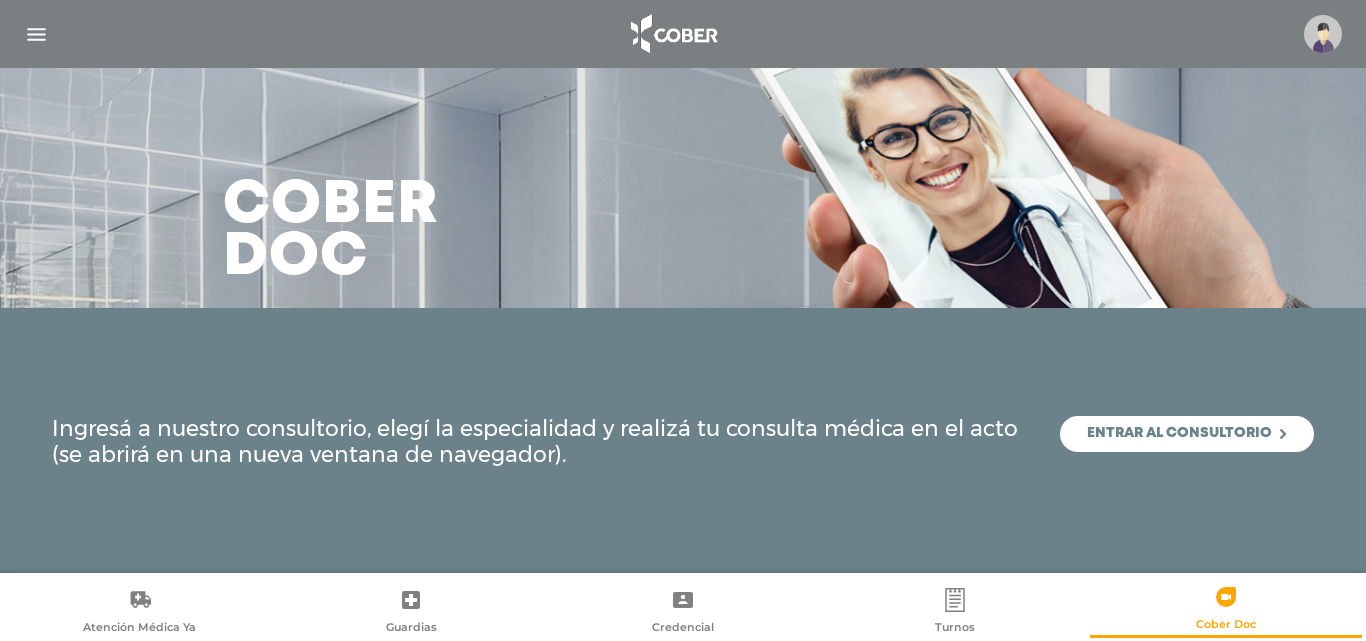 click at bounding box center (36, 34) 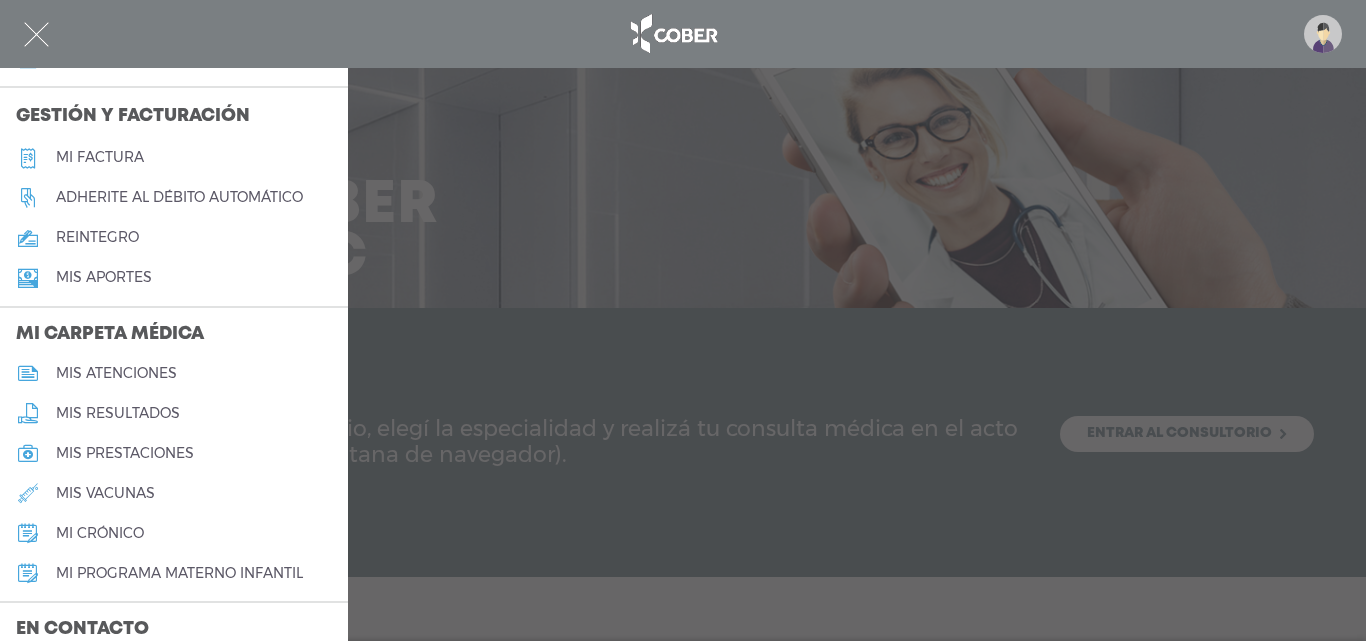 click on "mis prestaciones" at bounding box center [125, 453] 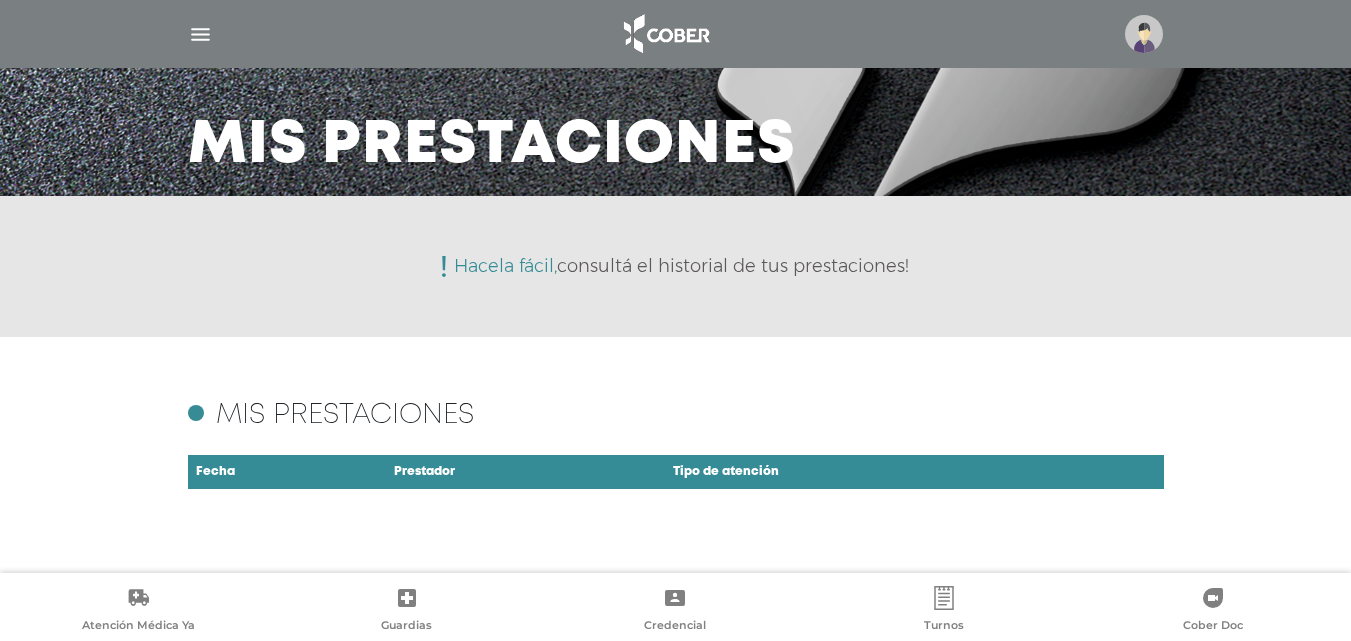 scroll, scrollTop: 116, scrollLeft: 0, axis: vertical 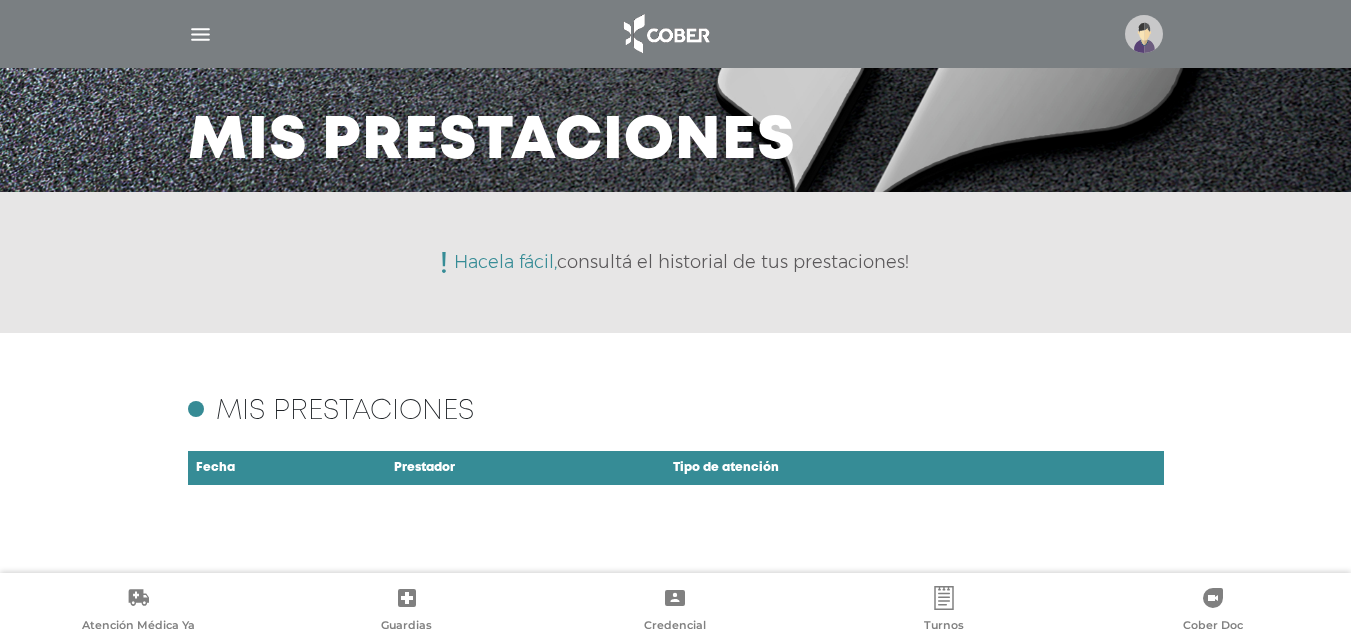 drag, startPoint x: 732, startPoint y: 469, endPoint x: 800, endPoint y: 452, distance: 70.0928 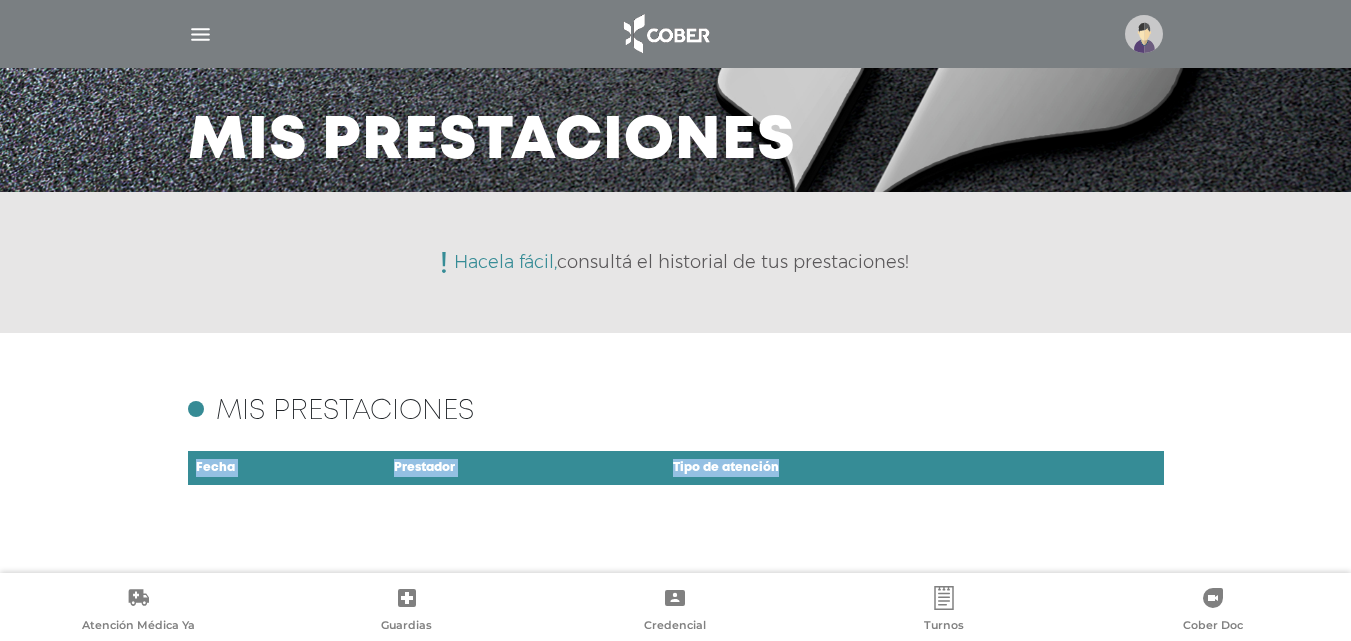drag, startPoint x: 696, startPoint y: 537, endPoint x: 633, endPoint y: 541, distance: 63.126858 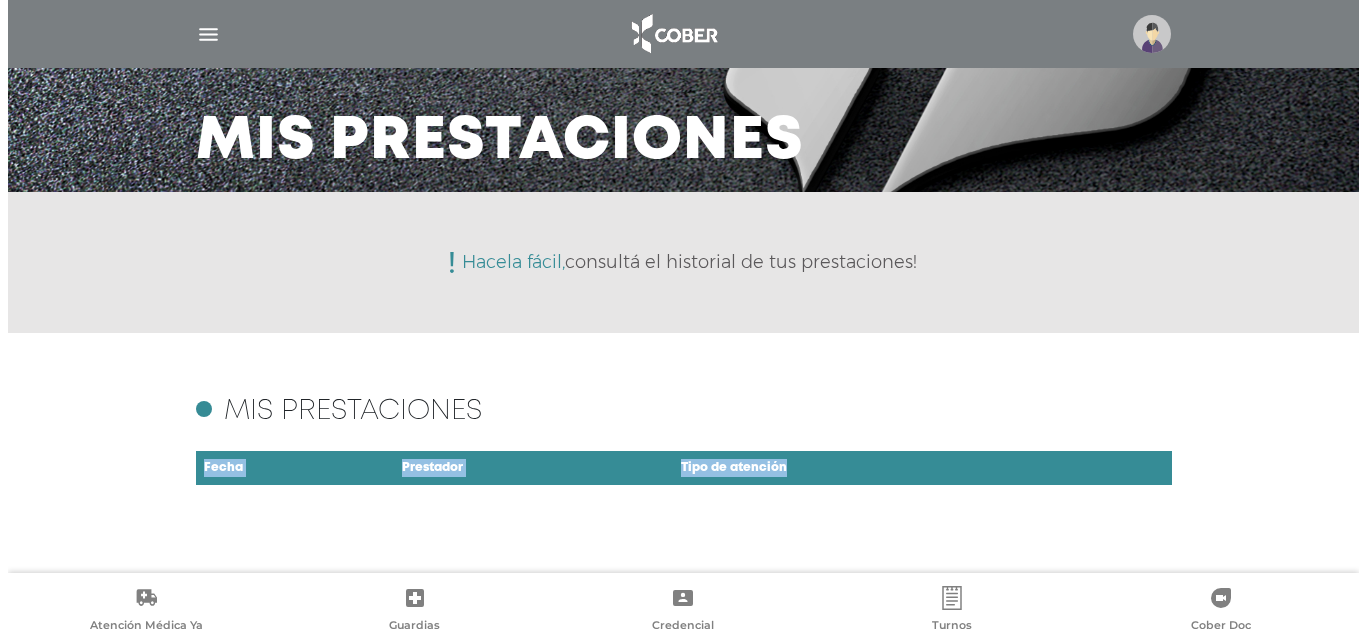 scroll, scrollTop: 0, scrollLeft: 0, axis: both 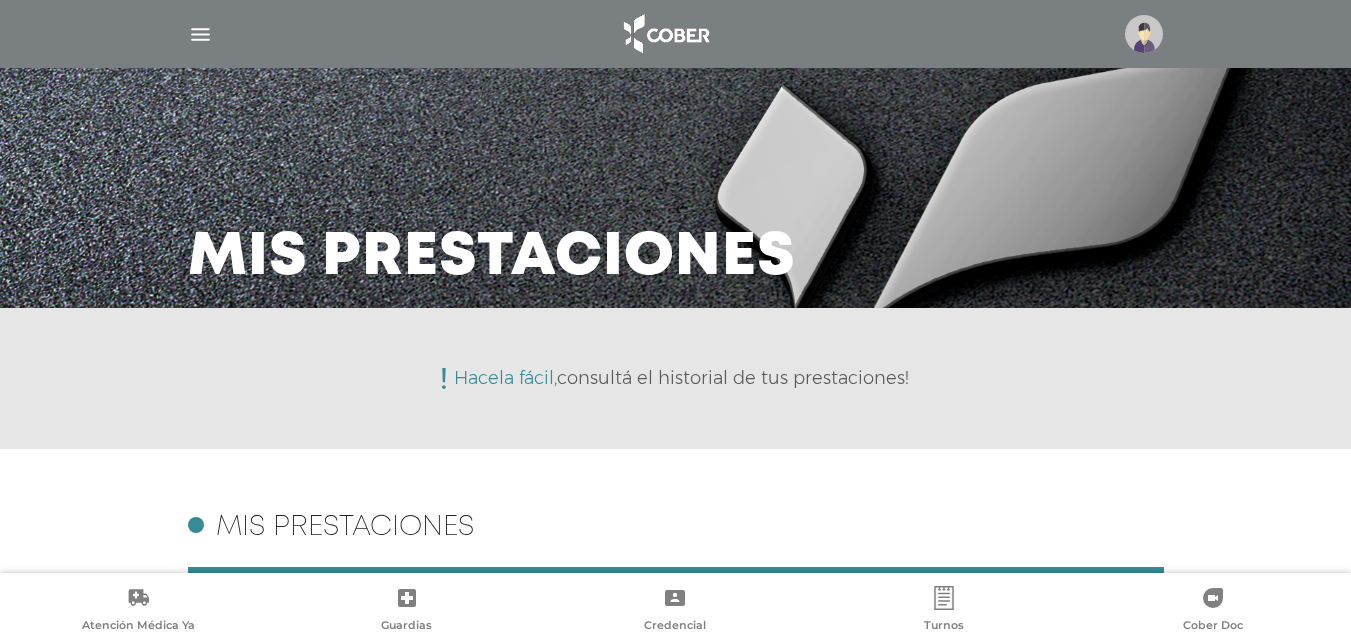 click at bounding box center [200, 34] 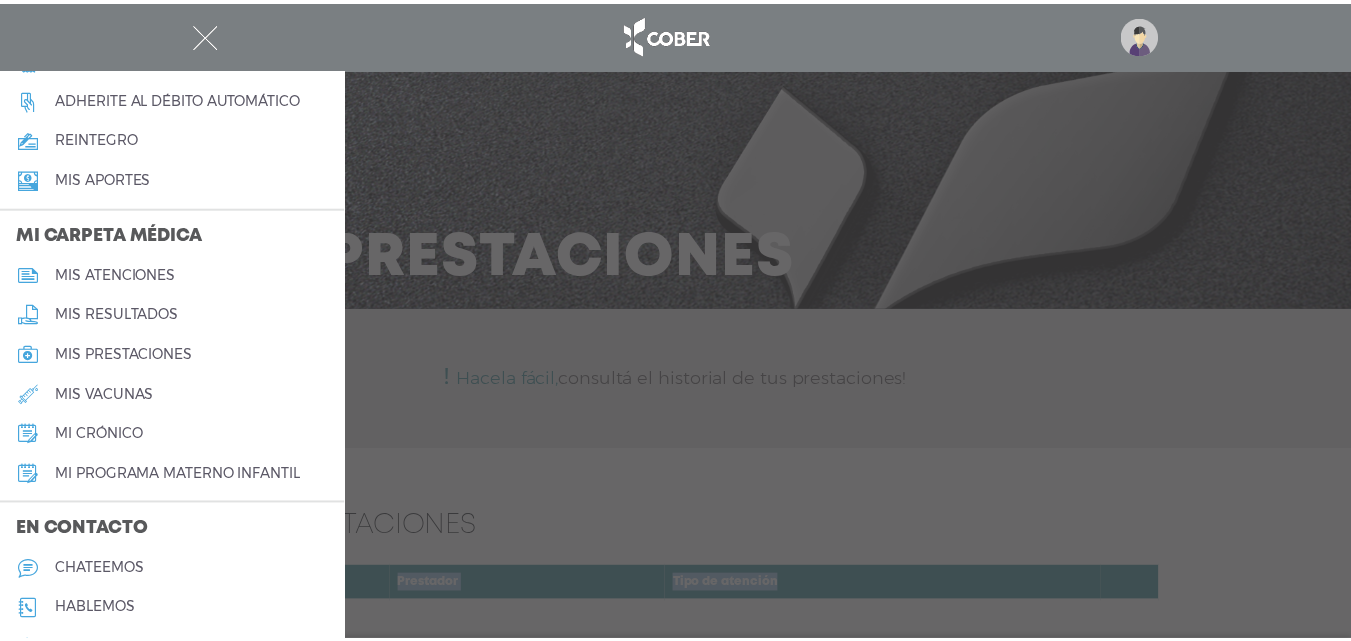 scroll, scrollTop: 800, scrollLeft: 0, axis: vertical 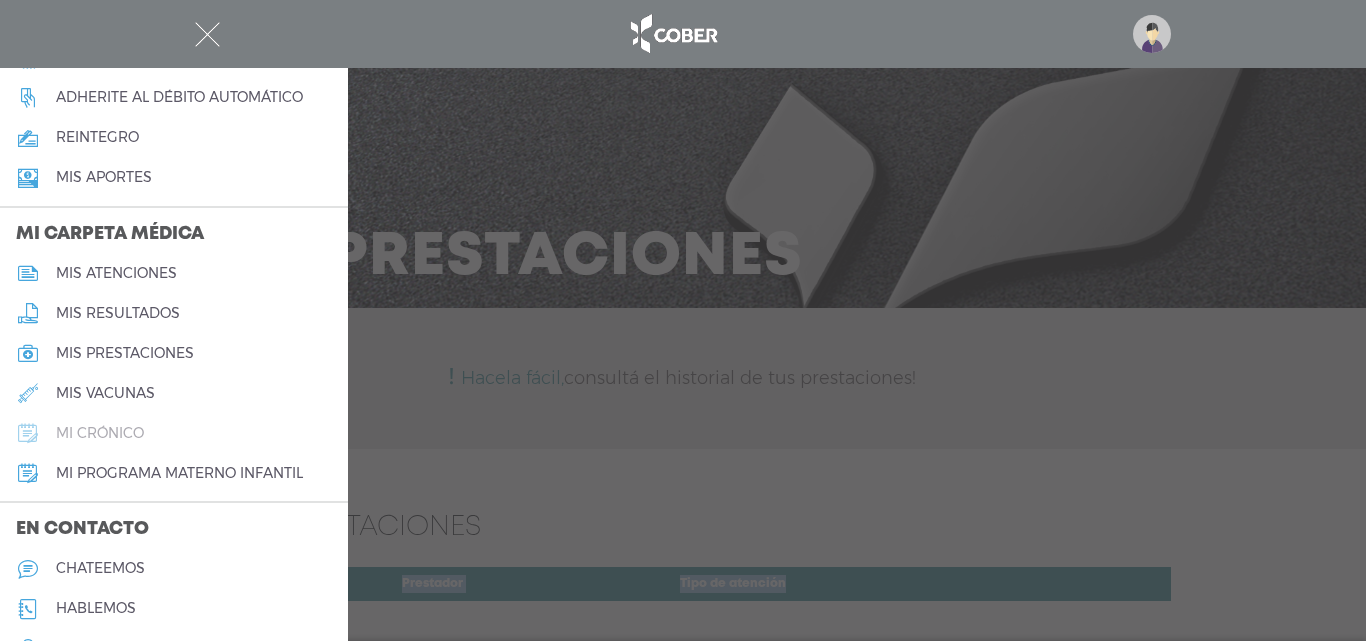 click on "mi crónico" at bounding box center [100, 433] 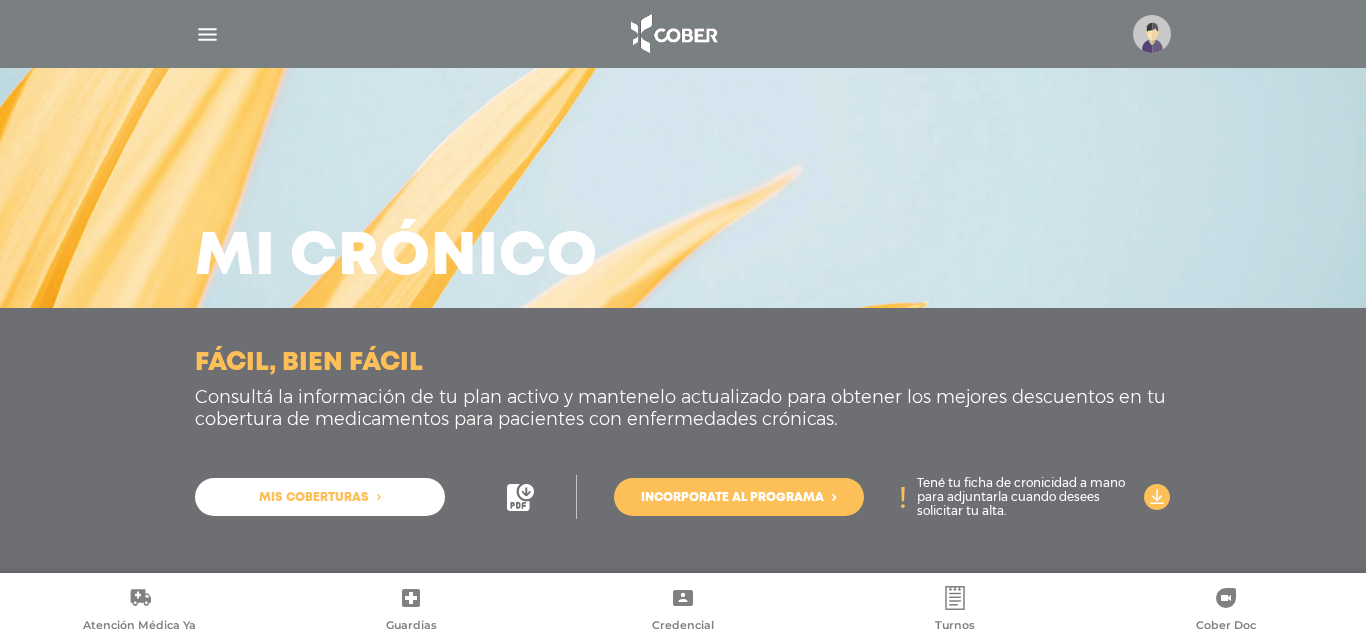 scroll, scrollTop: 0, scrollLeft: 0, axis: both 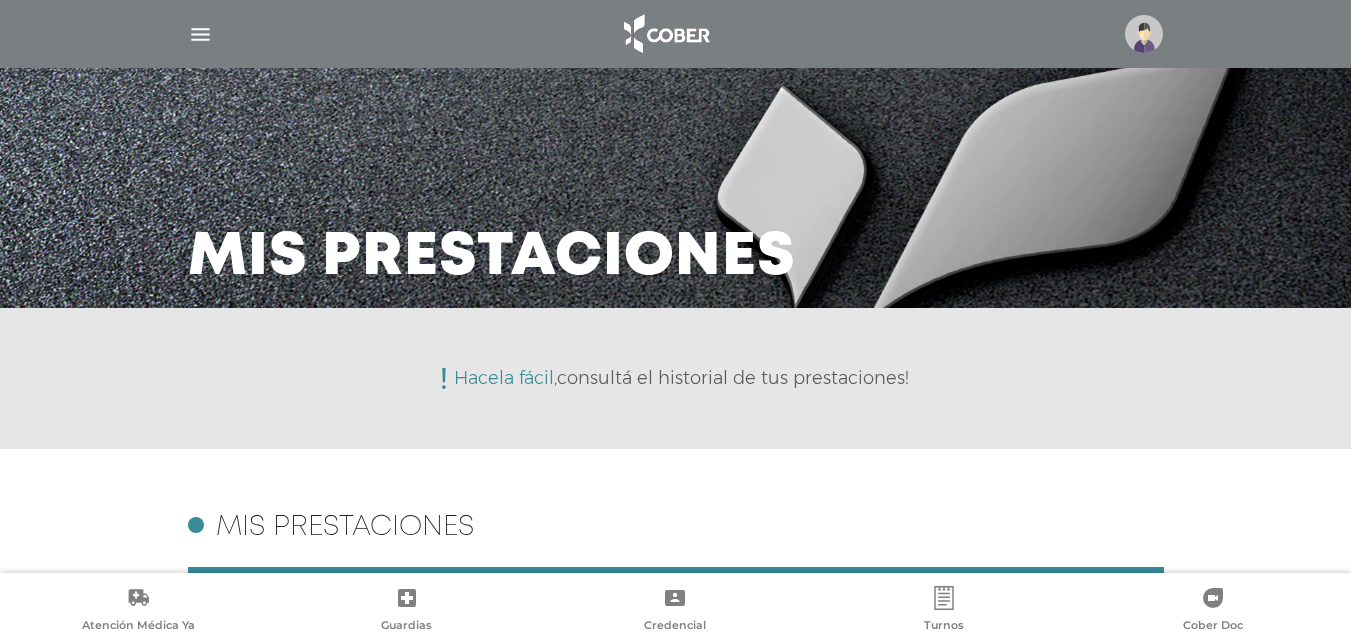 click at bounding box center (200, 34) 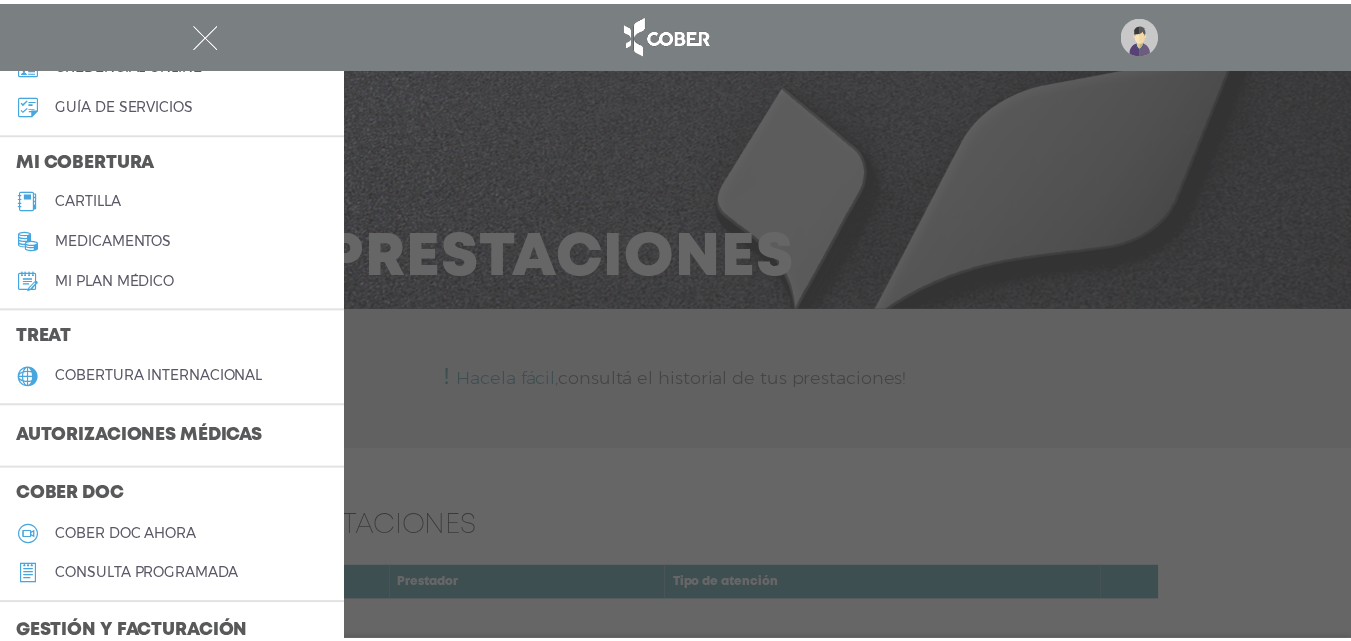 scroll, scrollTop: 200, scrollLeft: 0, axis: vertical 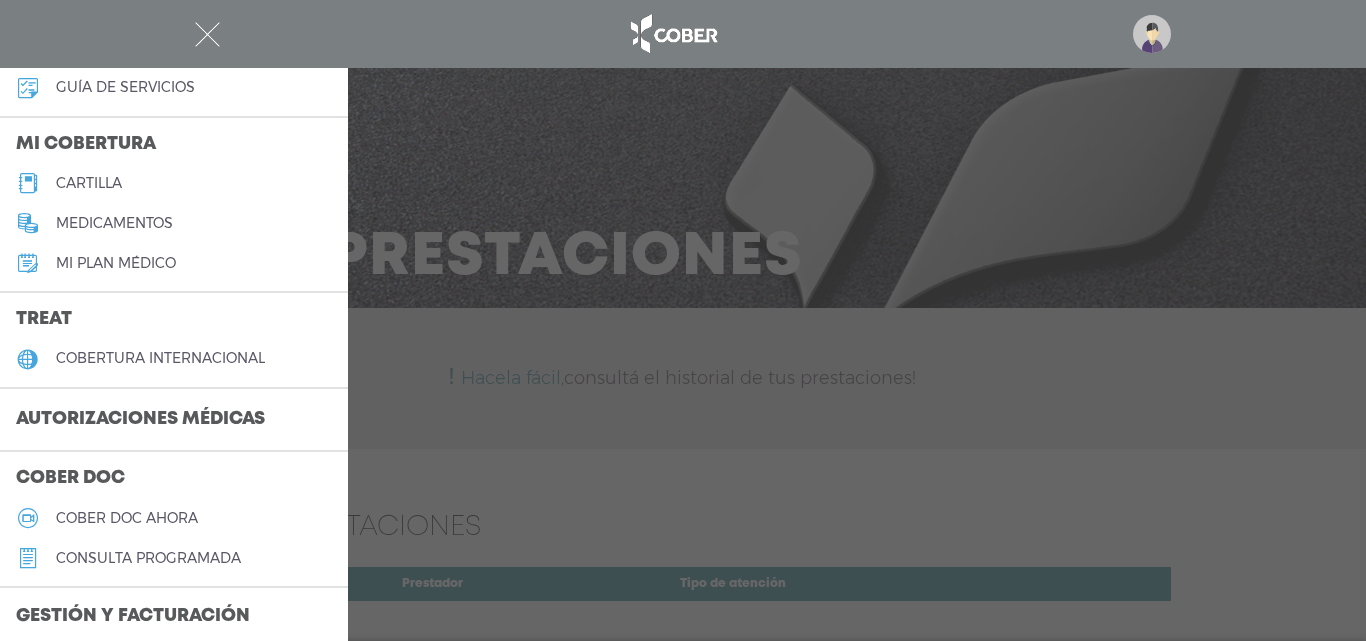 click on "Autorizaciones médicas" at bounding box center (140, 420) 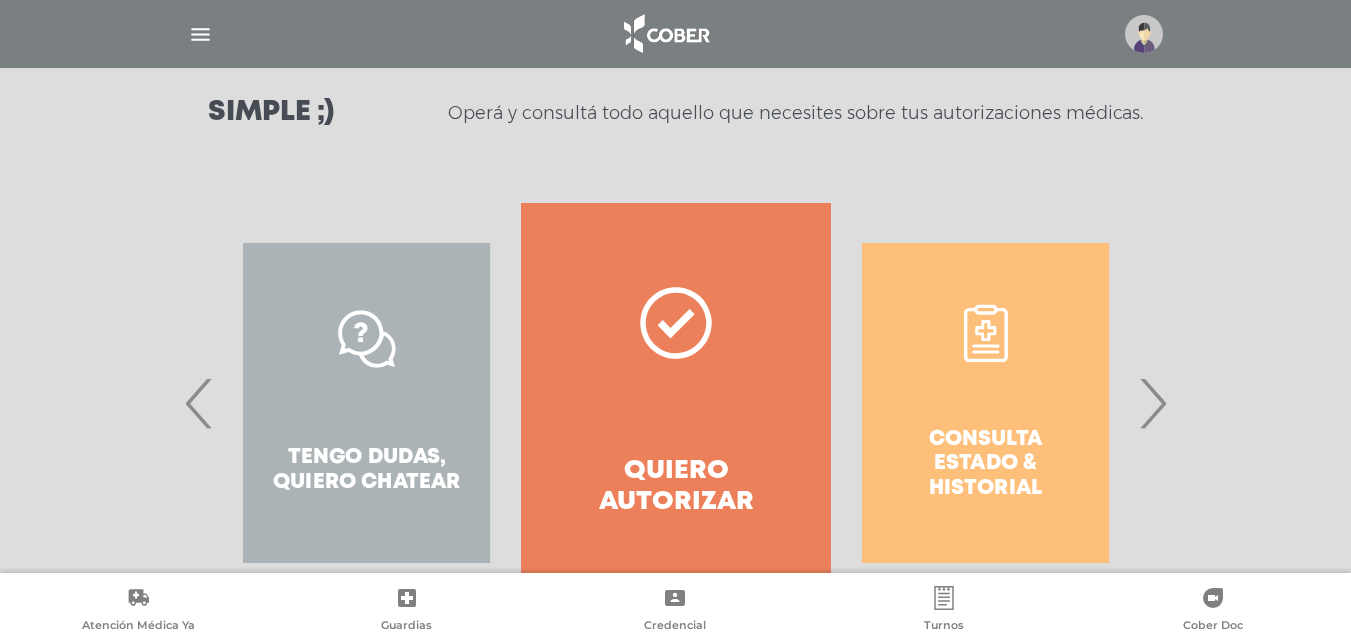 scroll, scrollTop: 300, scrollLeft: 0, axis: vertical 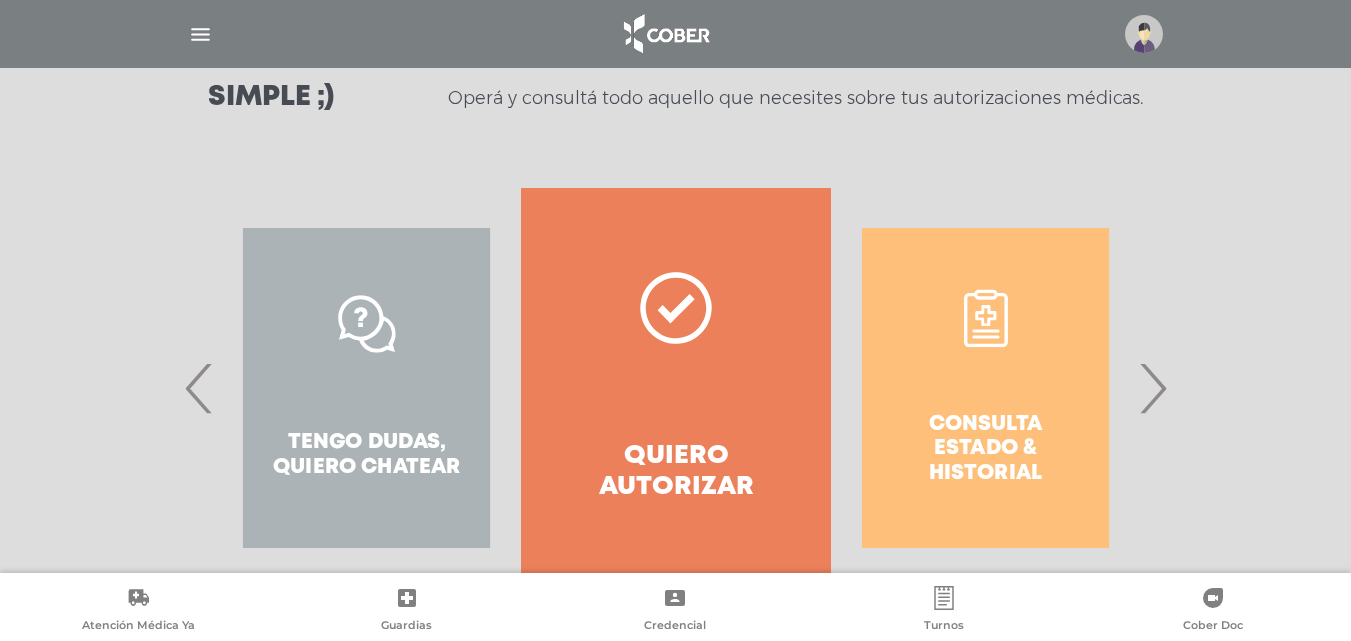 click 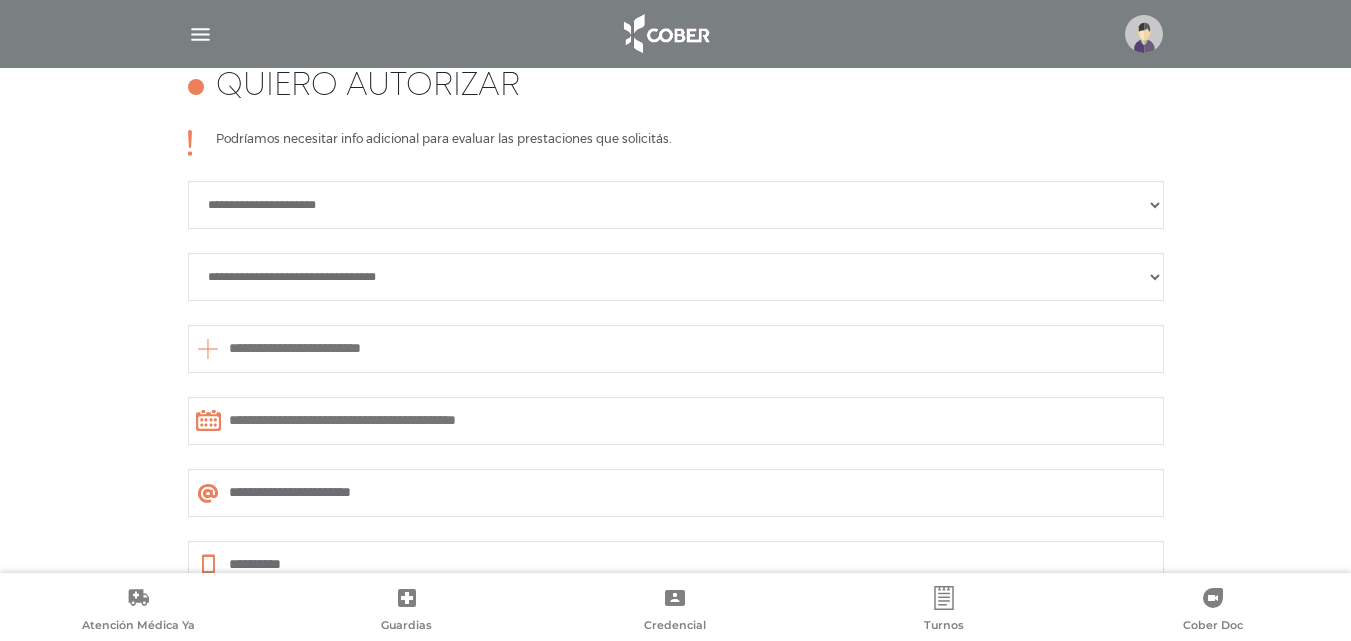 scroll, scrollTop: 888, scrollLeft: 0, axis: vertical 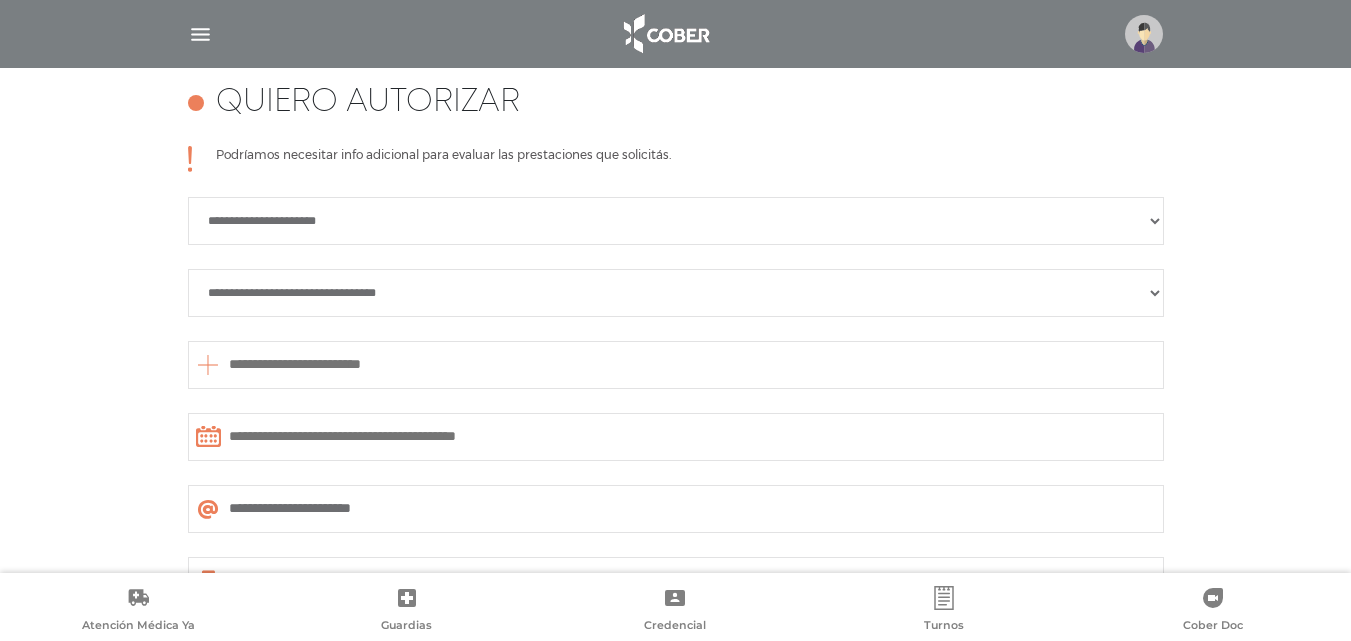 click on "**********" at bounding box center [676, 221] 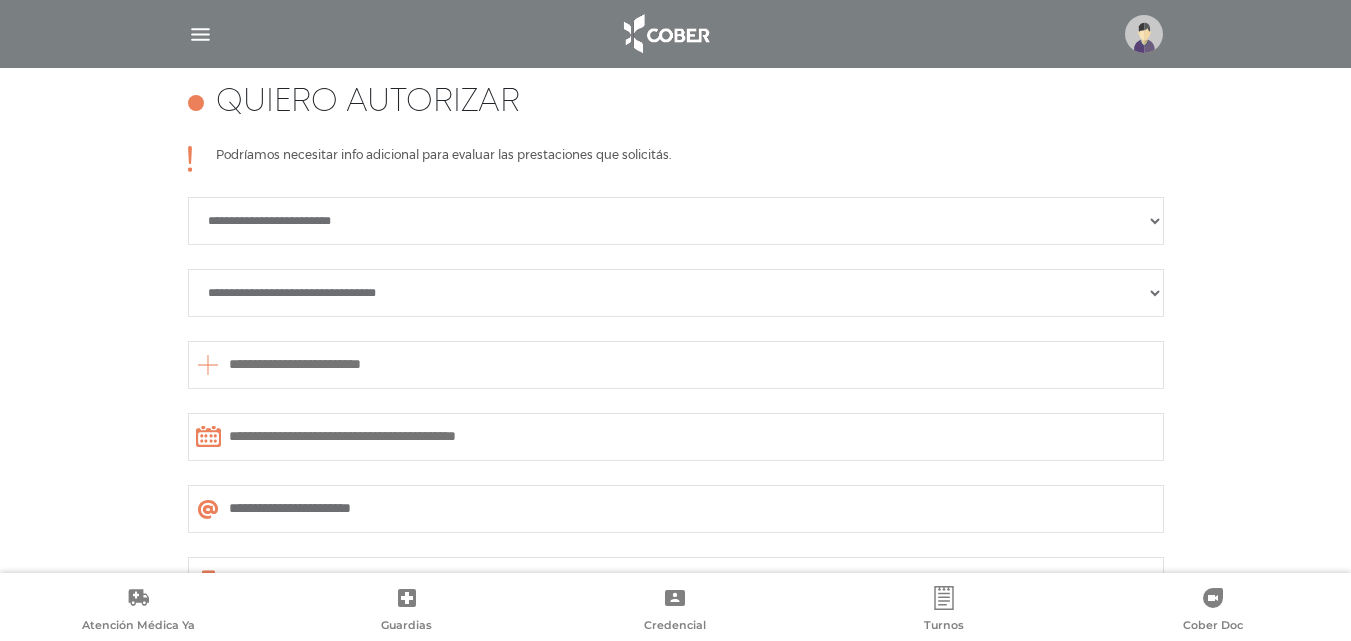 click on "**********" at bounding box center [676, 221] 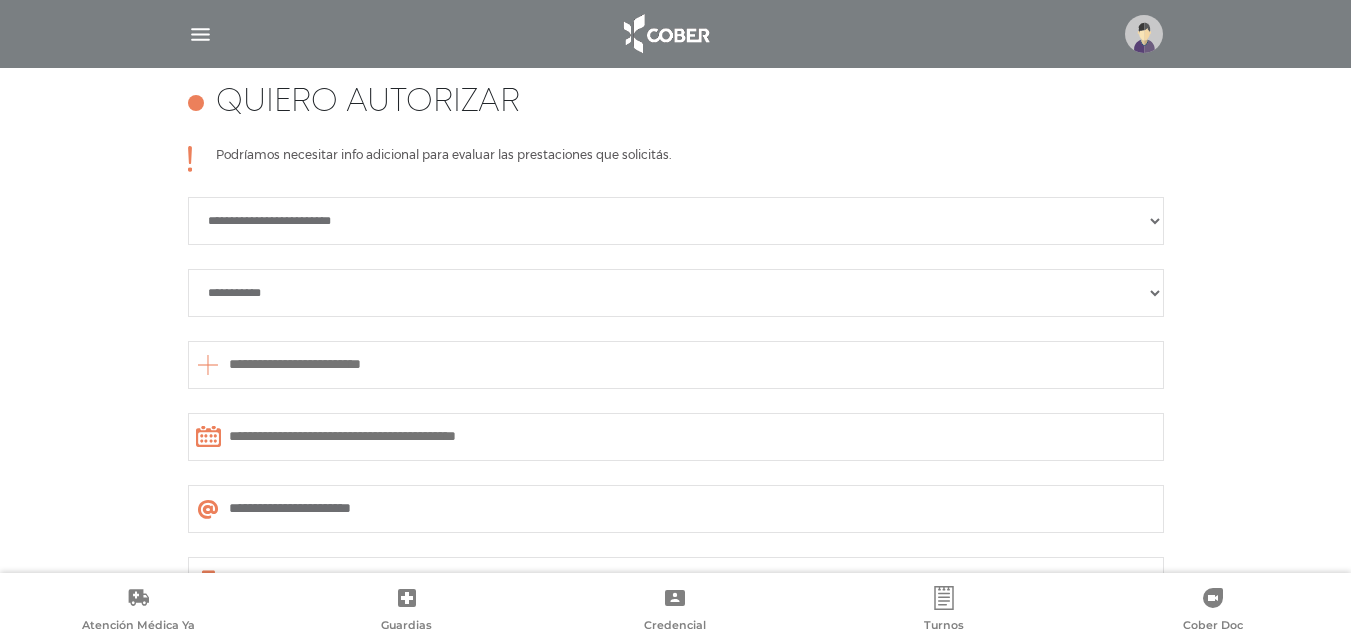 click on "**********" at bounding box center (676, 293) 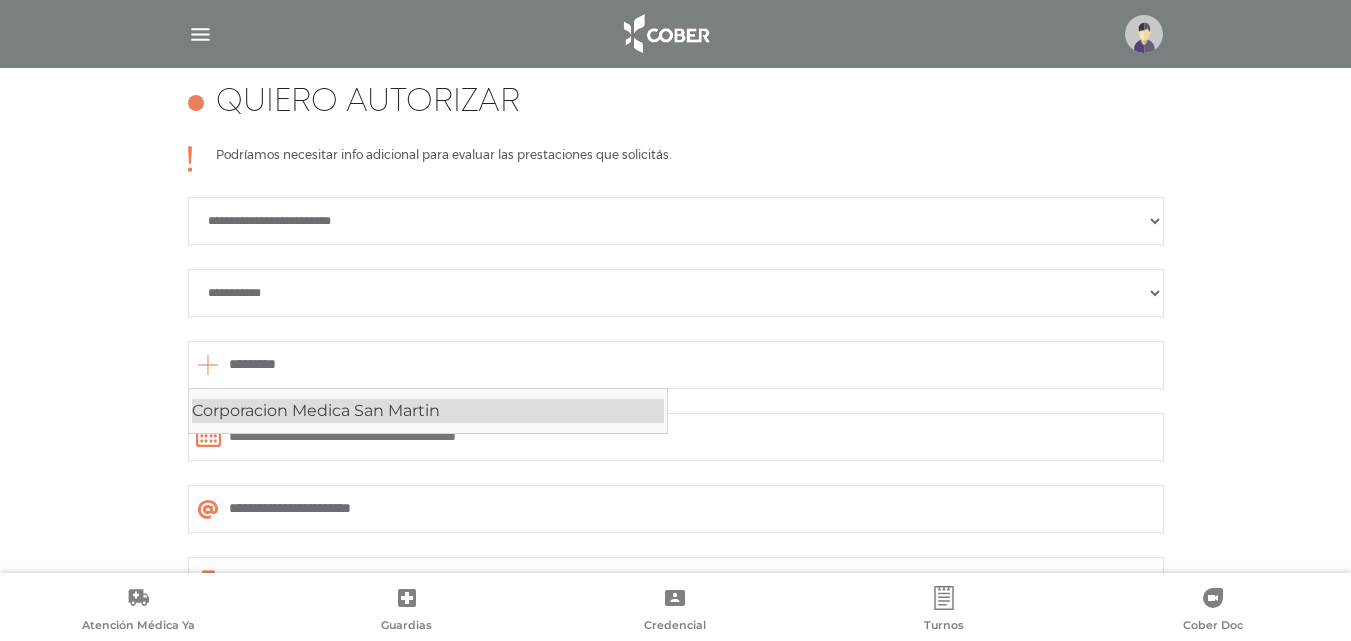 click on "Corporacion Medica San Martin" at bounding box center (428, 411) 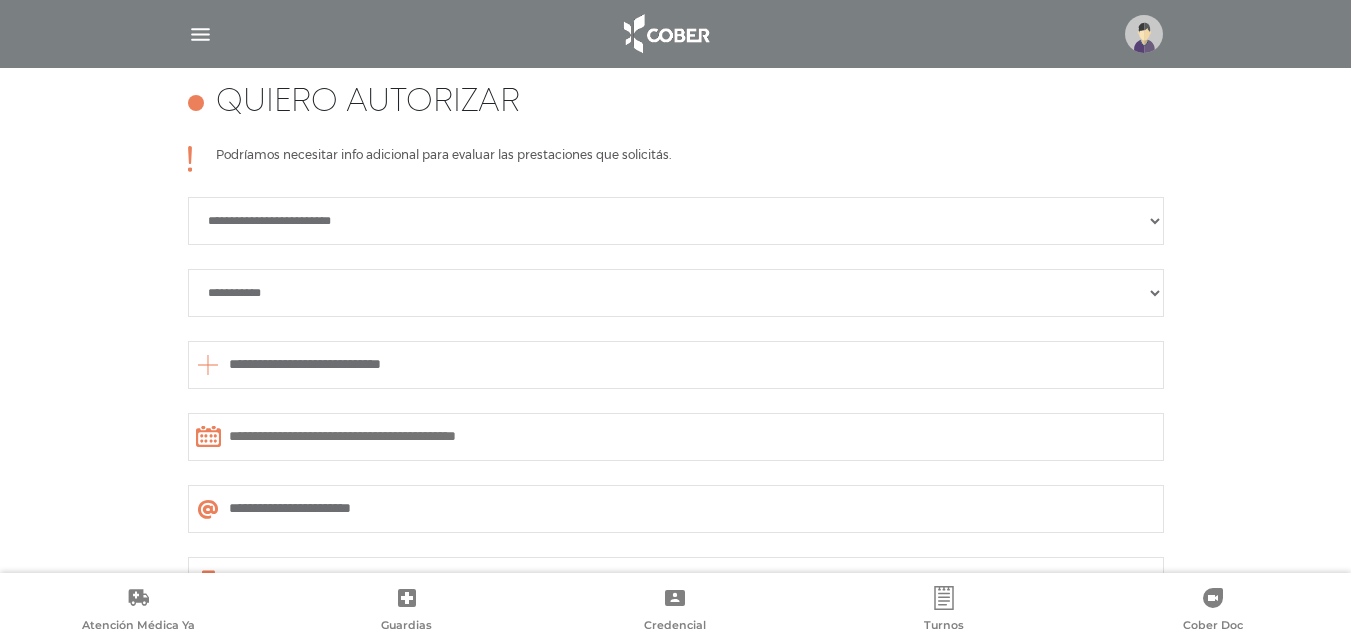 type on "**********" 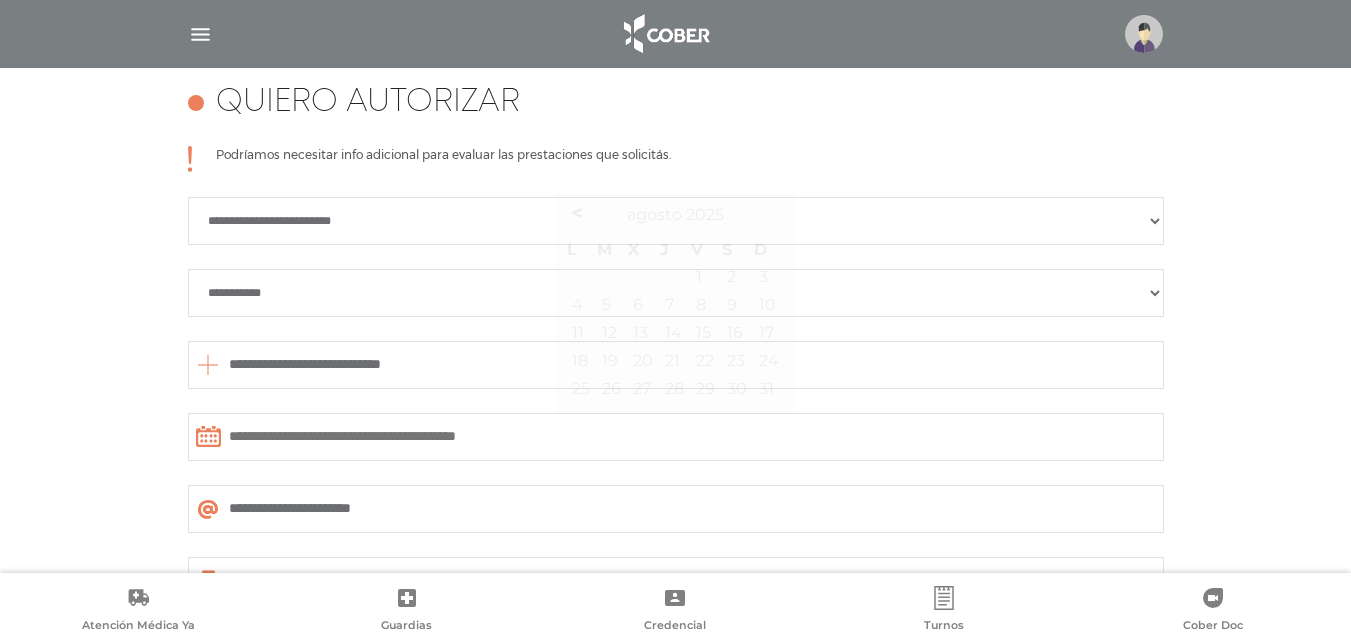 click at bounding box center (676, 437) 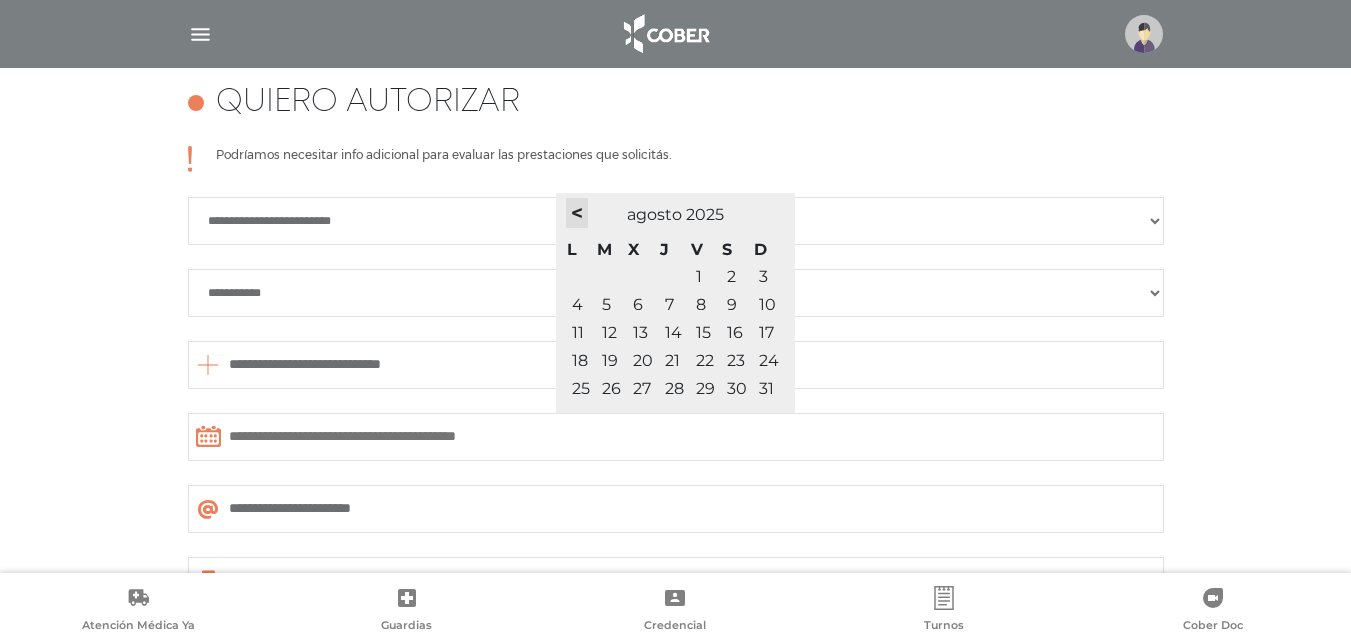 click on "<" at bounding box center (577, 213) 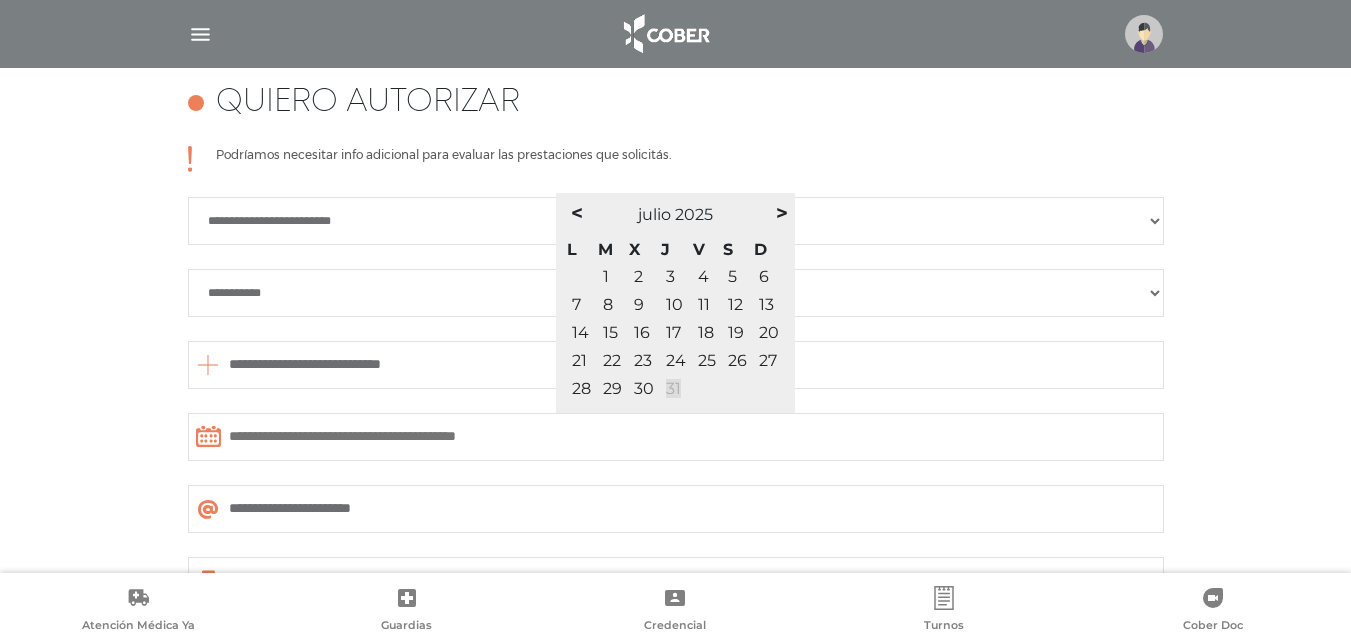 click on "31" at bounding box center [673, 388] 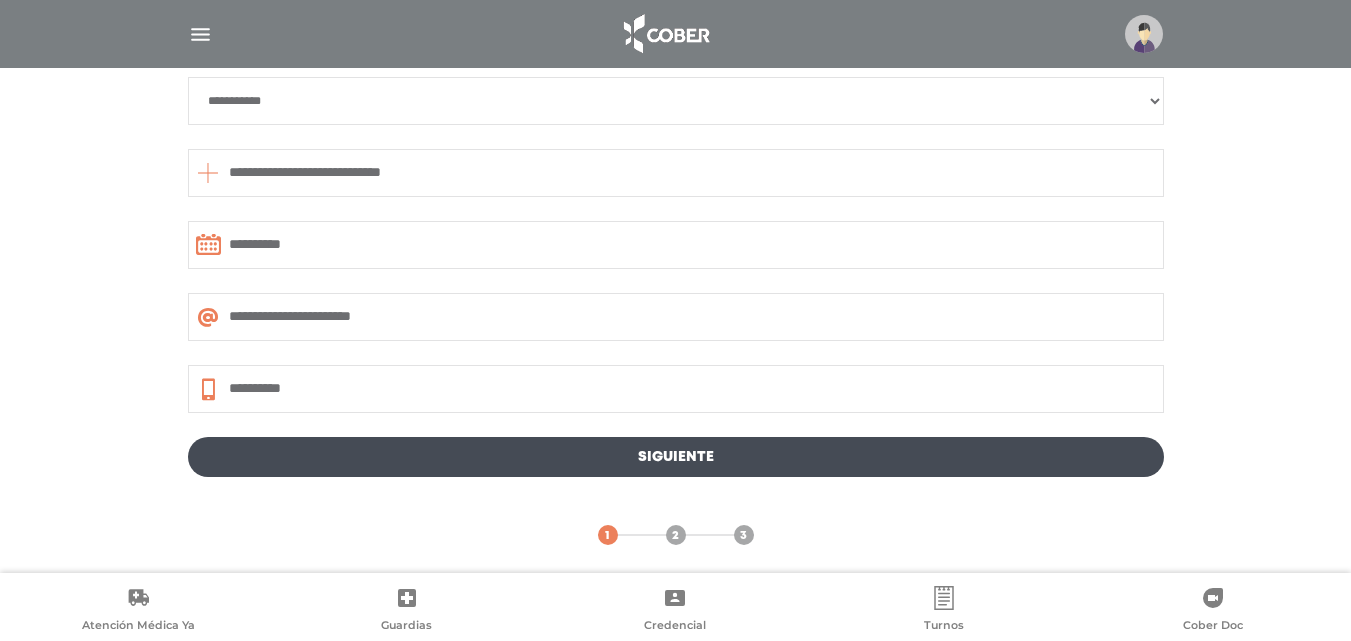 scroll, scrollTop: 1088, scrollLeft: 0, axis: vertical 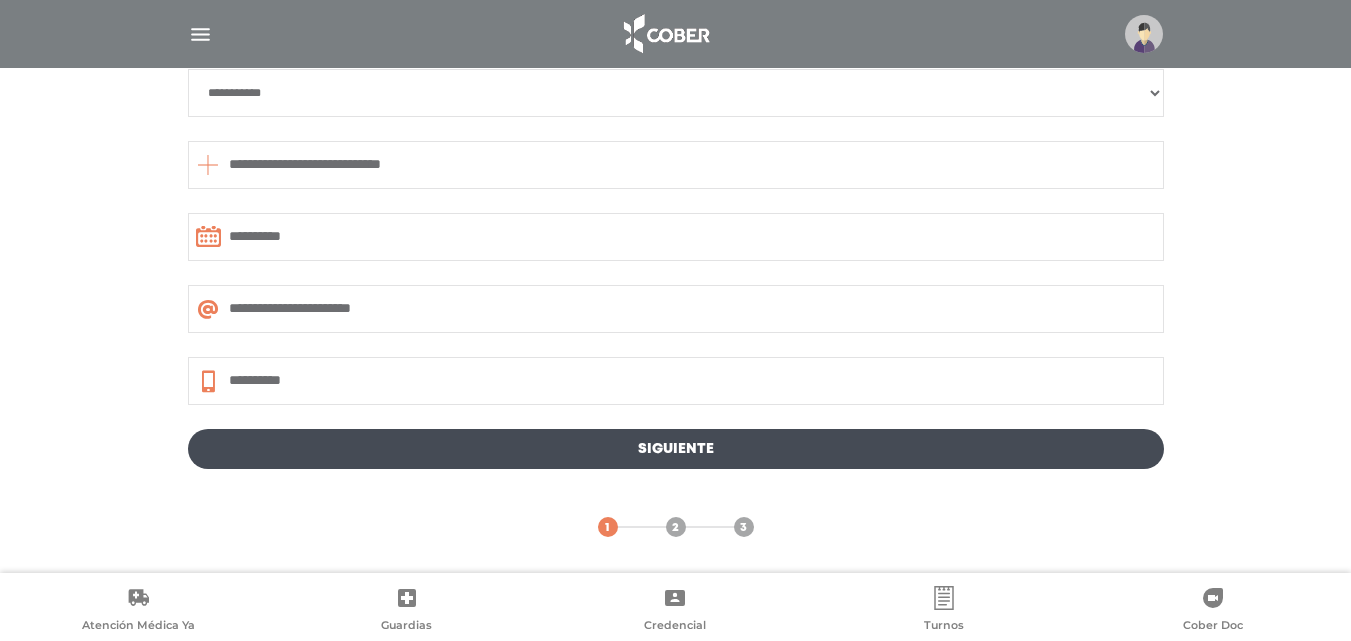 click on "Siguiente" at bounding box center (676, 449) 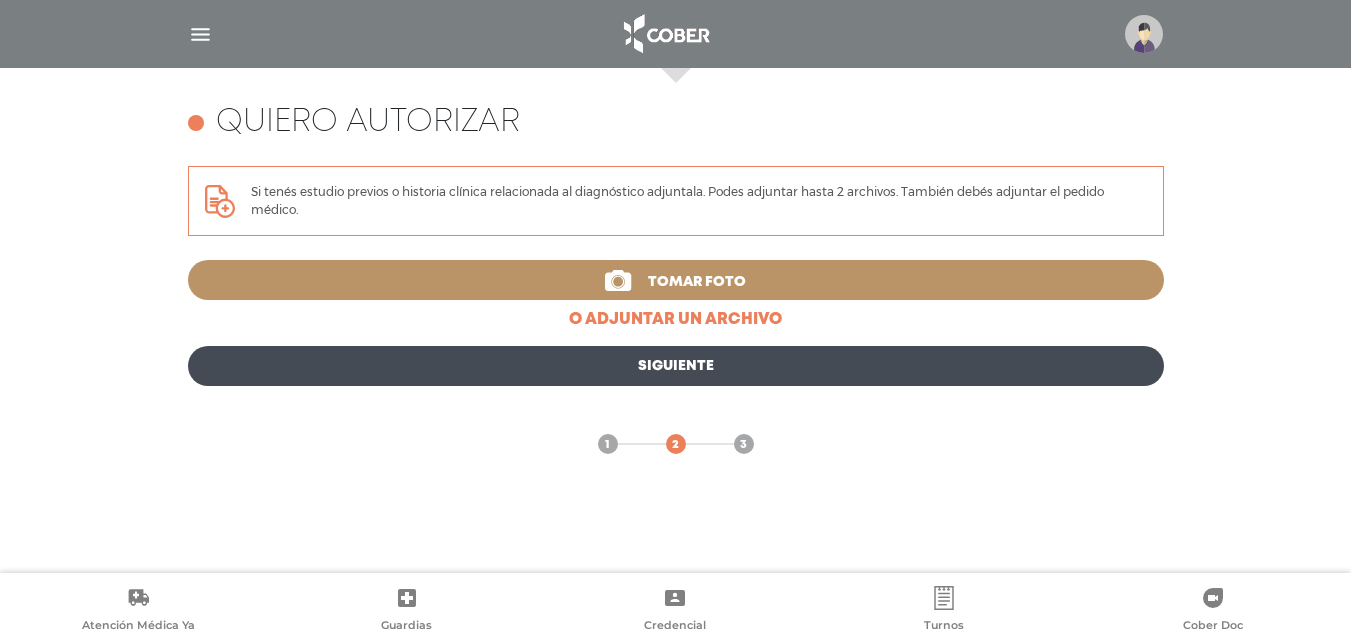 scroll, scrollTop: 785, scrollLeft: 0, axis: vertical 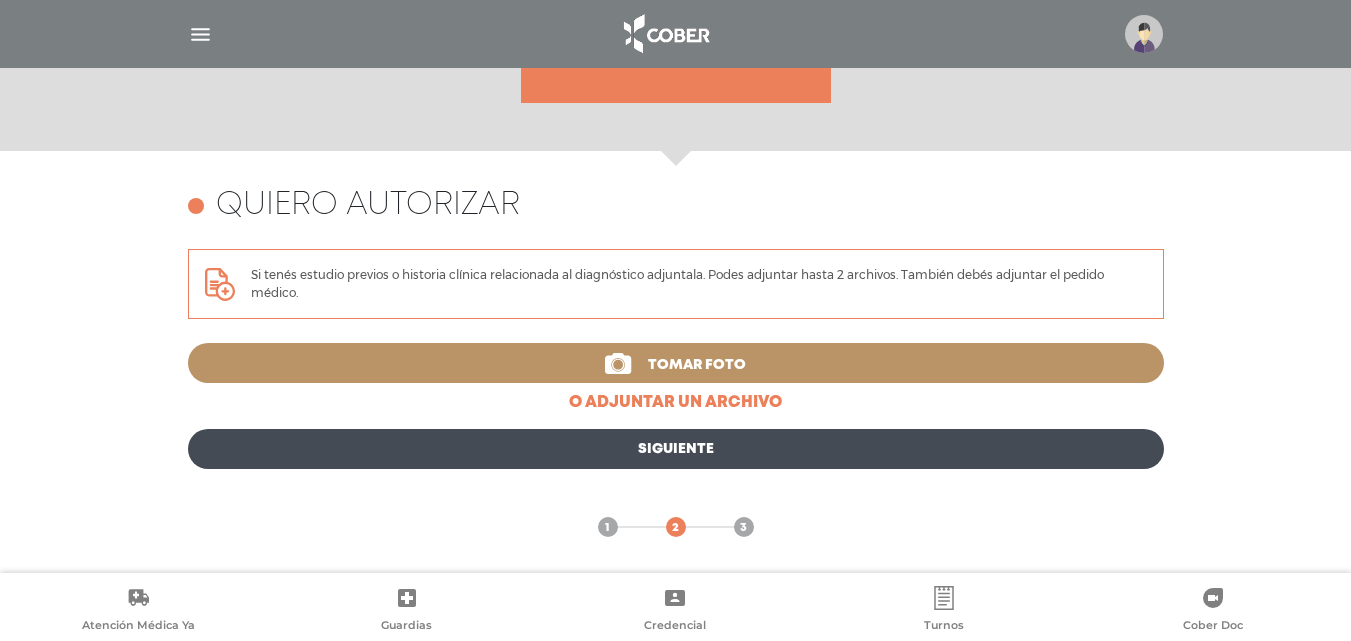 click on "Tomar foto" at bounding box center (697, 365) 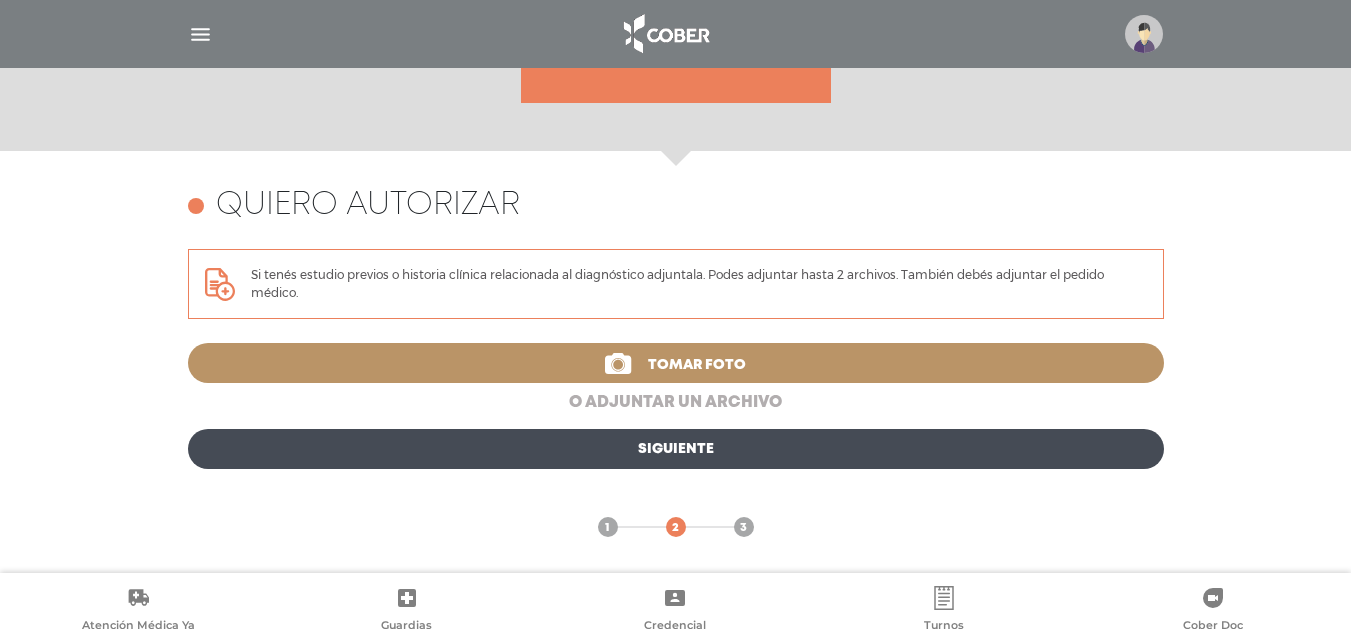 click on "o adjuntar un archivo" at bounding box center [676, 403] 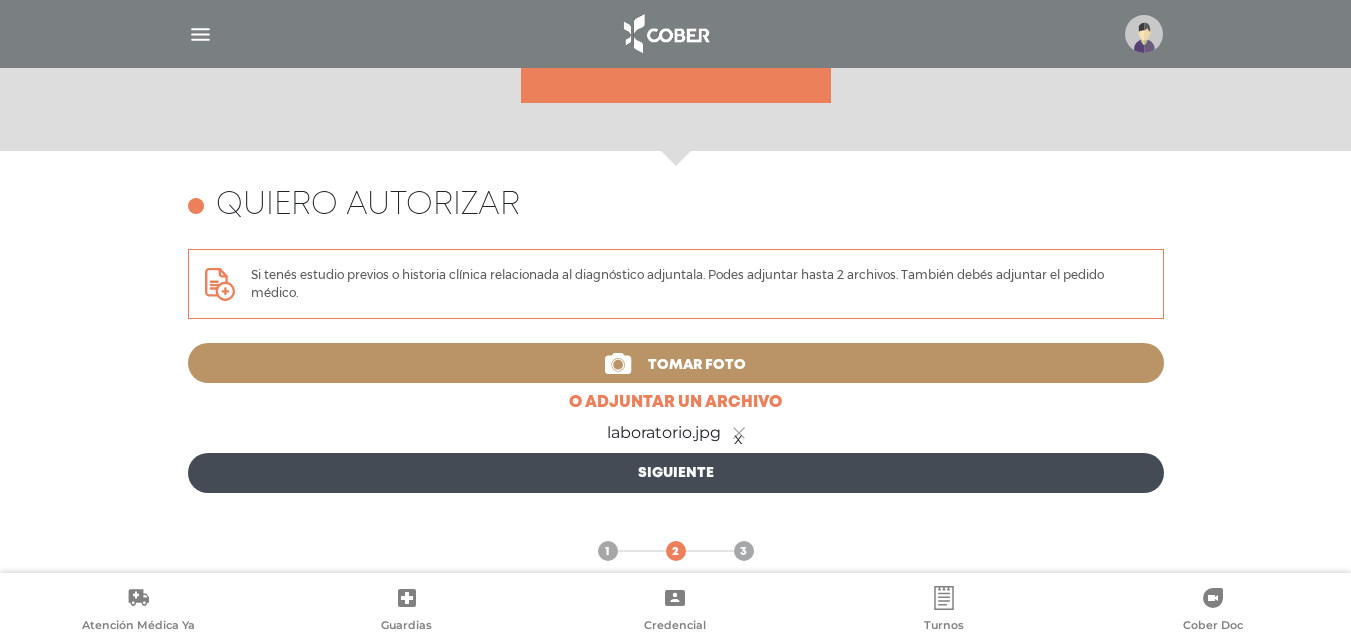 click on "Siguiente" at bounding box center [676, 473] 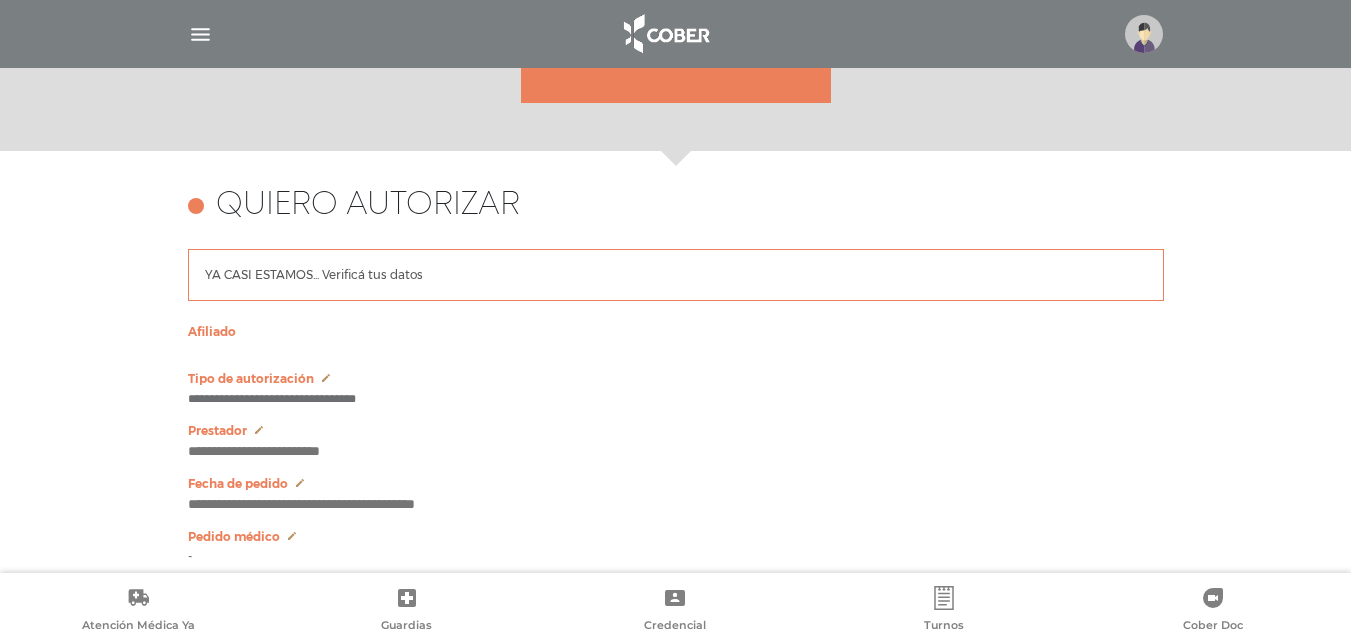 type on "**********" 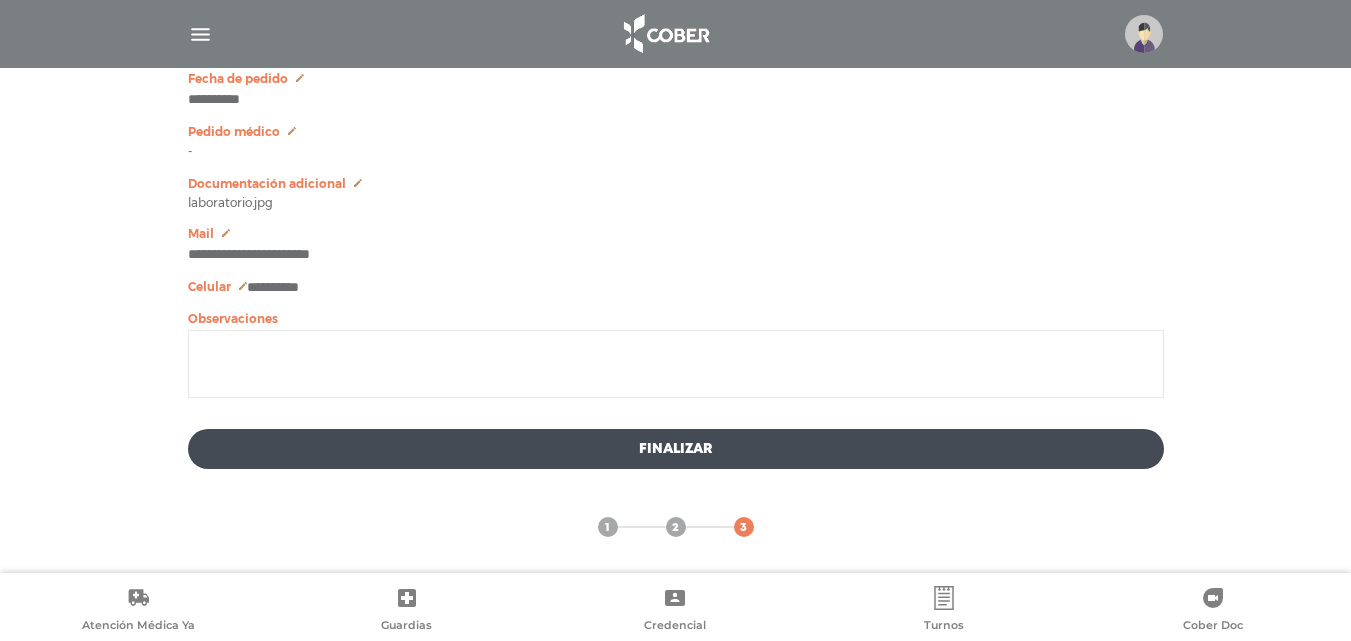 scroll, scrollTop: 1202, scrollLeft: 0, axis: vertical 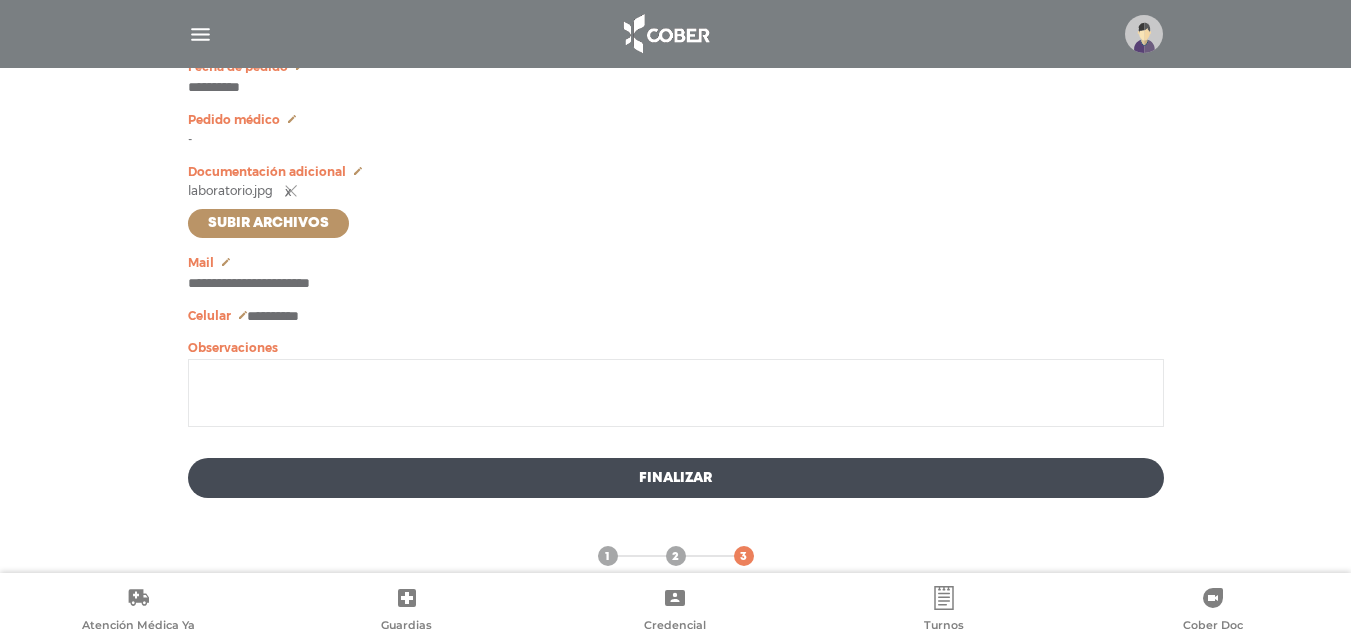 click on "Subir archivos" at bounding box center (268, 223) 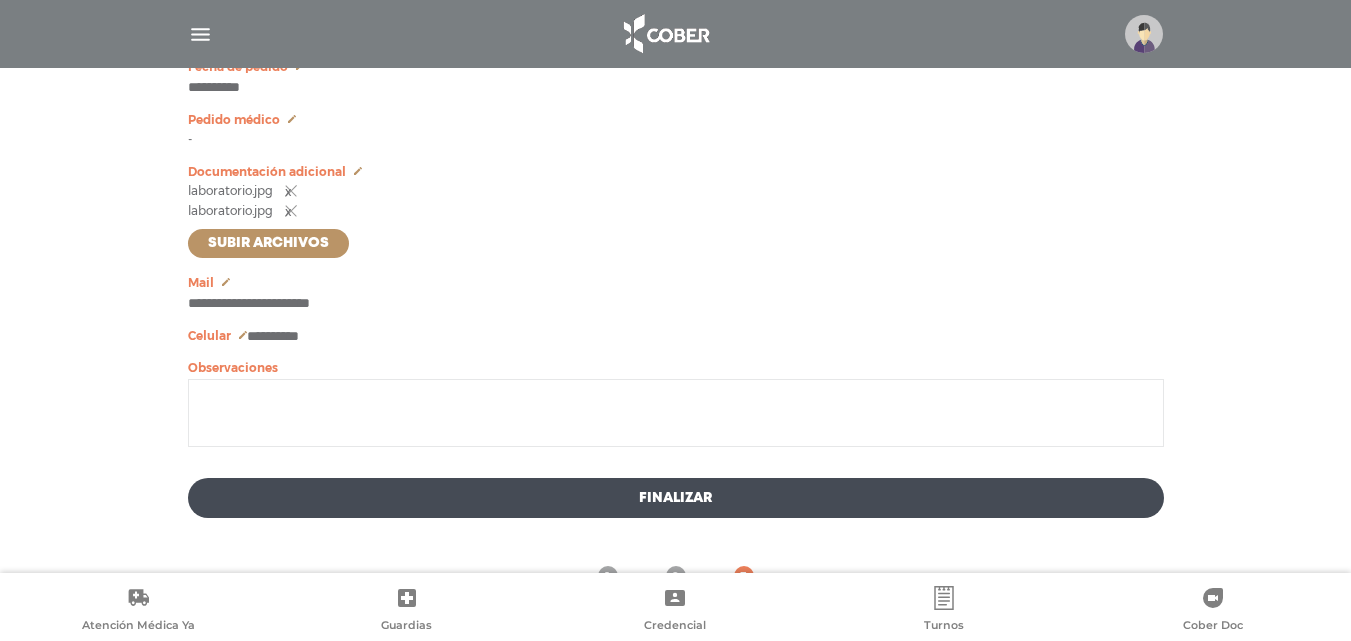 click on "laboratorio.jpg" at bounding box center [230, 191] 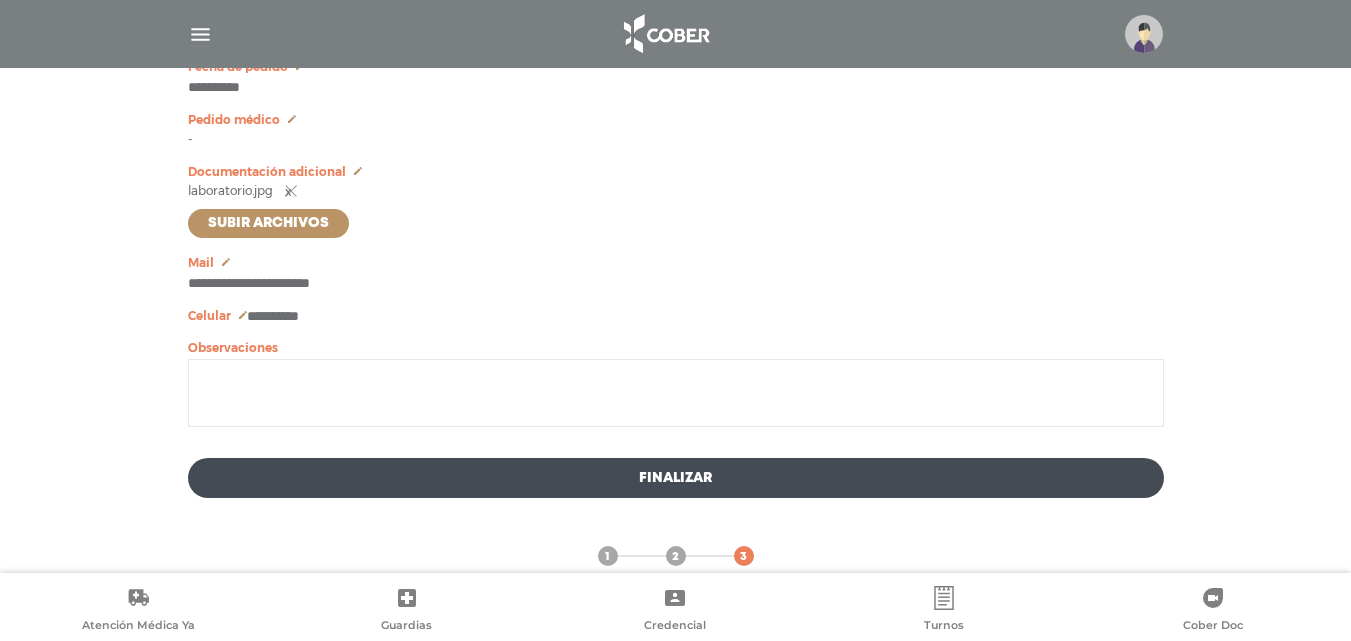 scroll, scrollTop: 1243, scrollLeft: 0, axis: vertical 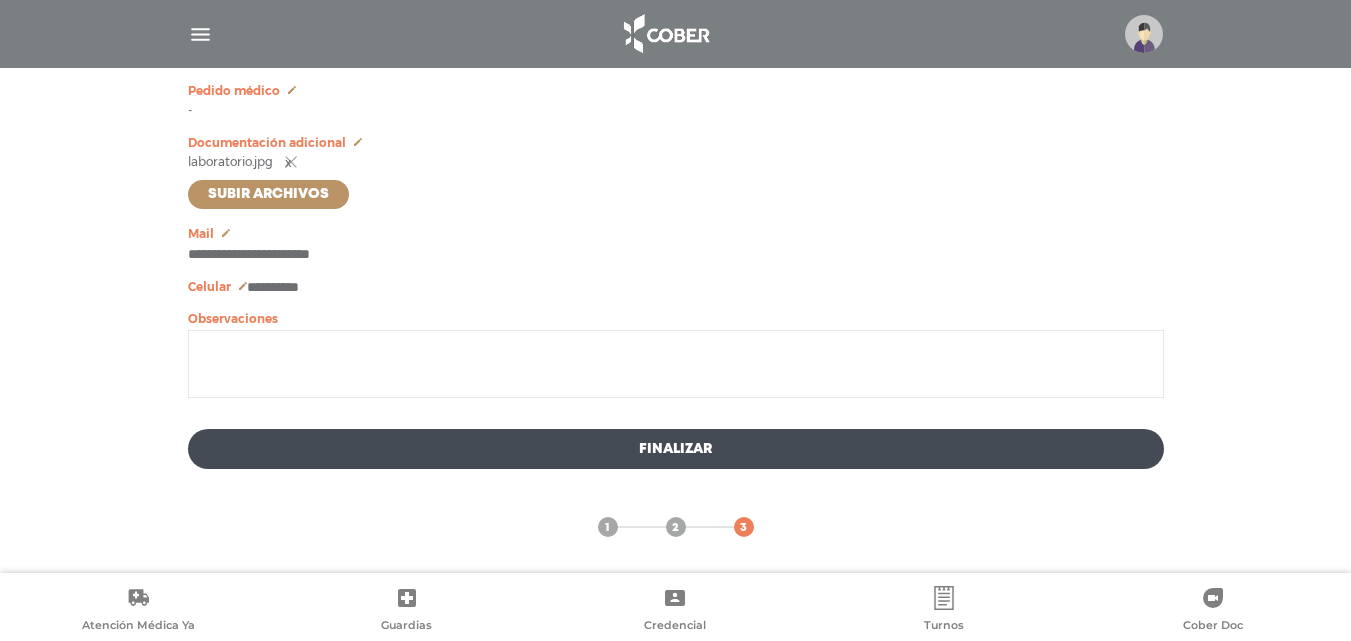 click at bounding box center (676, 364) 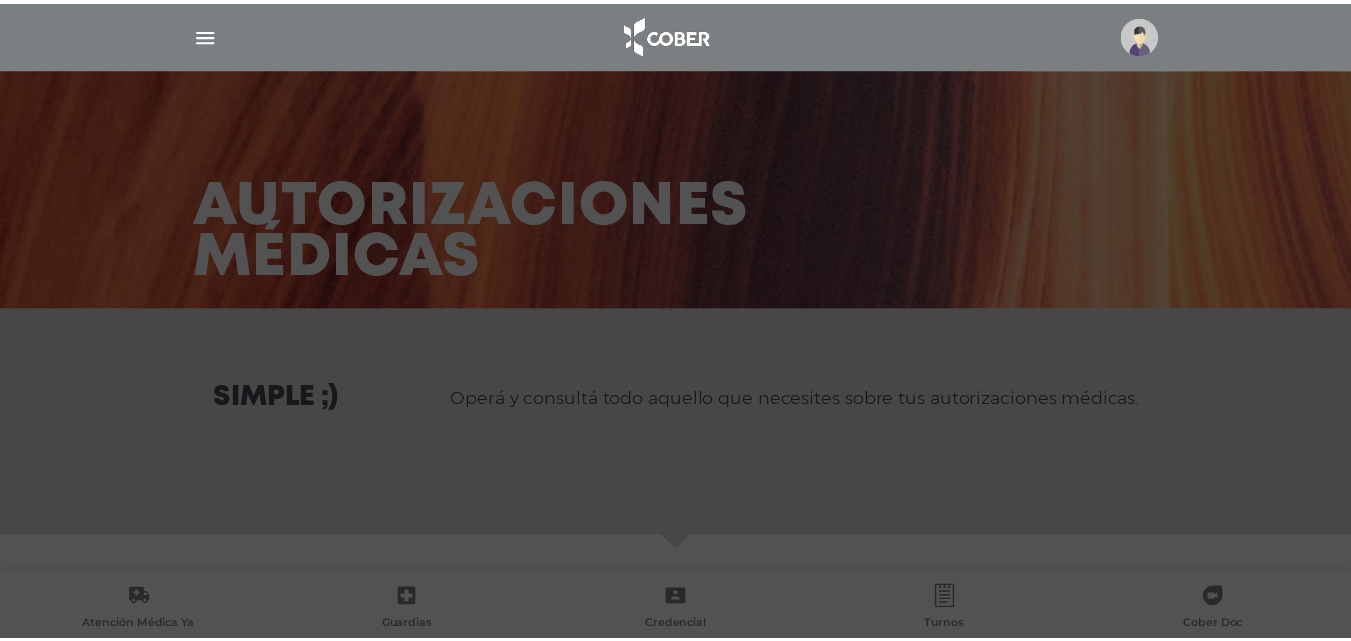 scroll, scrollTop: 0, scrollLeft: 0, axis: both 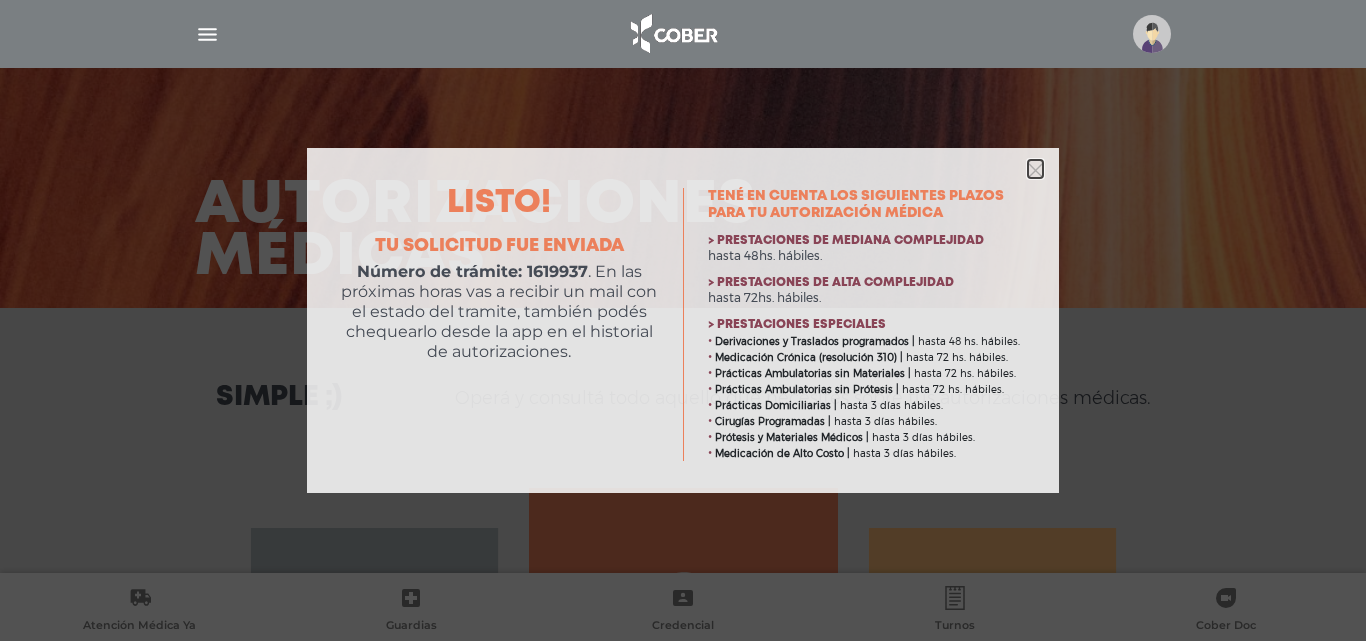 click 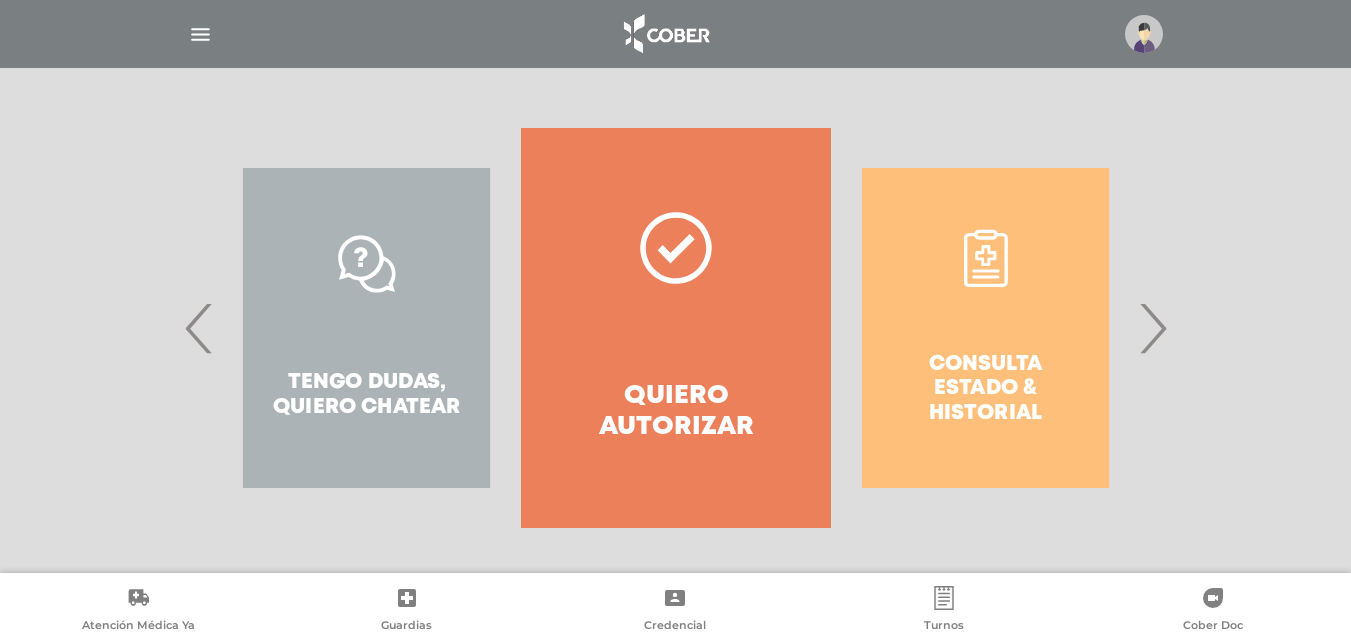 scroll, scrollTop: 363, scrollLeft: 0, axis: vertical 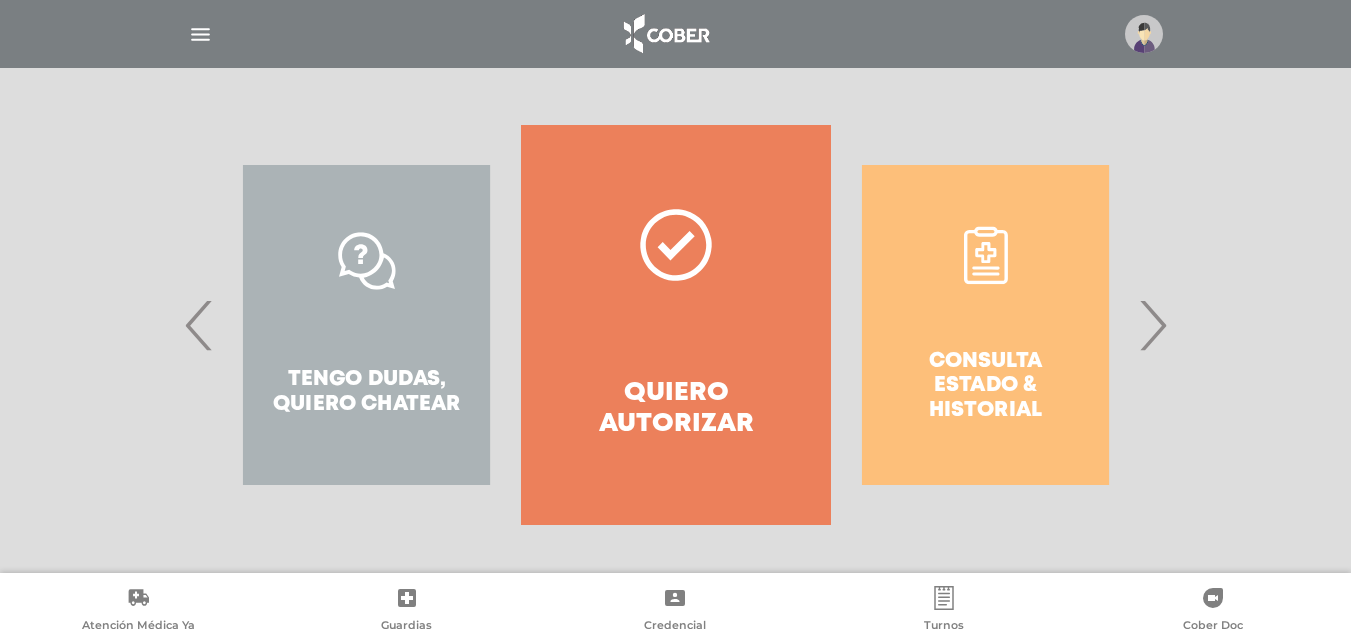click on "›" at bounding box center (1152, 325) 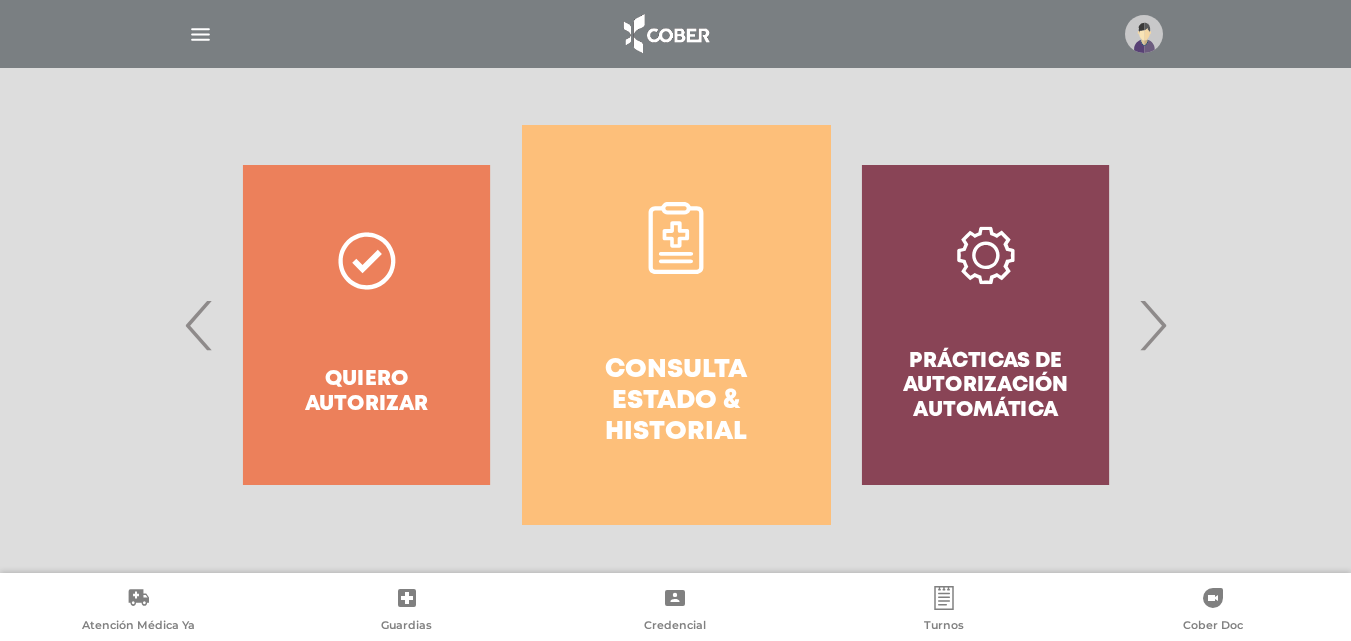 click on "Consulta estado & historial" at bounding box center (676, 402) 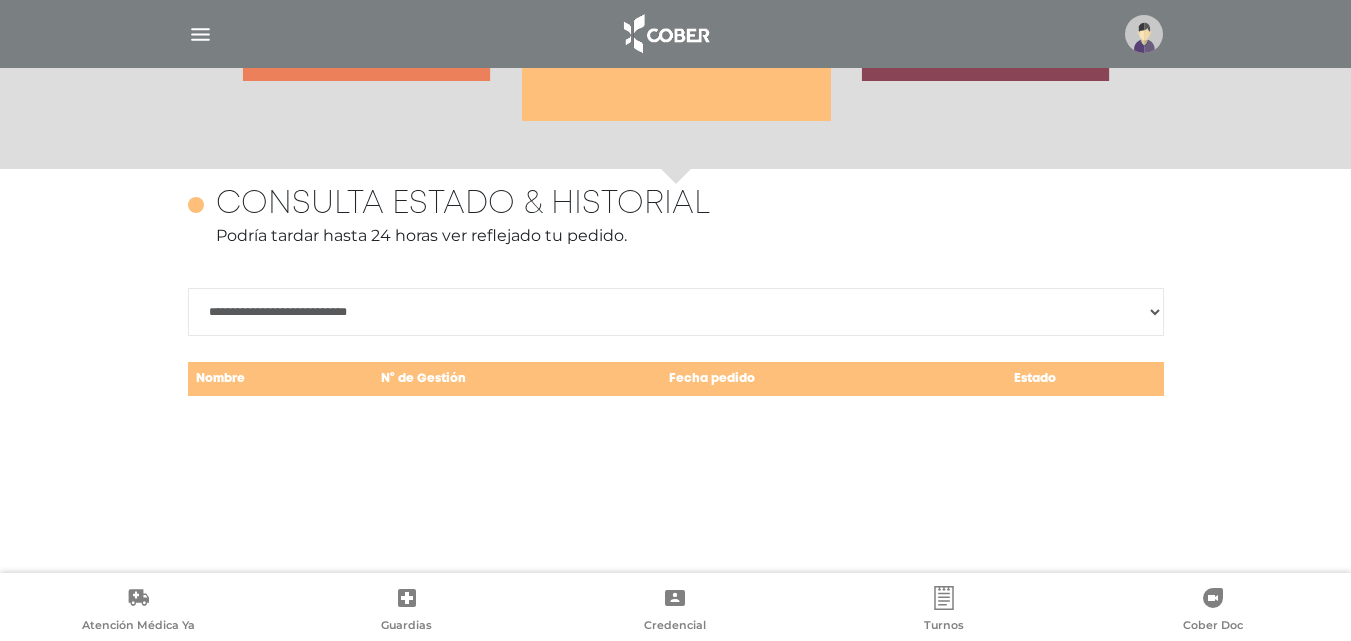 scroll, scrollTop: 868, scrollLeft: 0, axis: vertical 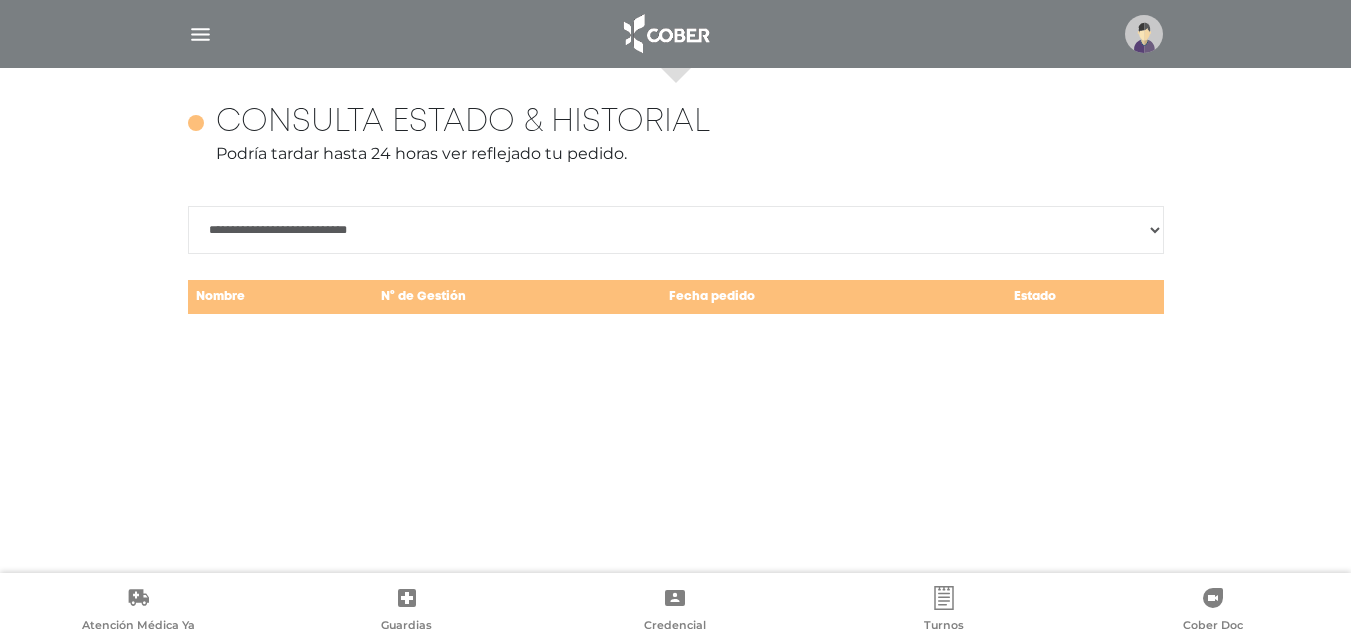 click on "**********" at bounding box center [676, 230] 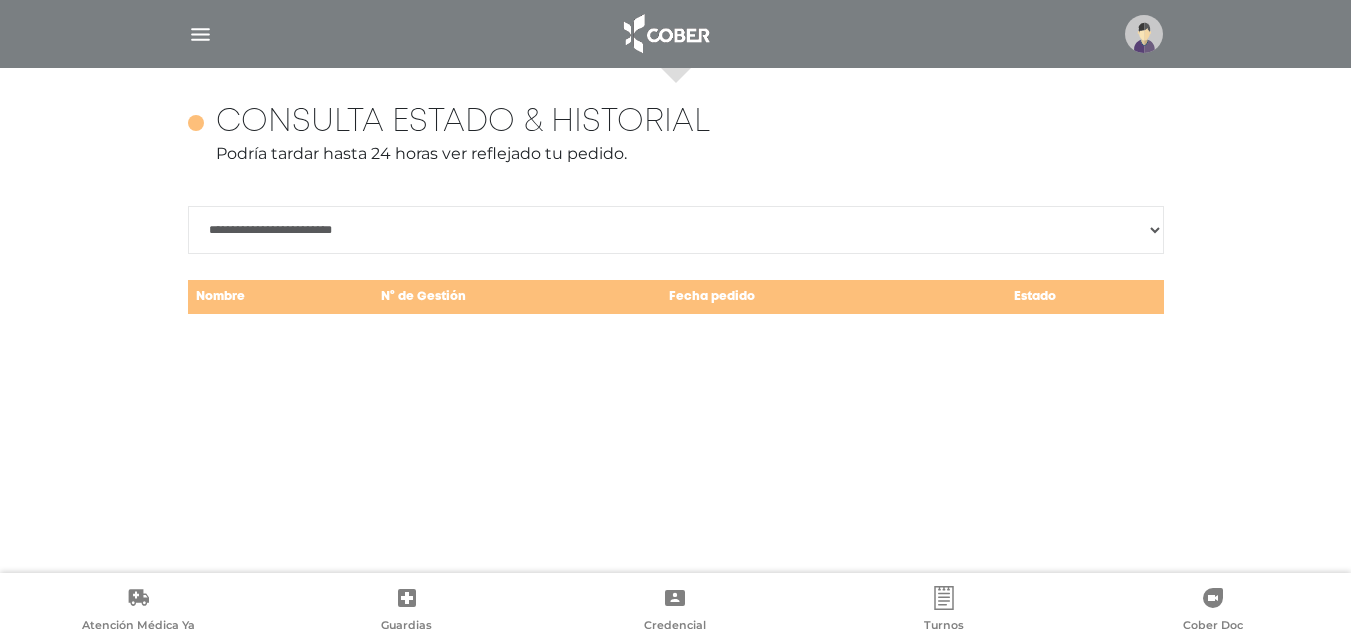 click on "N° de Gestión" at bounding box center (517, 297) 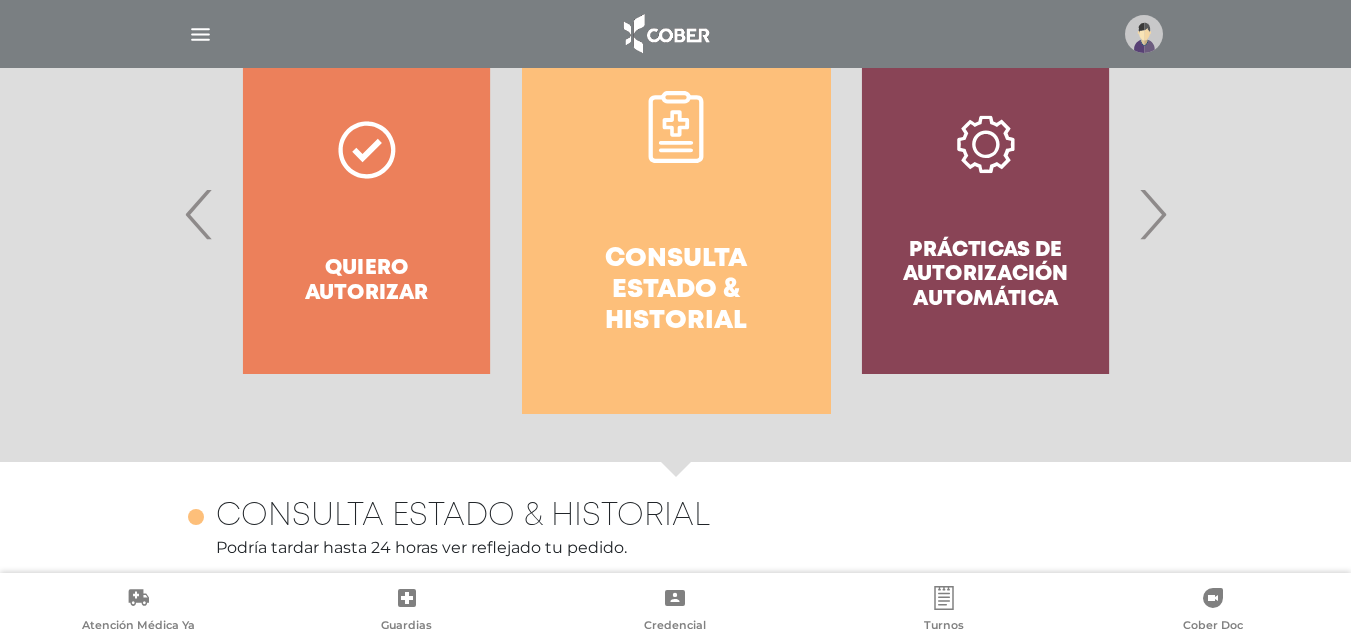 scroll, scrollTop: 268, scrollLeft: 0, axis: vertical 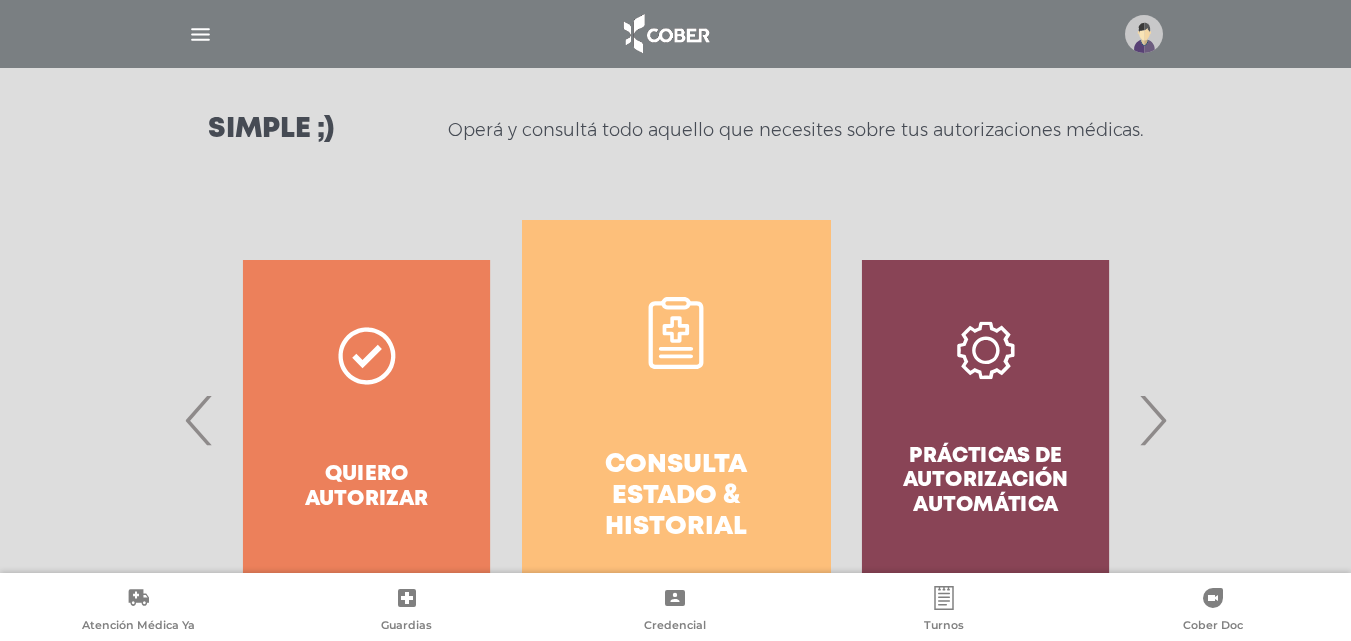 click on "›" at bounding box center [1152, 420] 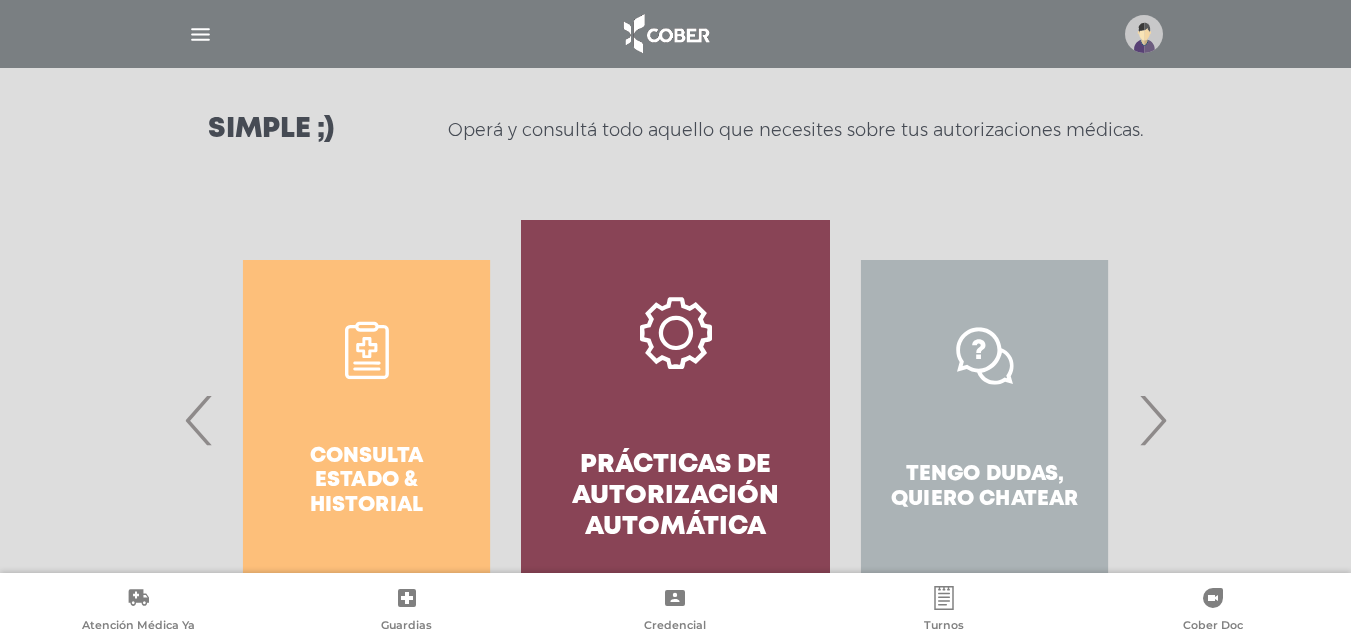 click on "Prácticas de autorización automática" at bounding box center [675, 497] 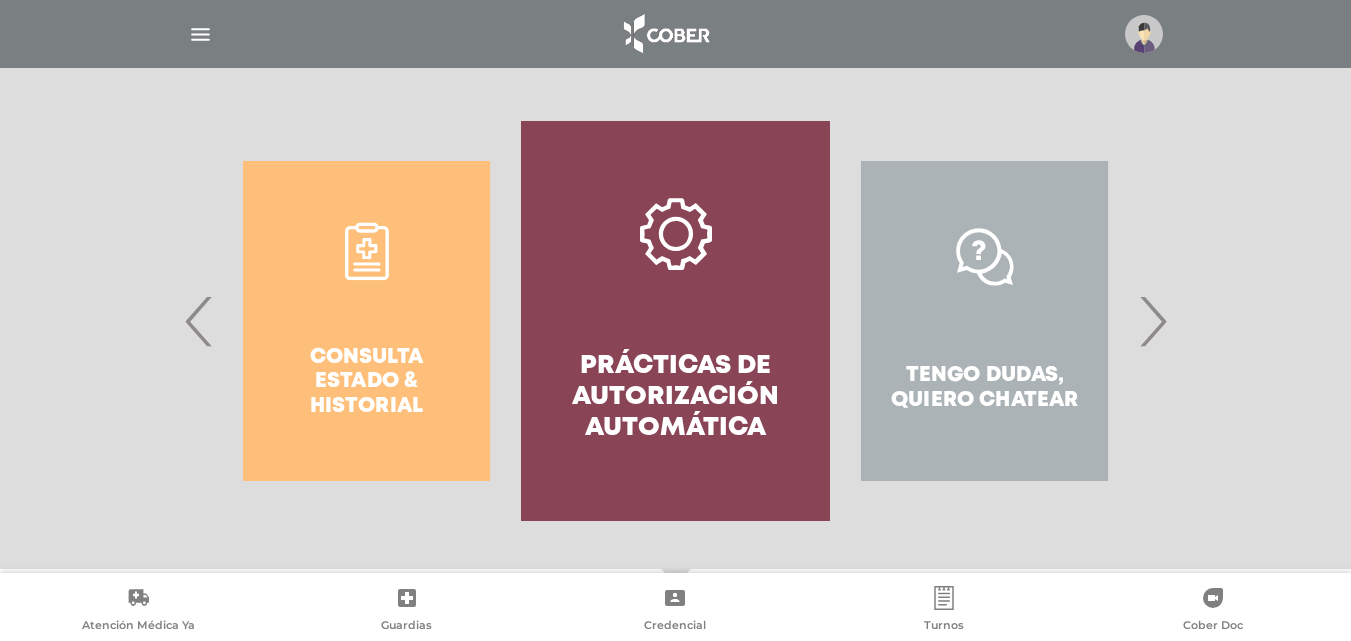 scroll, scrollTop: 400, scrollLeft: 0, axis: vertical 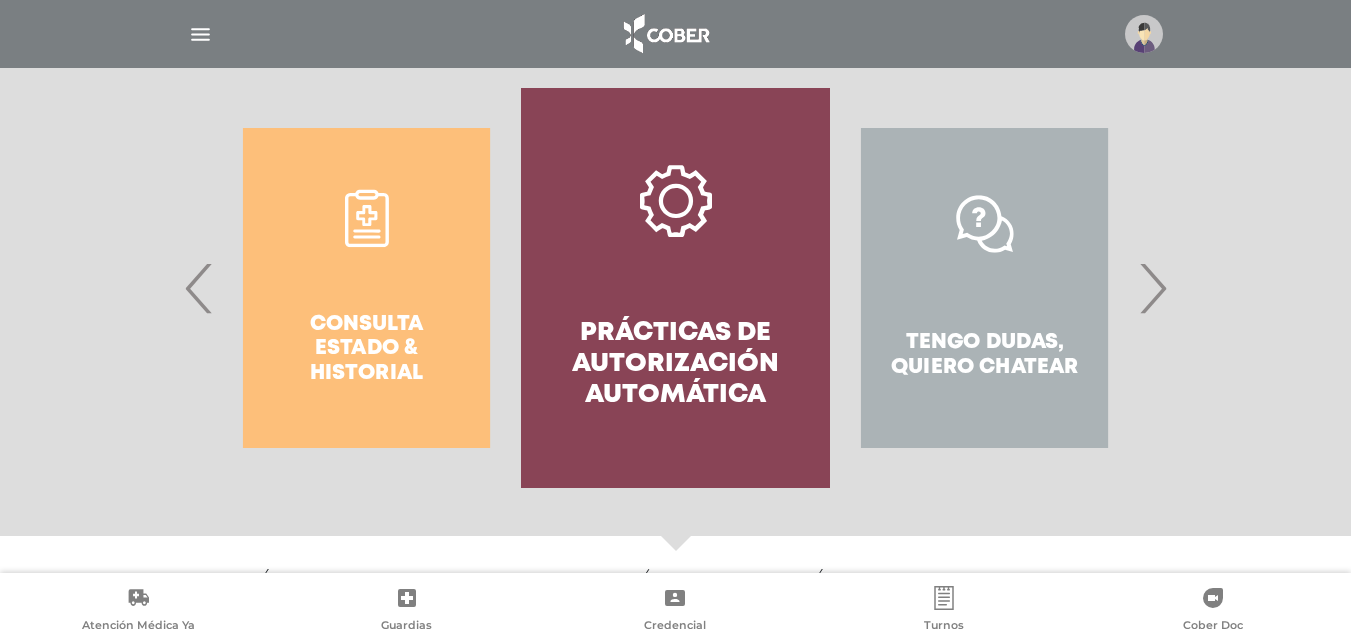 click on "‹" at bounding box center (199, 288) 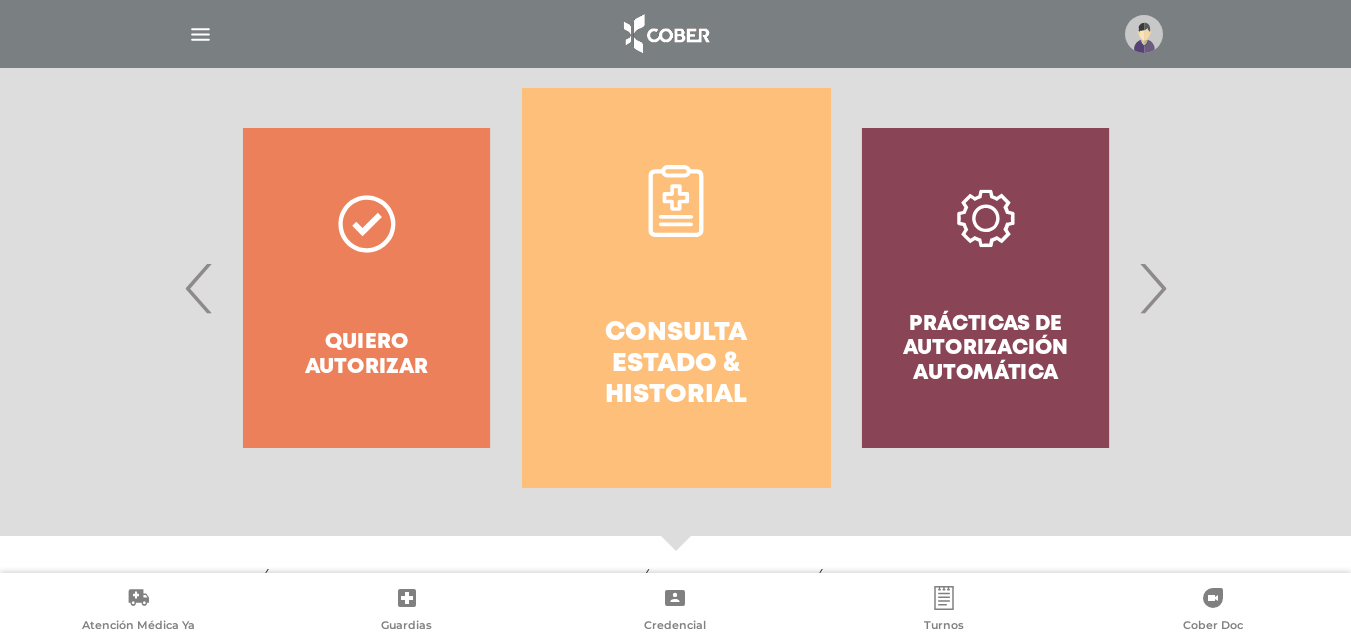 click on "Consulta estado & historial" at bounding box center [676, 288] 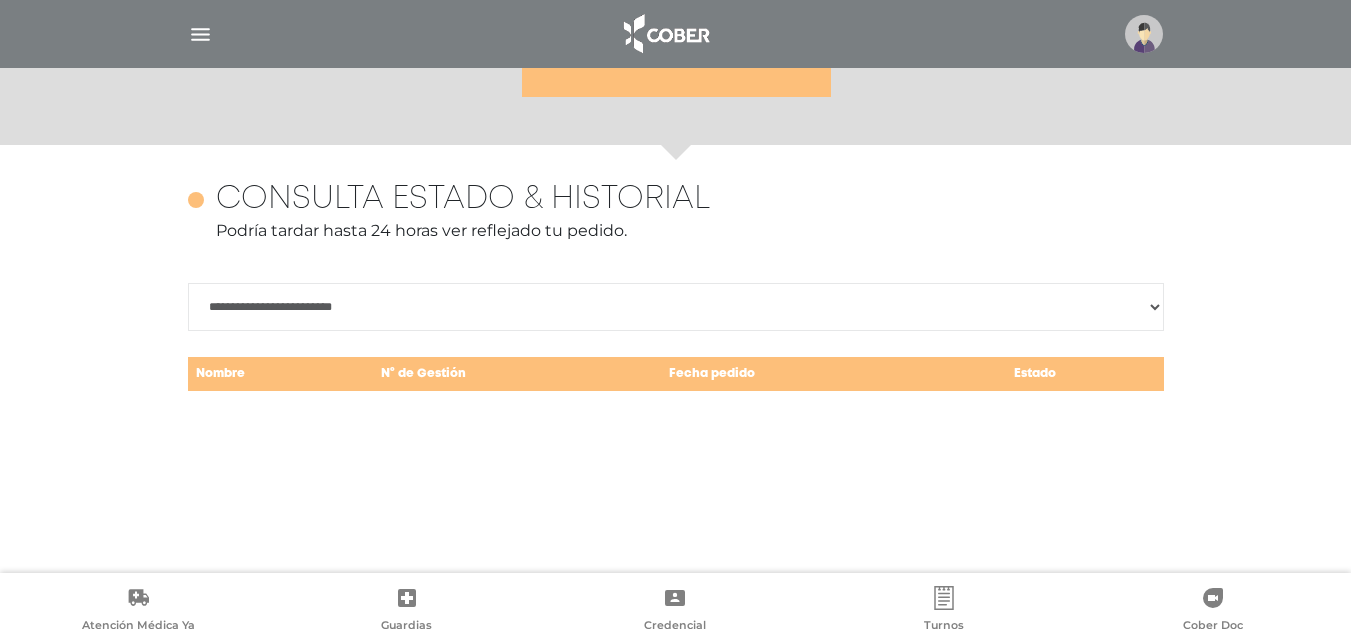 scroll, scrollTop: 868, scrollLeft: 0, axis: vertical 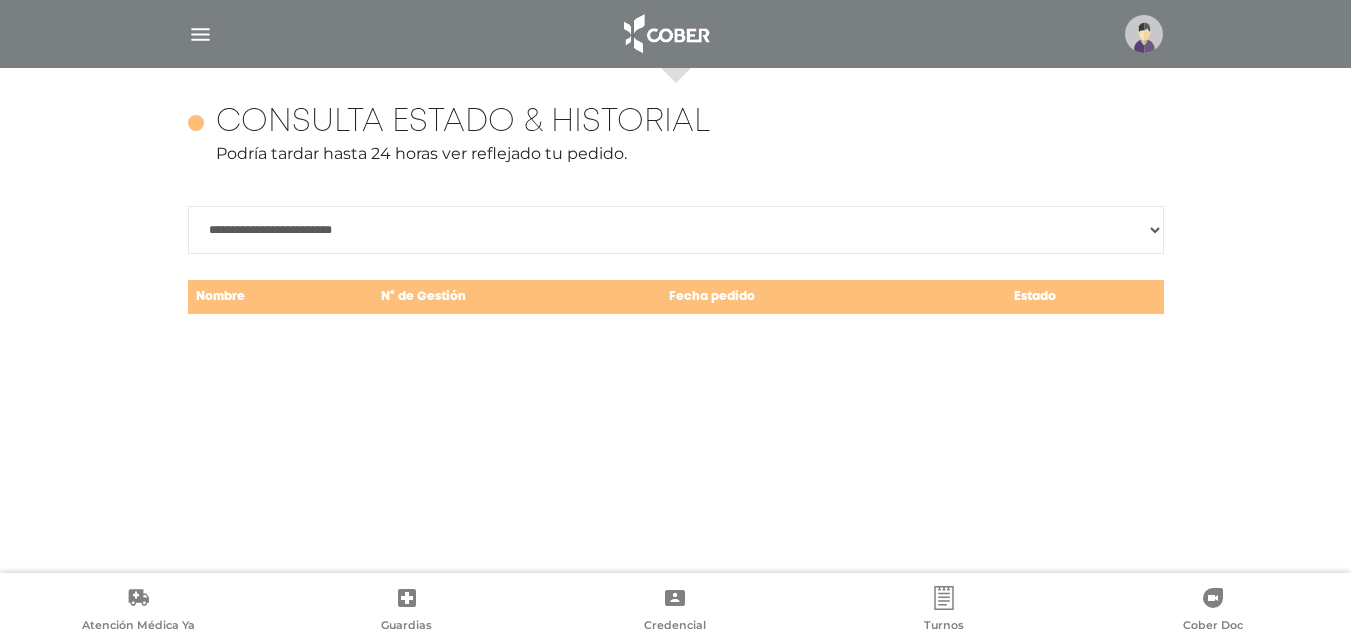 click on "**********" at bounding box center (676, 320) 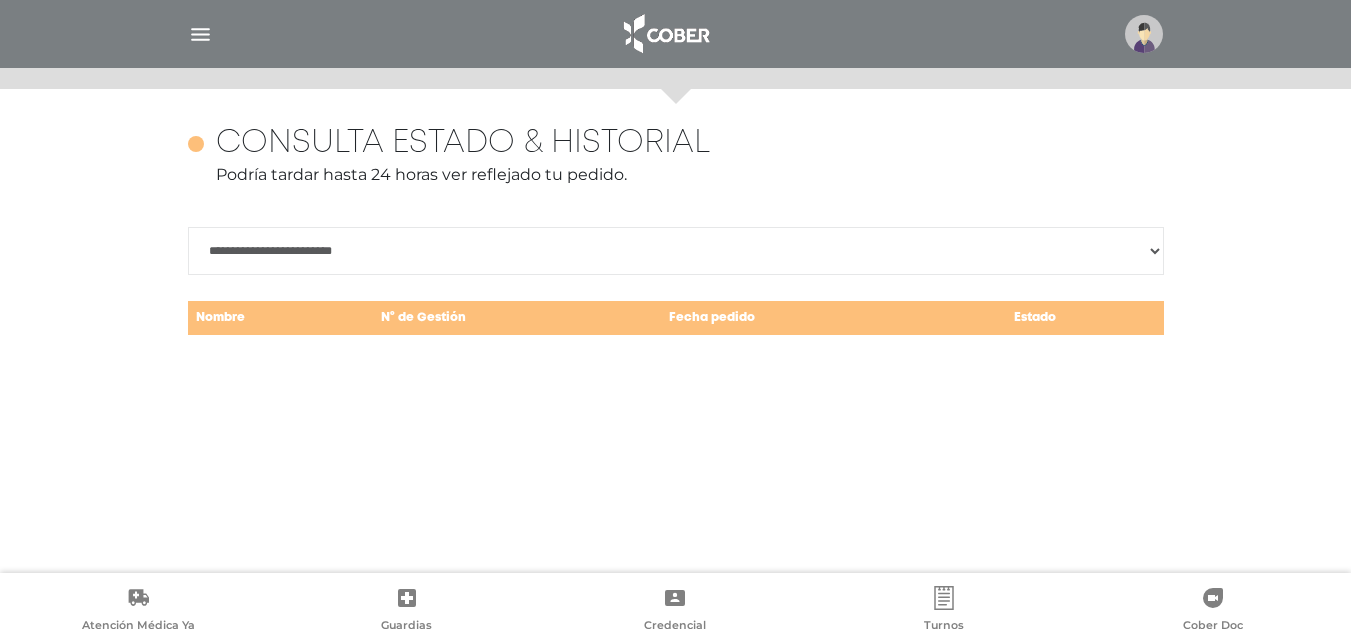 scroll, scrollTop: 868, scrollLeft: 0, axis: vertical 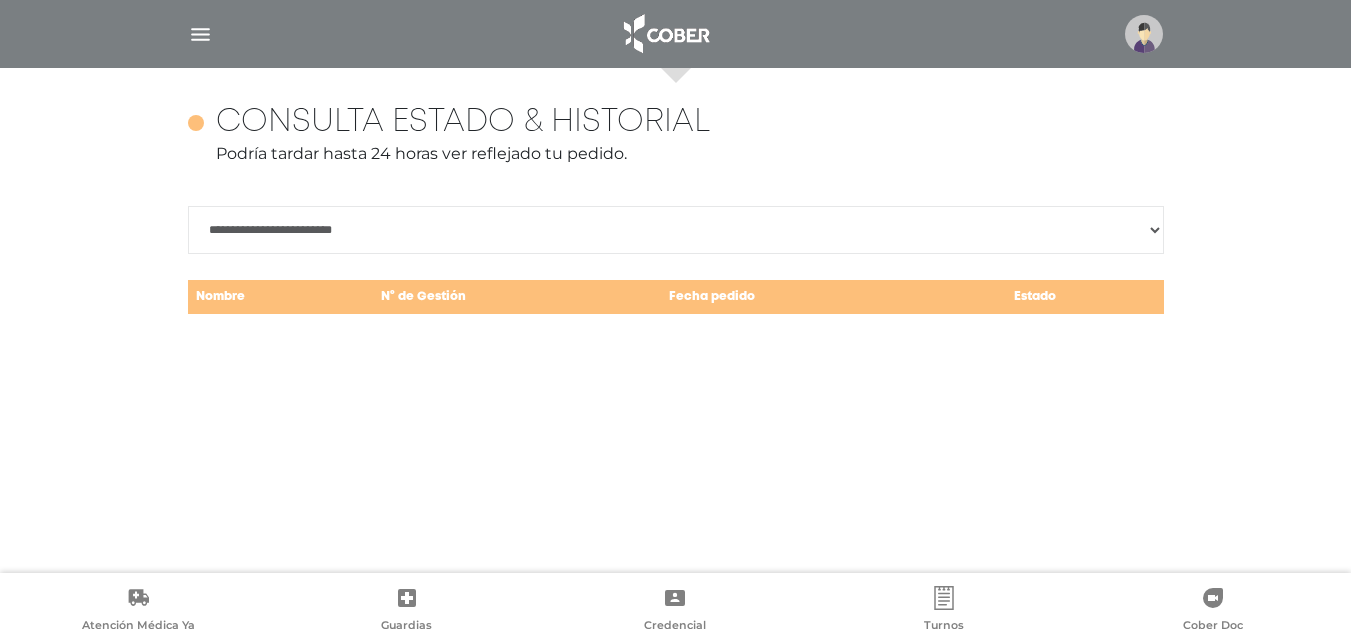 click on "**********" at bounding box center (676, 230) 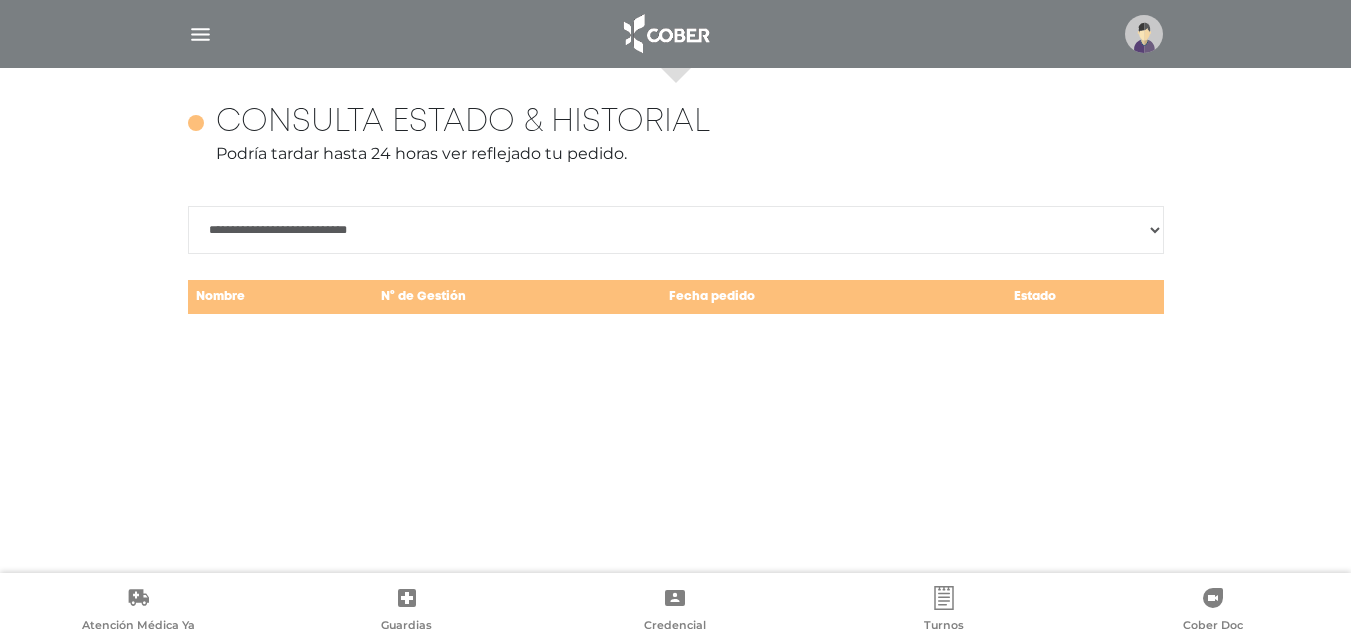 click on "N° de Gestión" at bounding box center [517, 297] 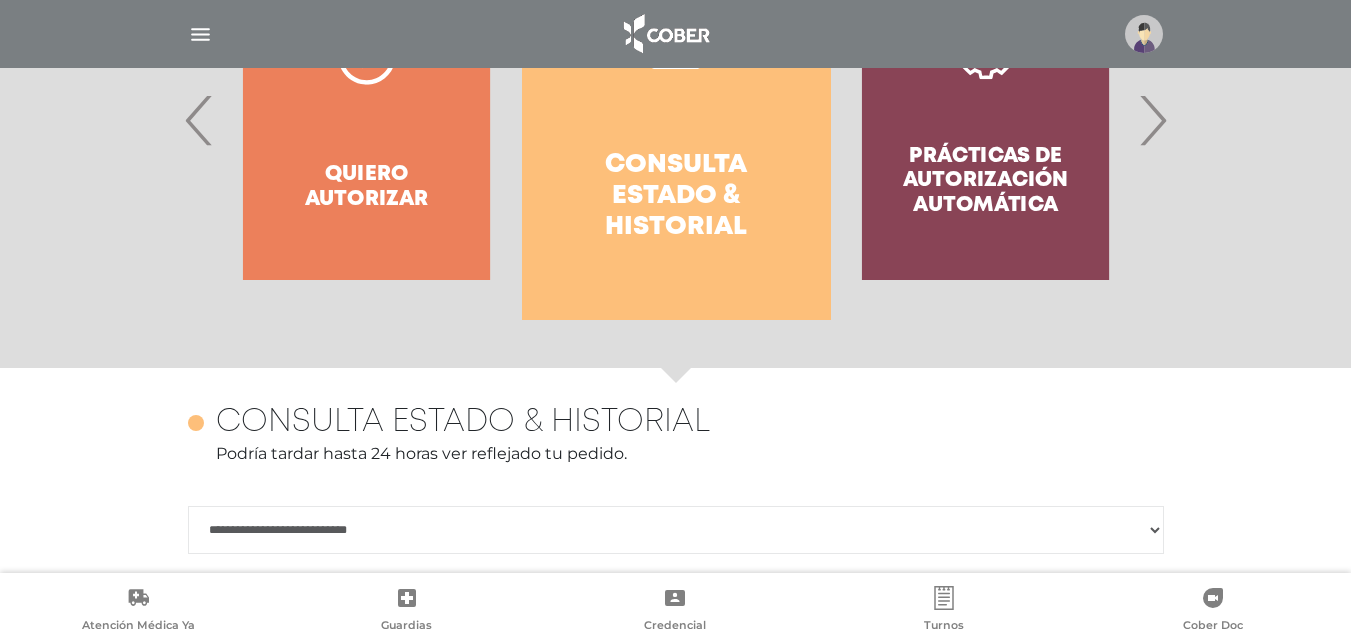scroll, scrollTop: 468, scrollLeft: 0, axis: vertical 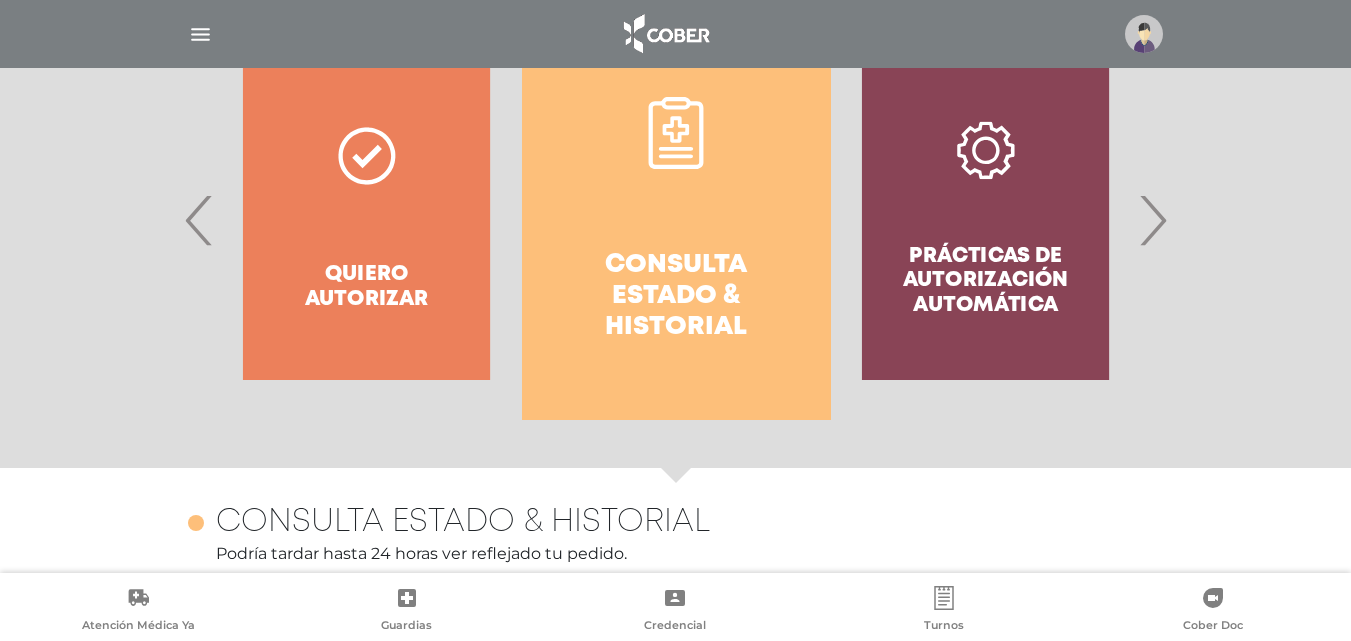 click on "›" at bounding box center [1152, 220] 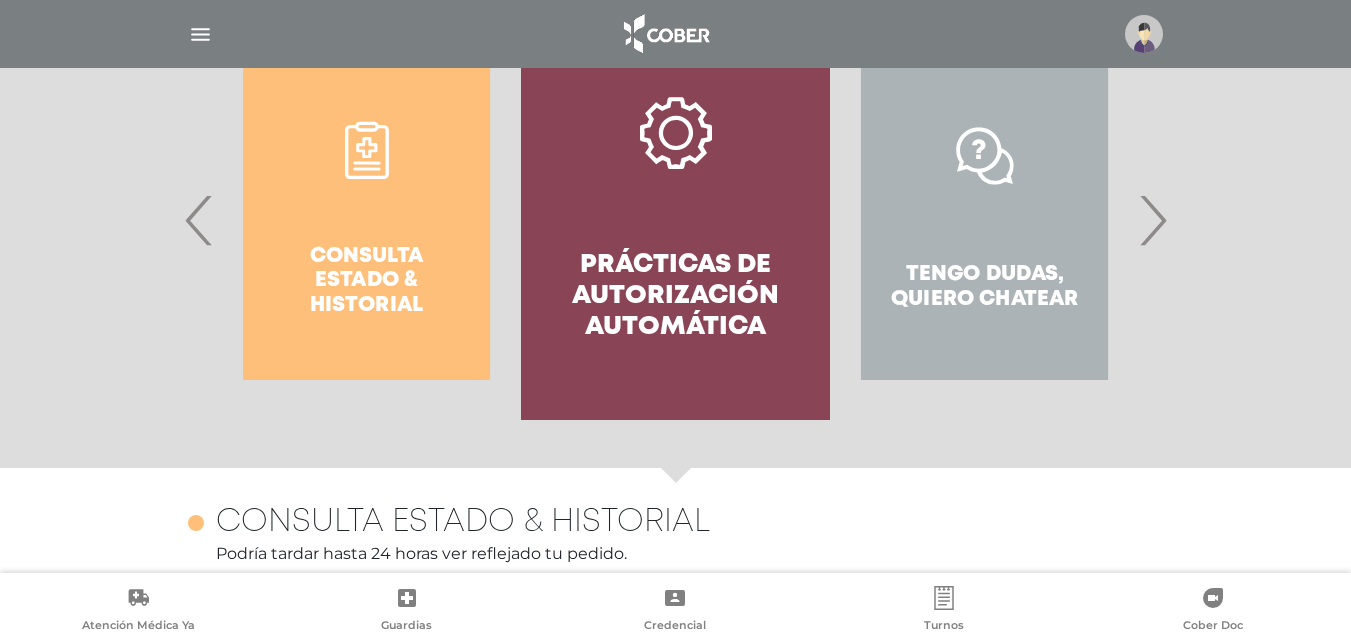 click on "Prácticas de autorización automática" at bounding box center (675, 220) 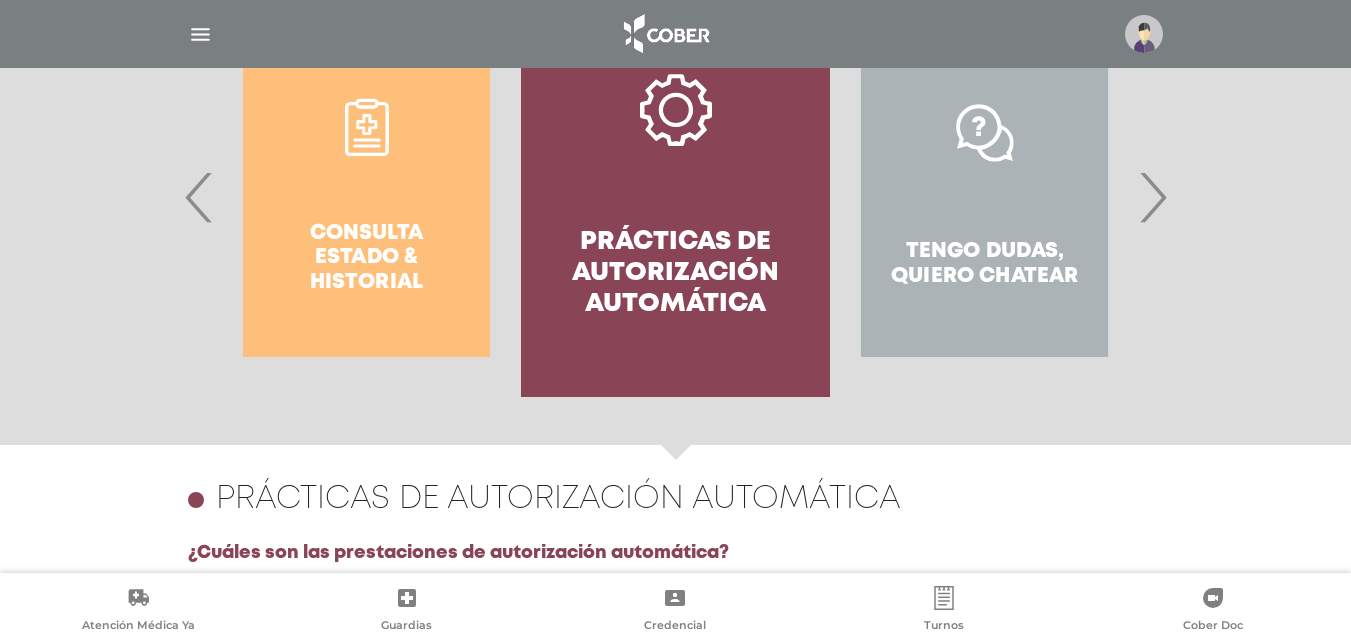 scroll, scrollTop: 488, scrollLeft: 0, axis: vertical 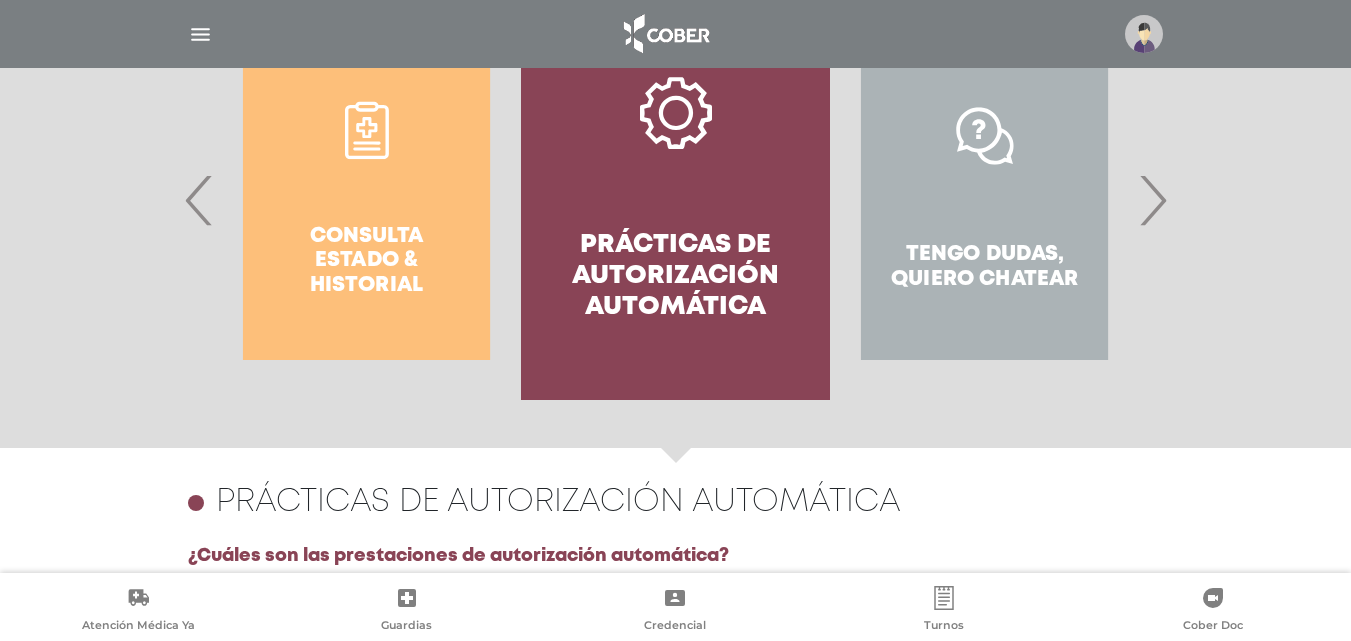 click on "›" at bounding box center [1152, 200] 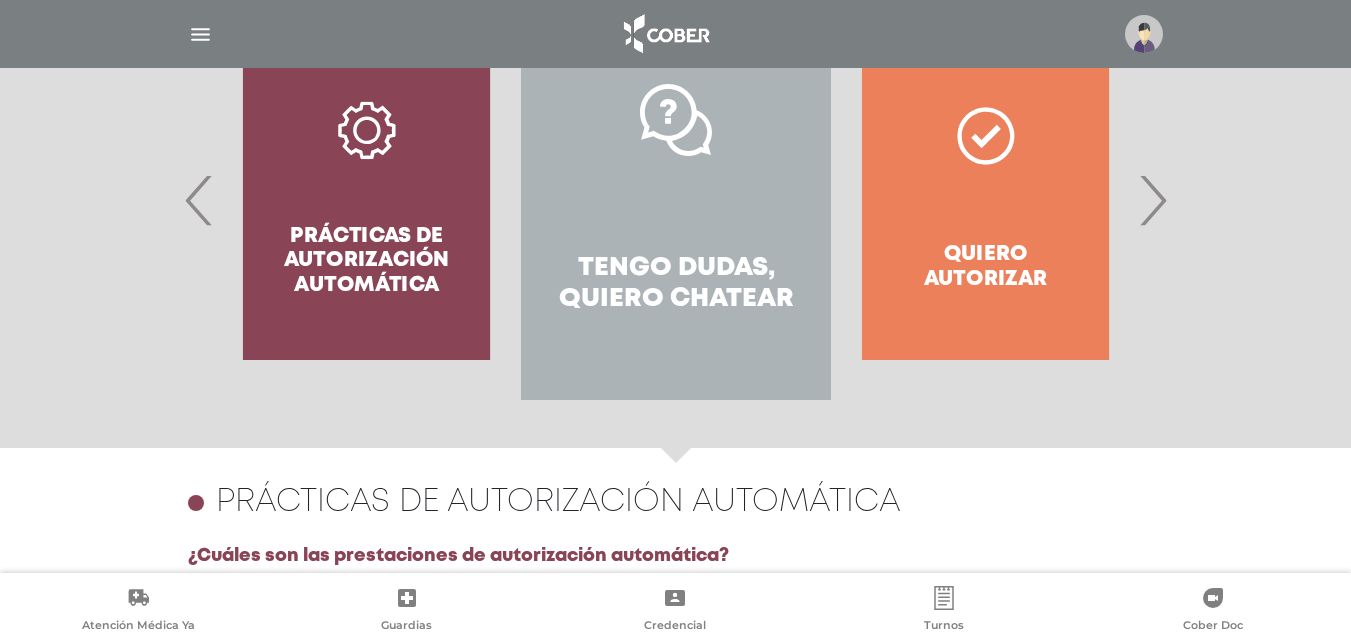click on "›" at bounding box center (1152, 200) 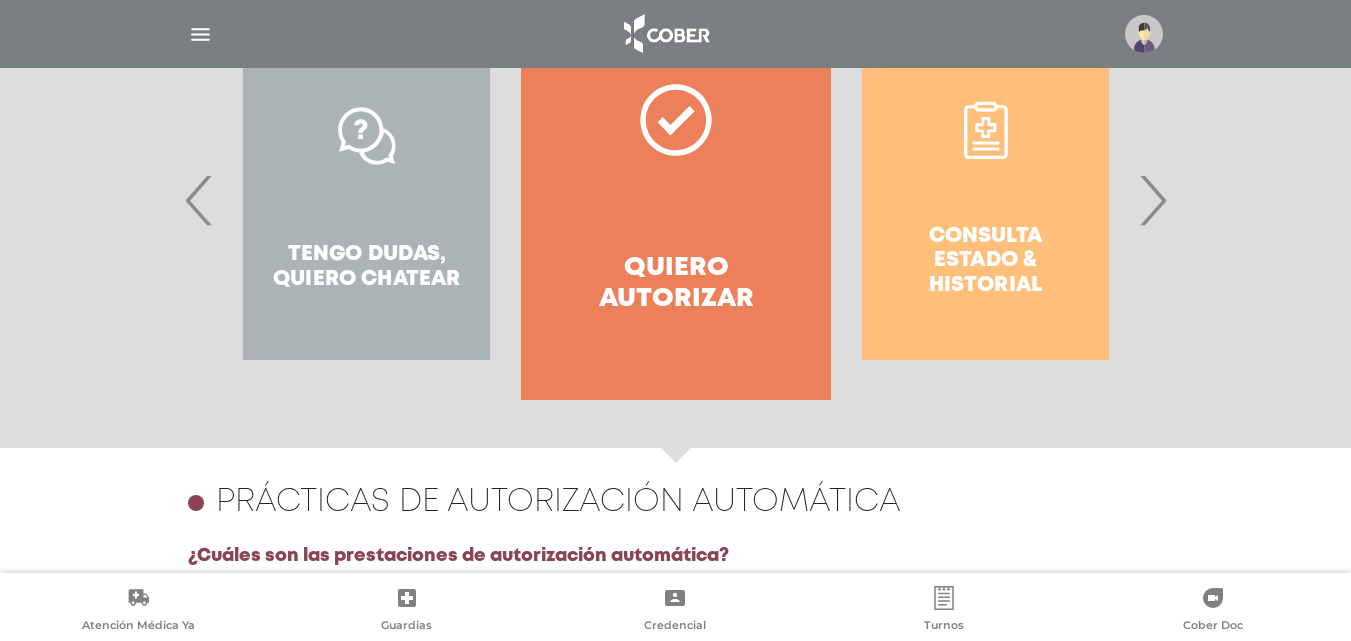 click on "›" at bounding box center (1152, 200) 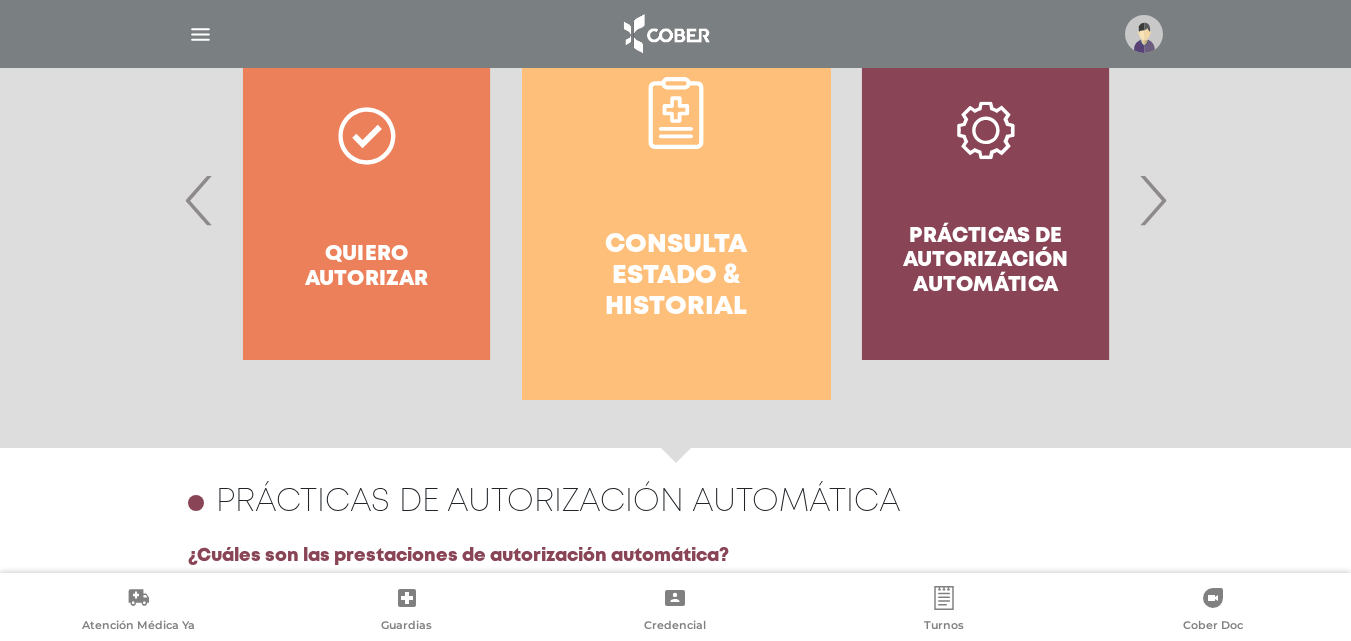 click on "Consulta estado & historial" at bounding box center [676, 277] 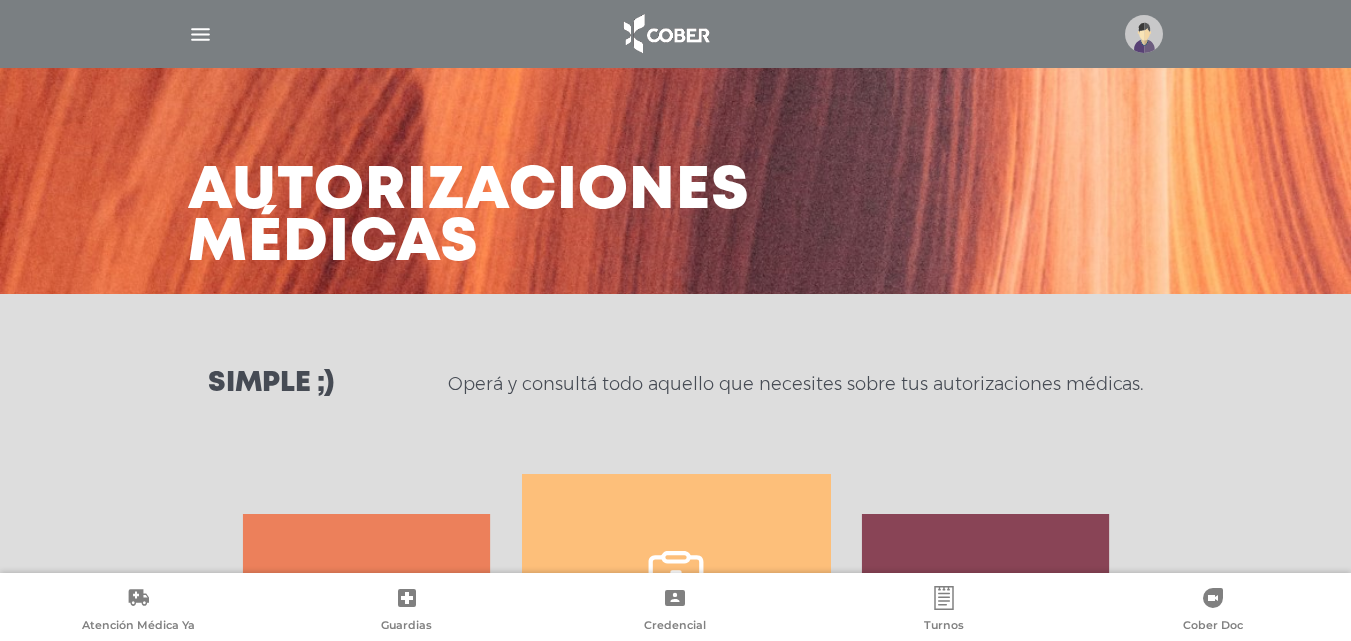 scroll, scrollTop: 0, scrollLeft: 0, axis: both 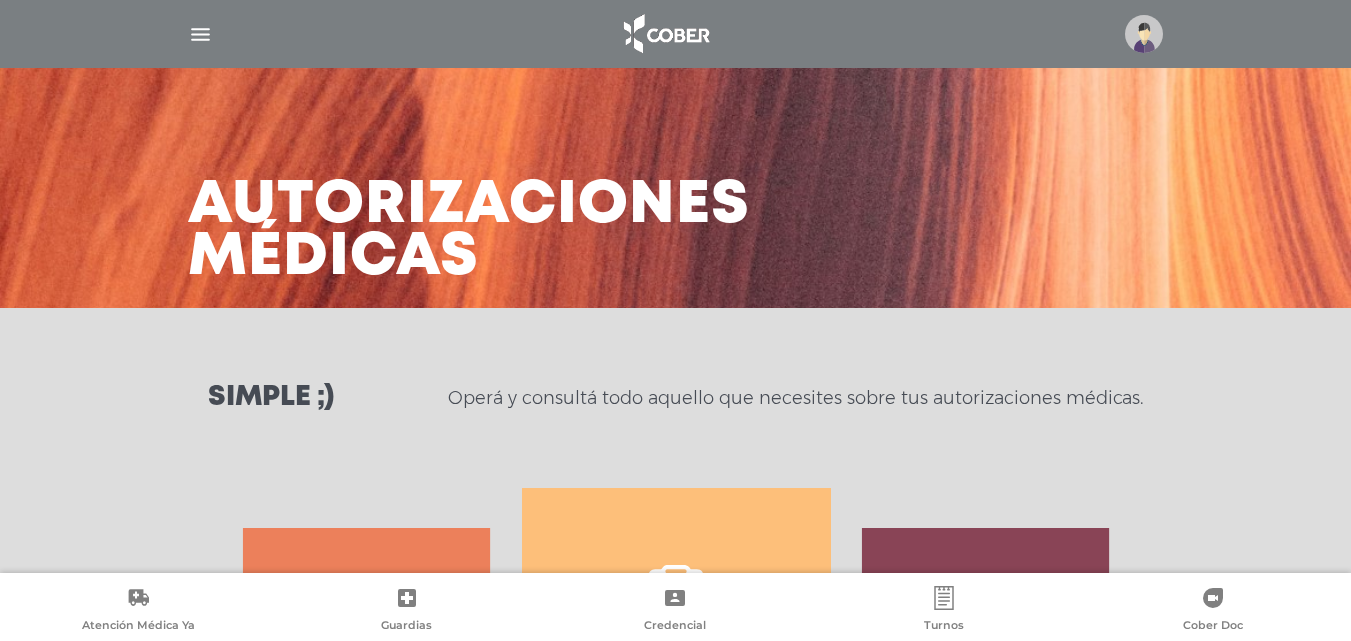 click at bounding box center (200, 34) 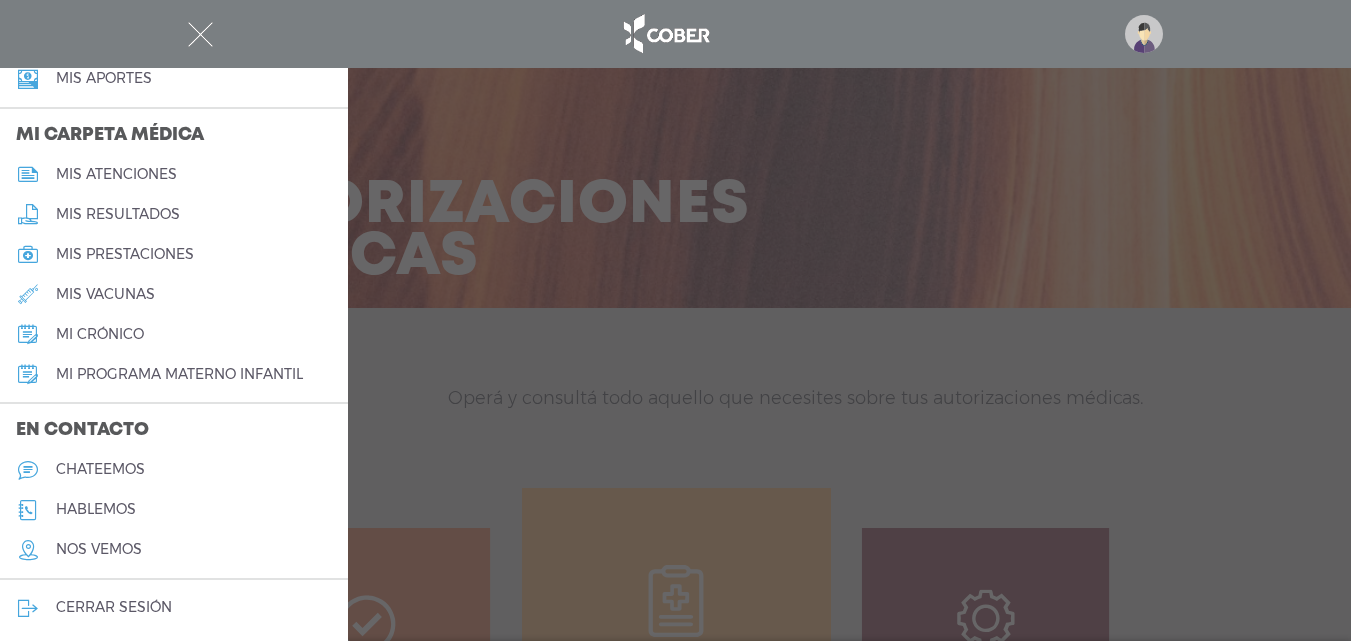 scroll, scrollTop: 902, scrollLeft: 0, axis: vertical 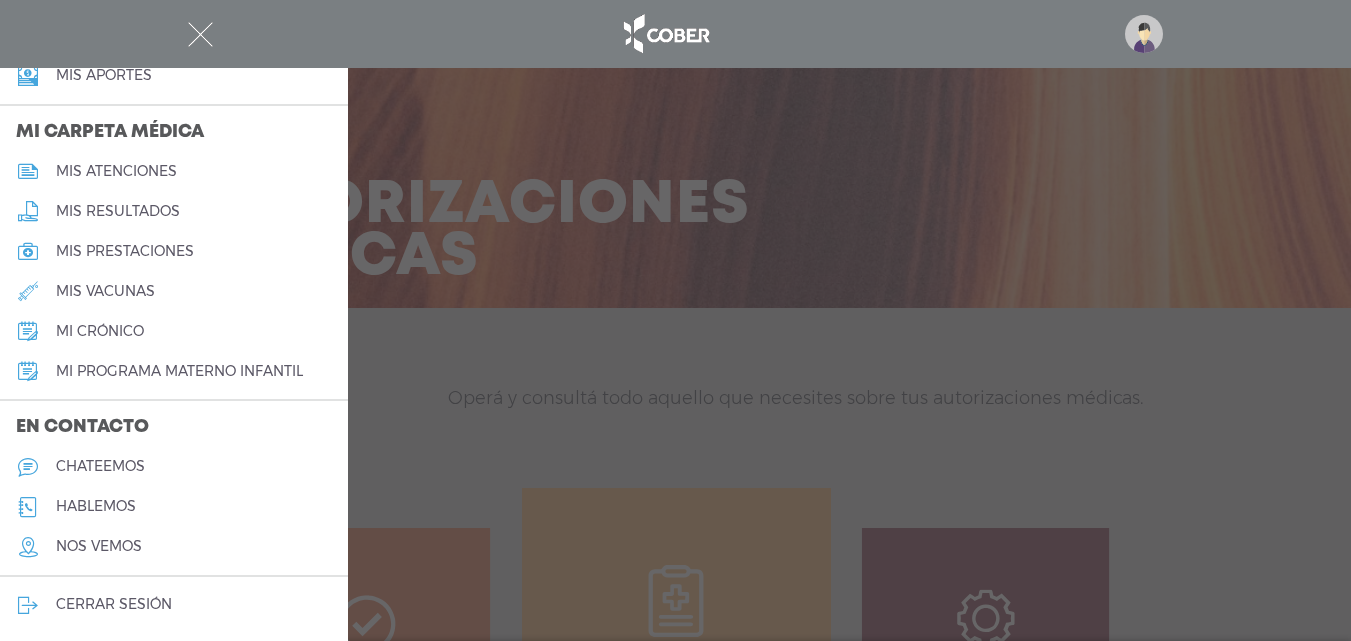 click on "mis resultados" at bounding box center [118, 211] 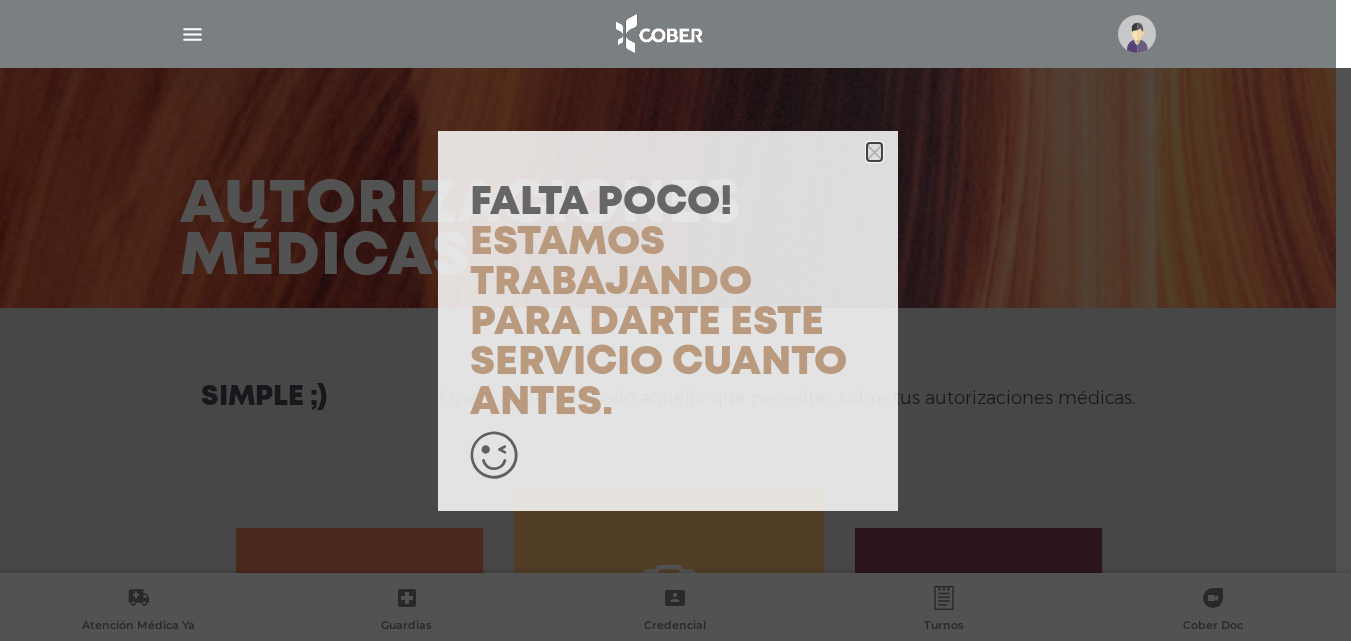 click 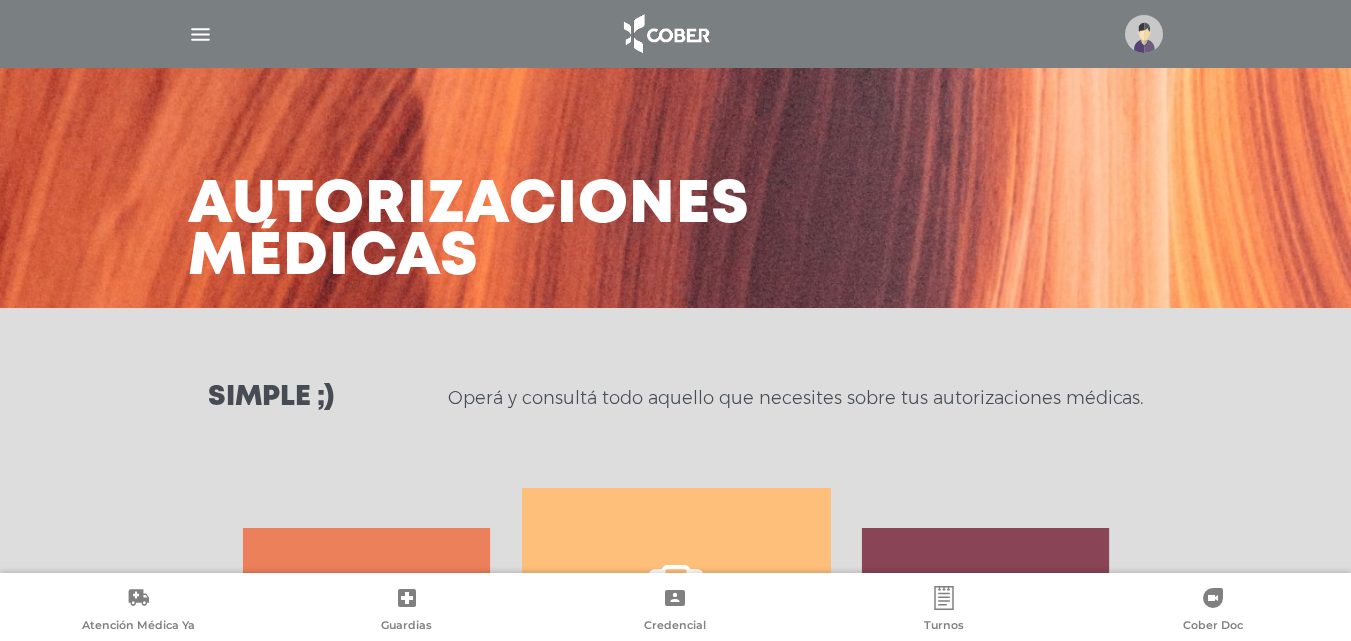 click at bounding box center [200, 34] 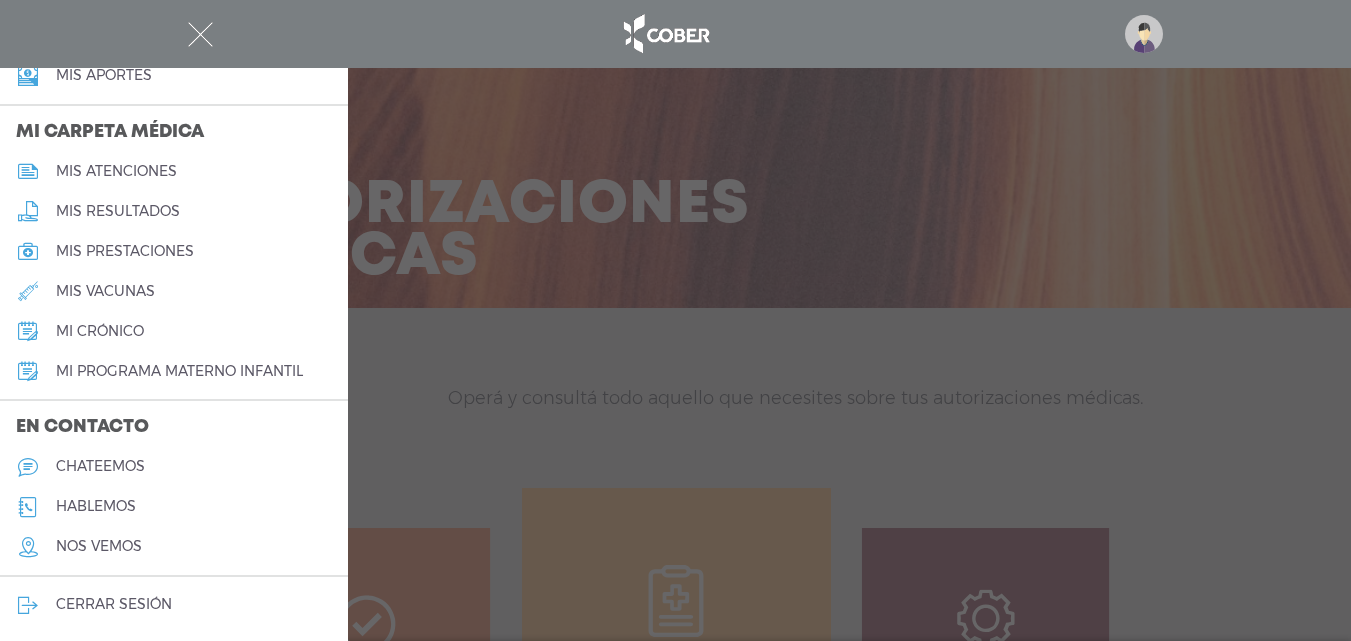 click on "mis atenciones" at bounding box center (116, 171) 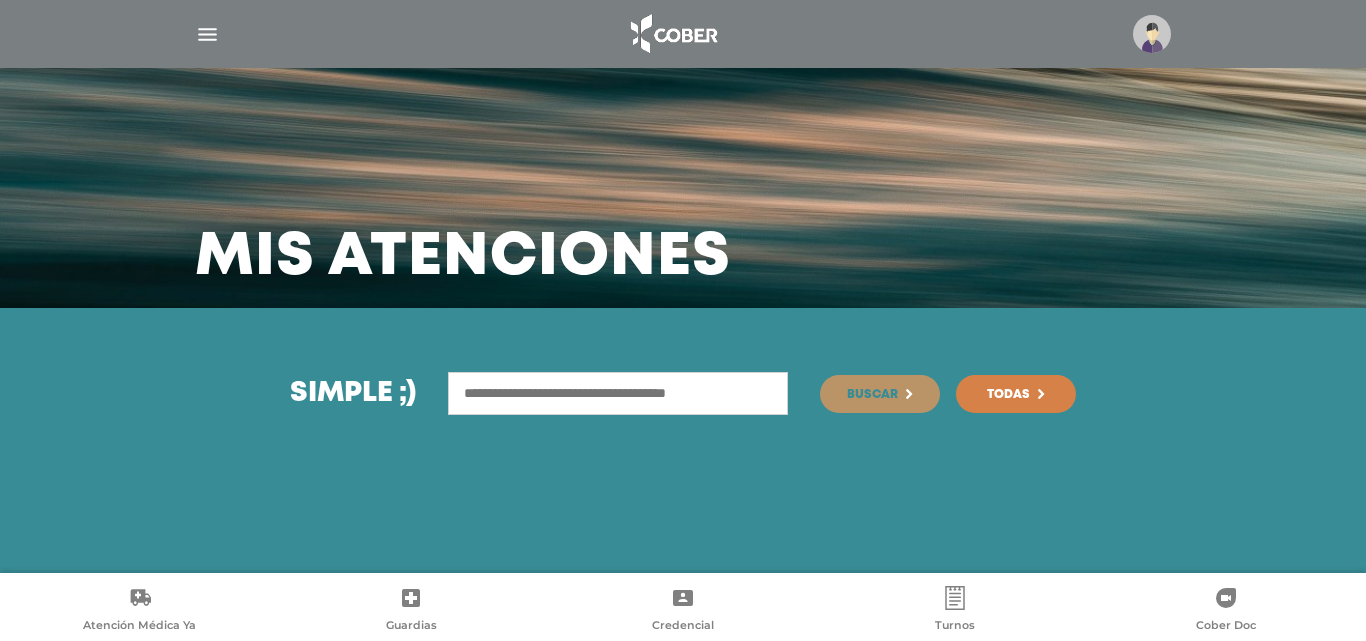 scroll, scrollTop: 0, scrollLeft: 0, axis: both 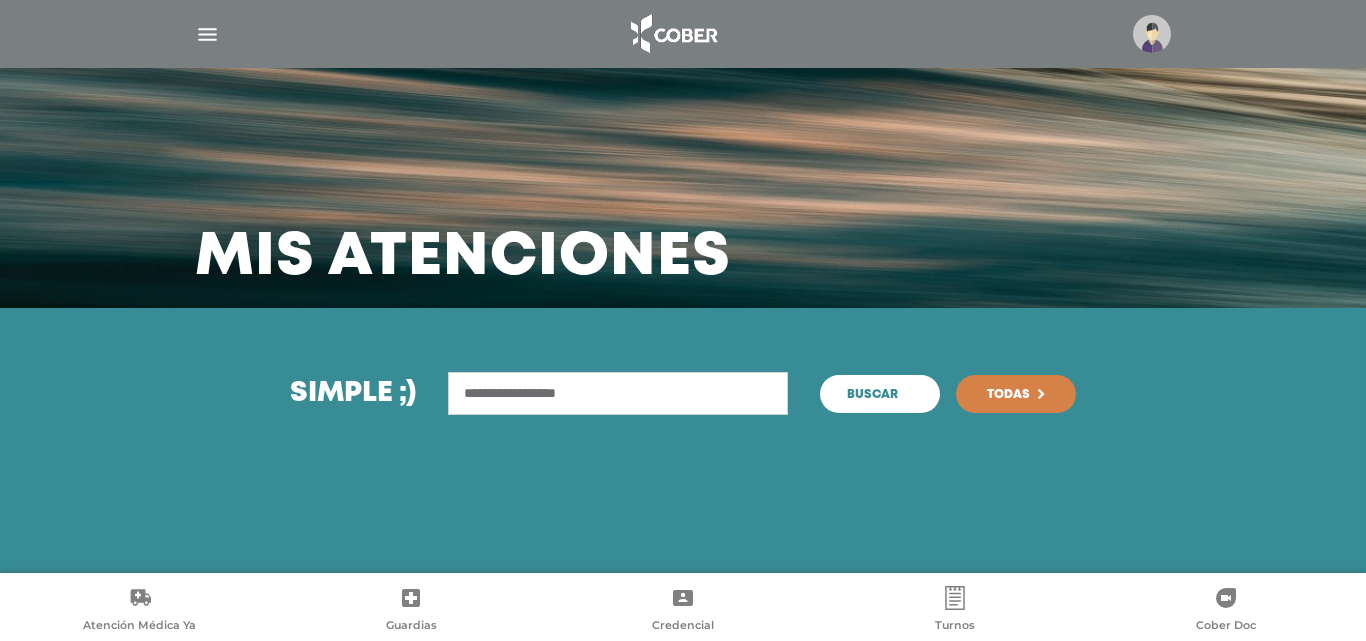 type on "**********" 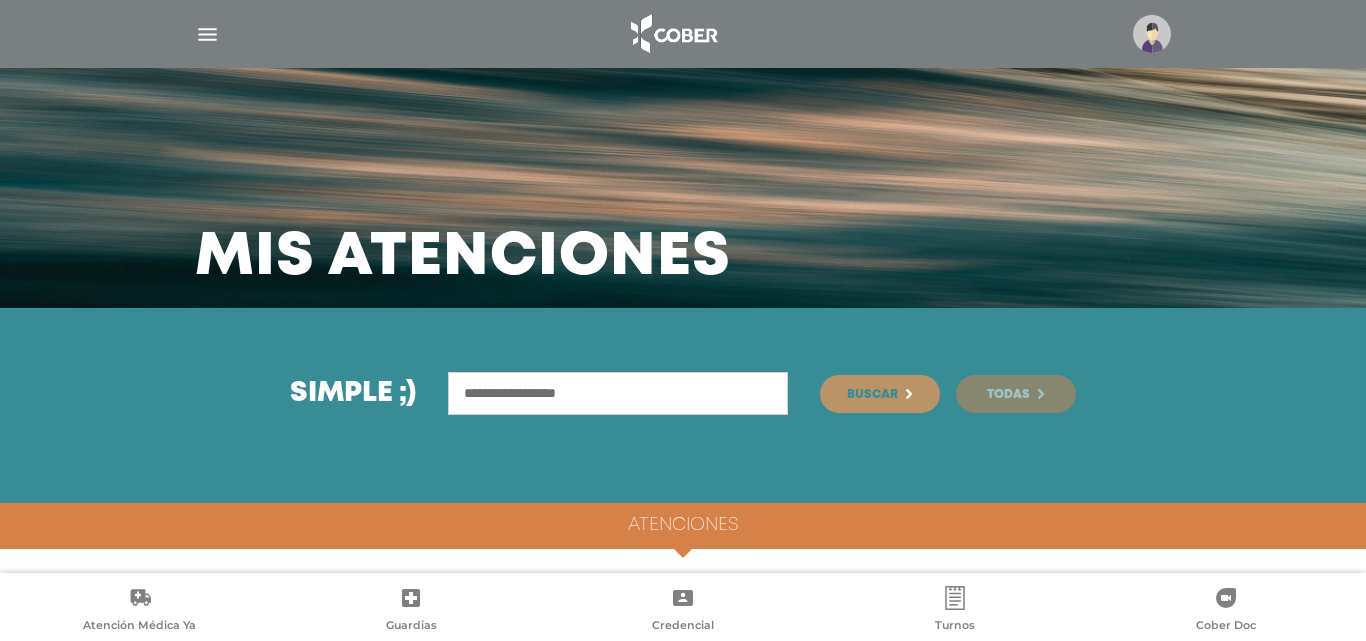 click on "Todas" at bounding box center [1008, 395] 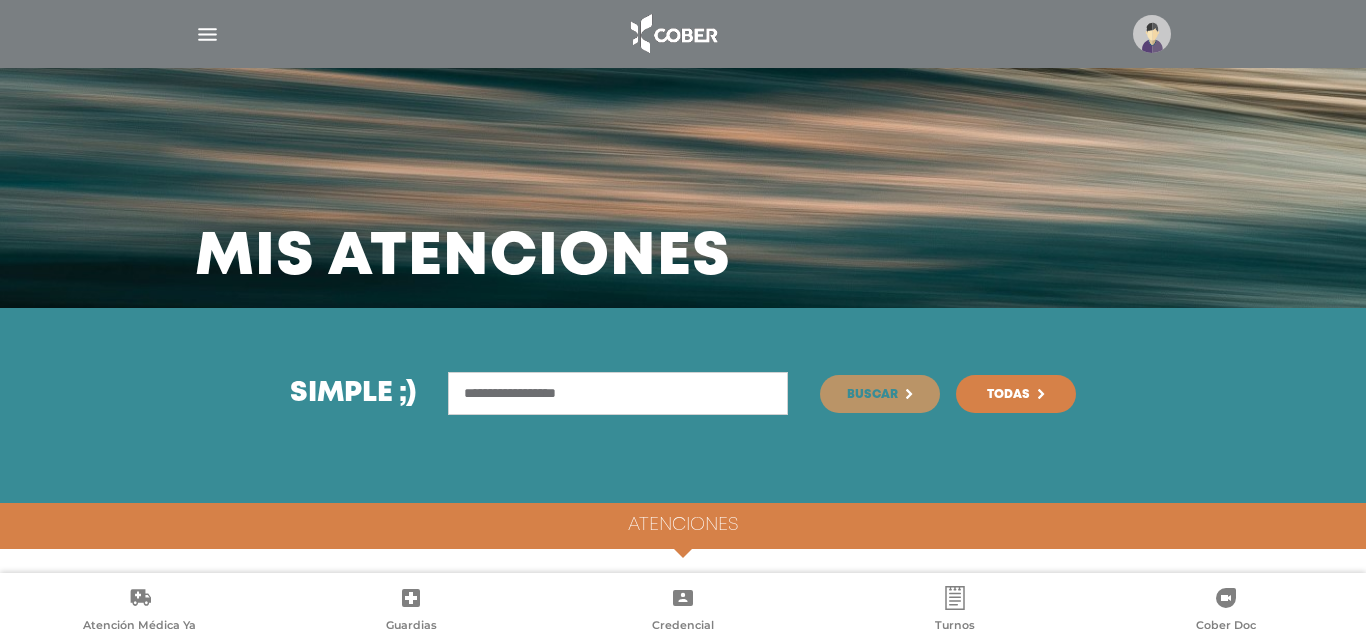click at bounding box center (683, 558) 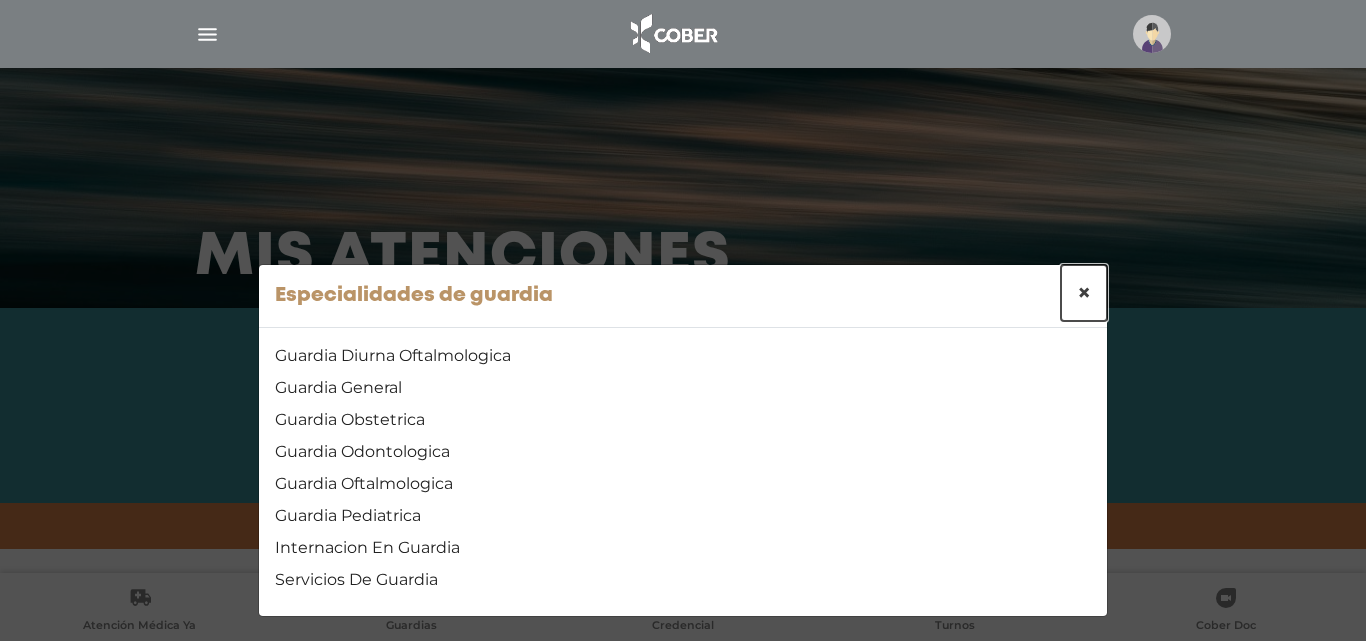 click on "×" at bounding box center [1084, 292] 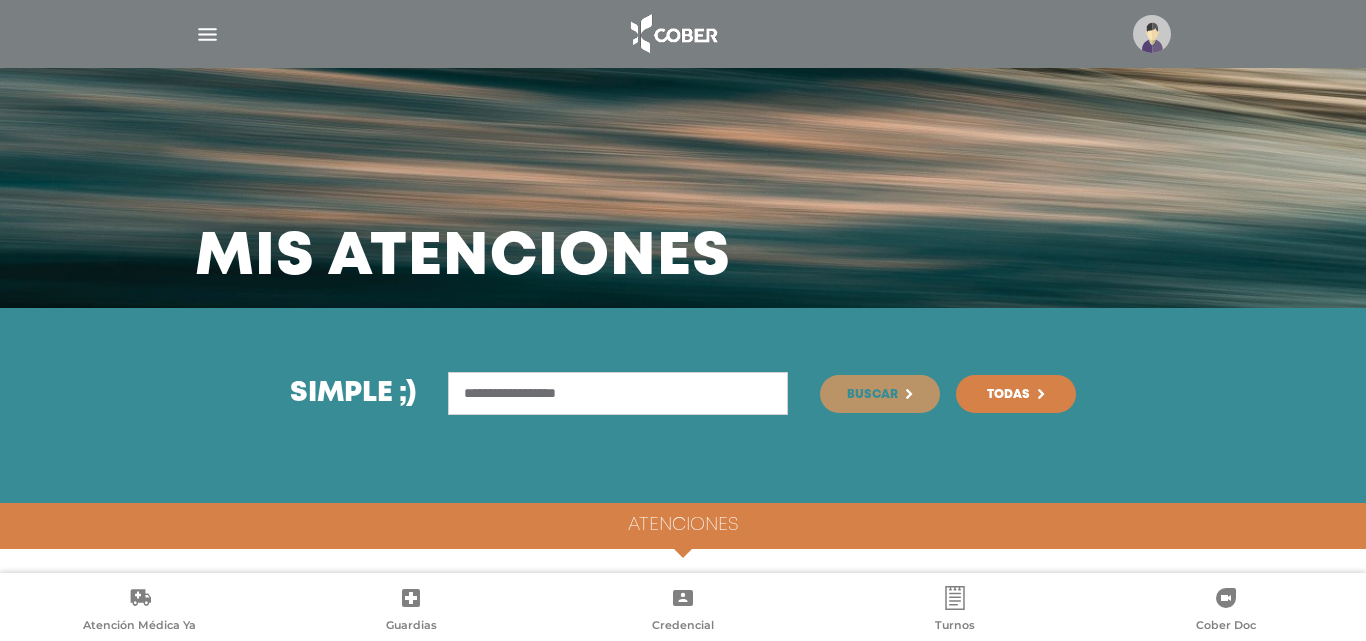 drag, startPoint x: 656, startPoint y: 391, endPoint x: 367, endPoint y: 404, distance: 289.29224 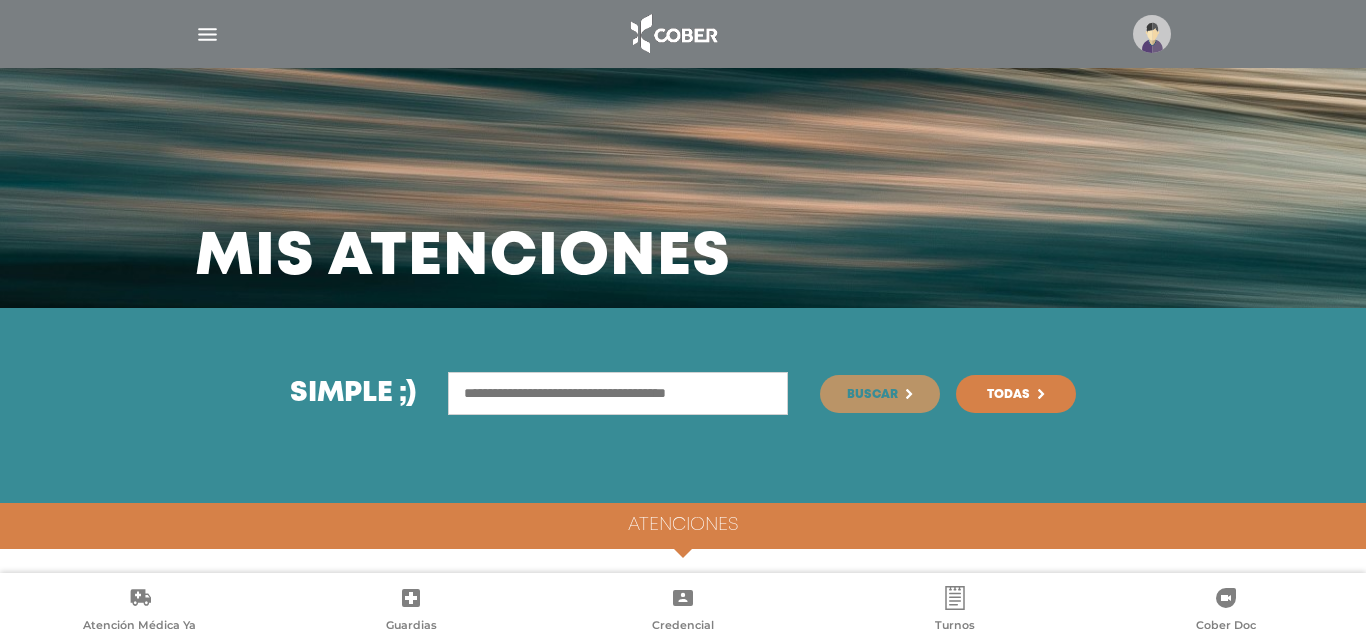 click at bounding box center [618, 393] 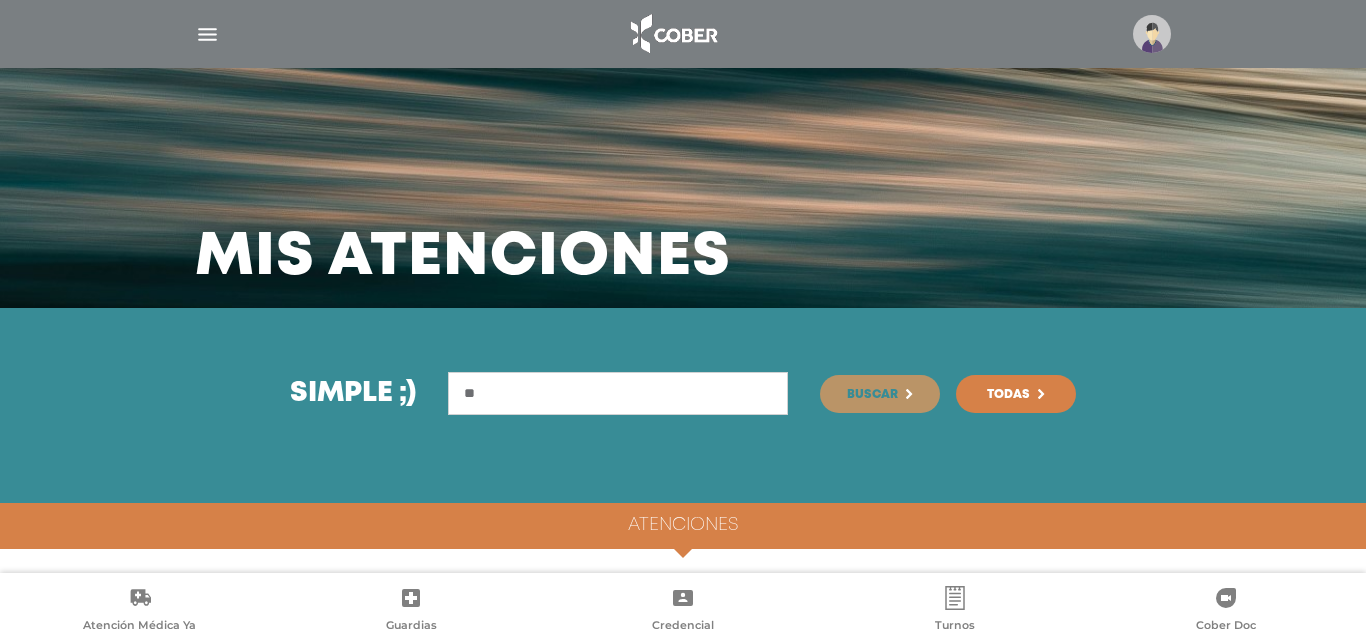 type on "*" 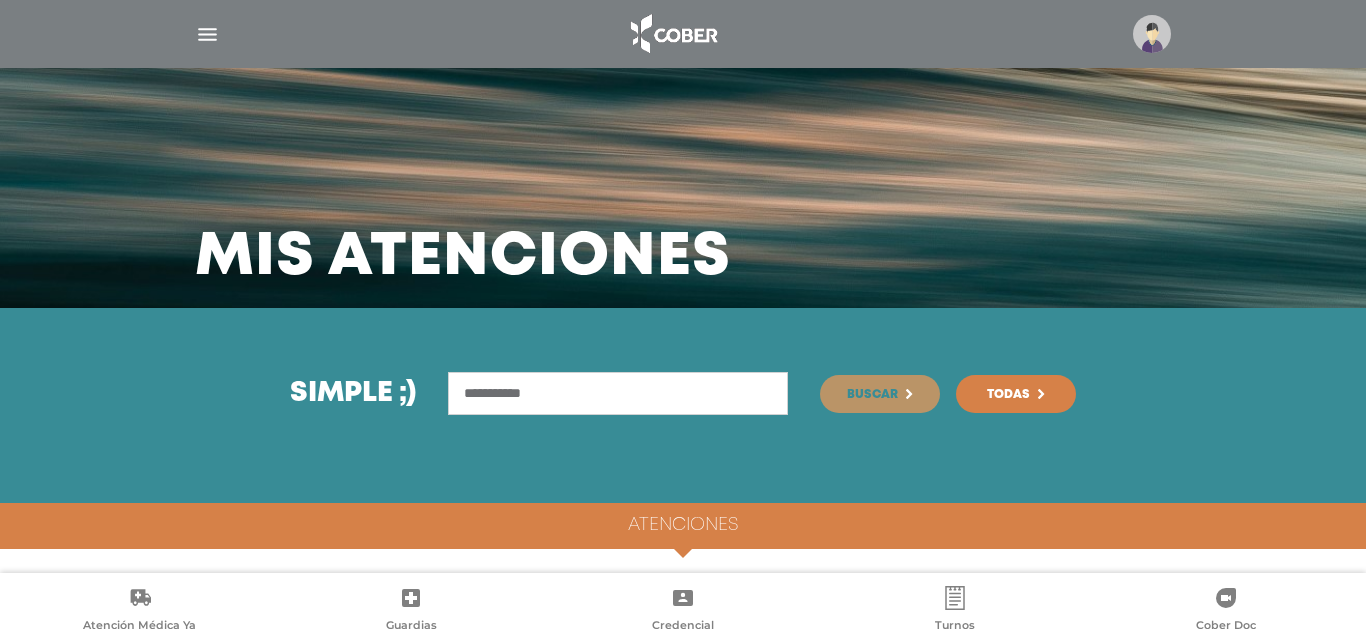 type on "**********" 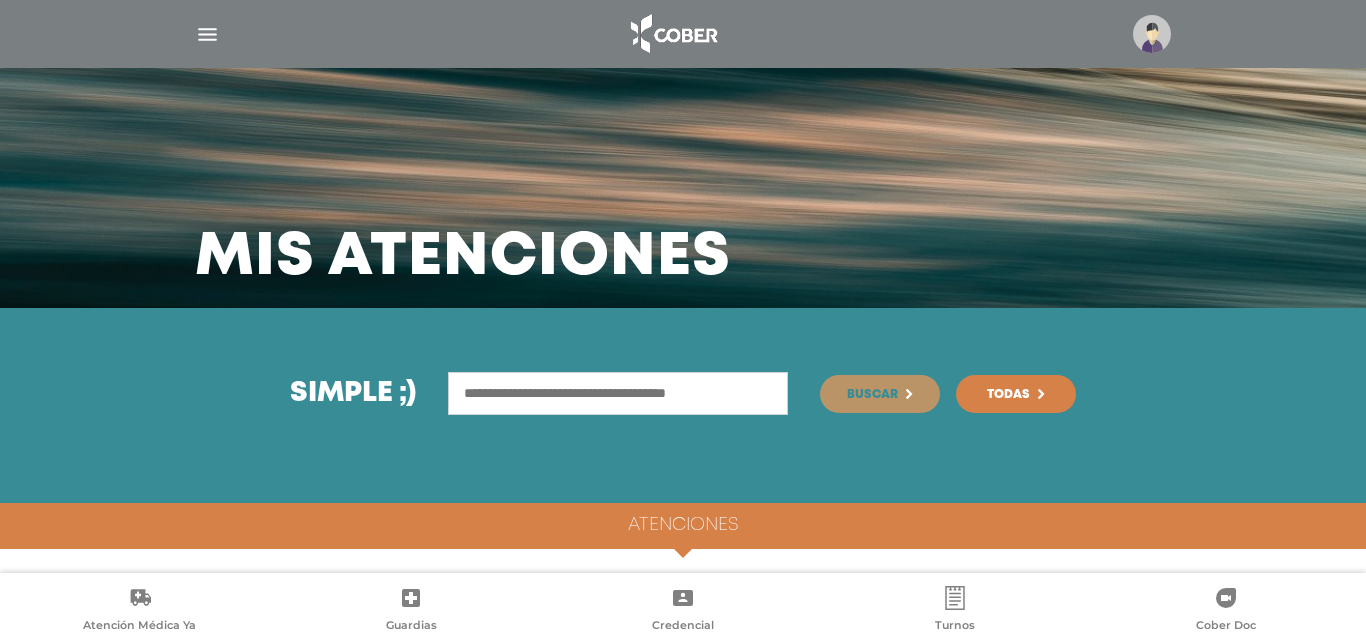 type 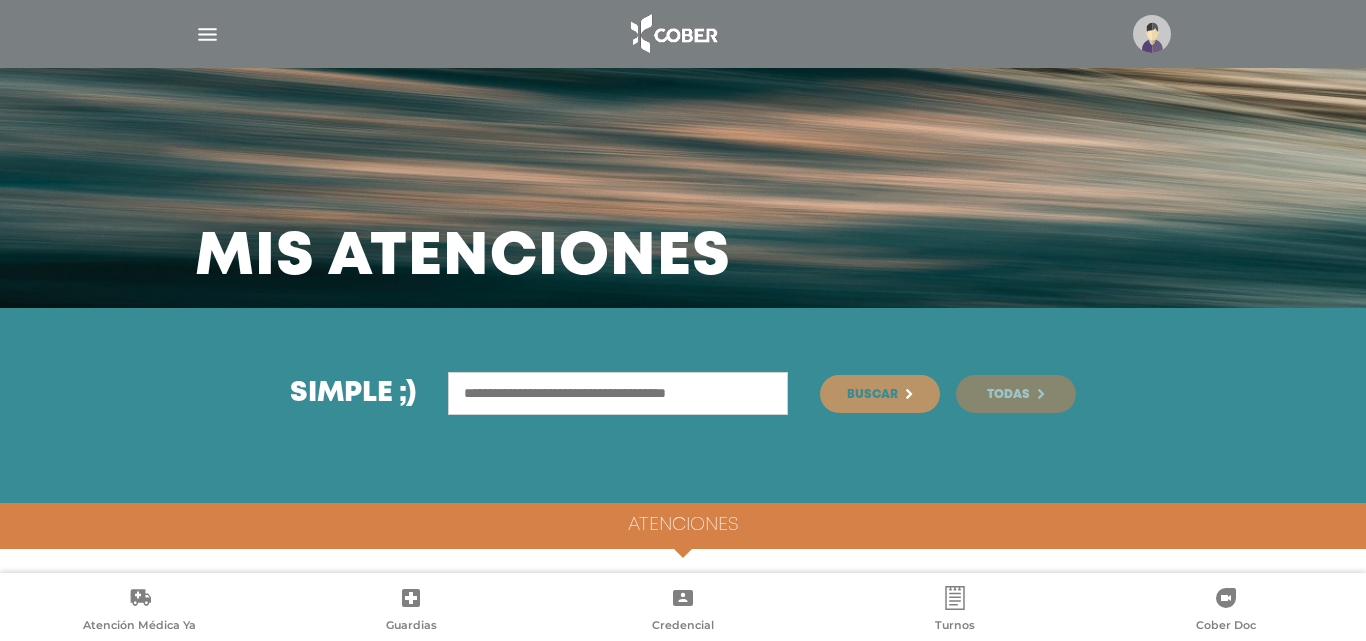 click on "Todas" at bounding box center (1008, 395) 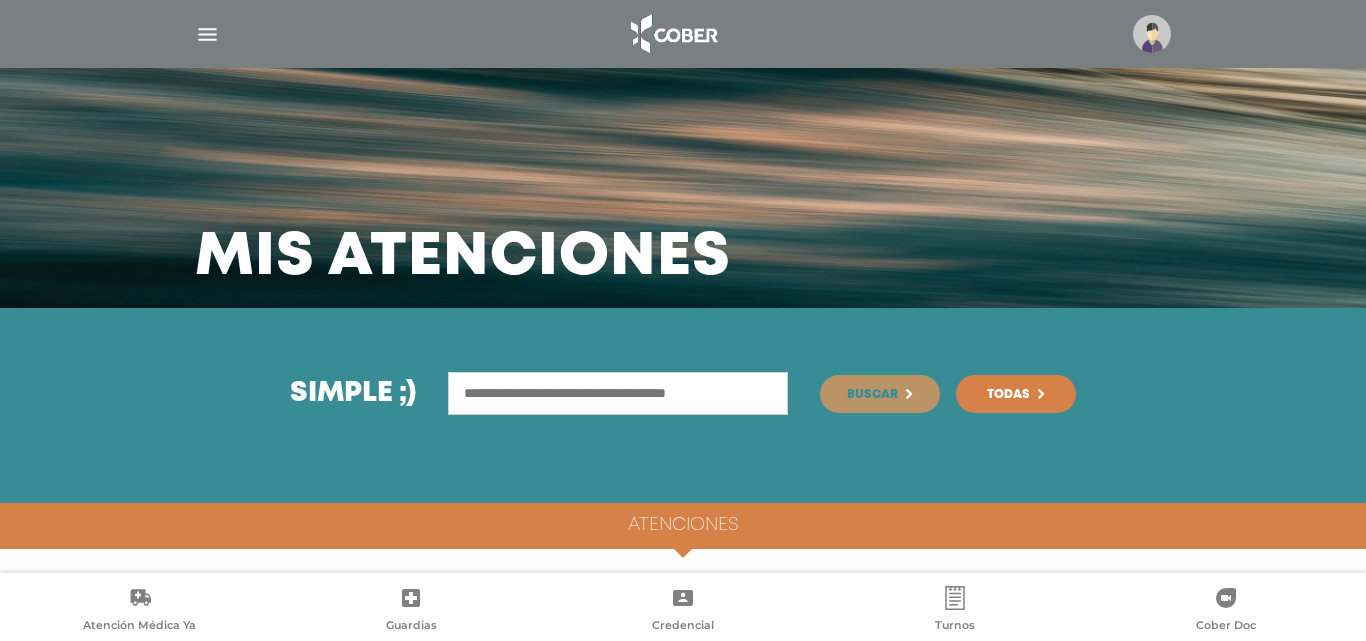 click on "Atenciones" at bounding box center [683, 526] 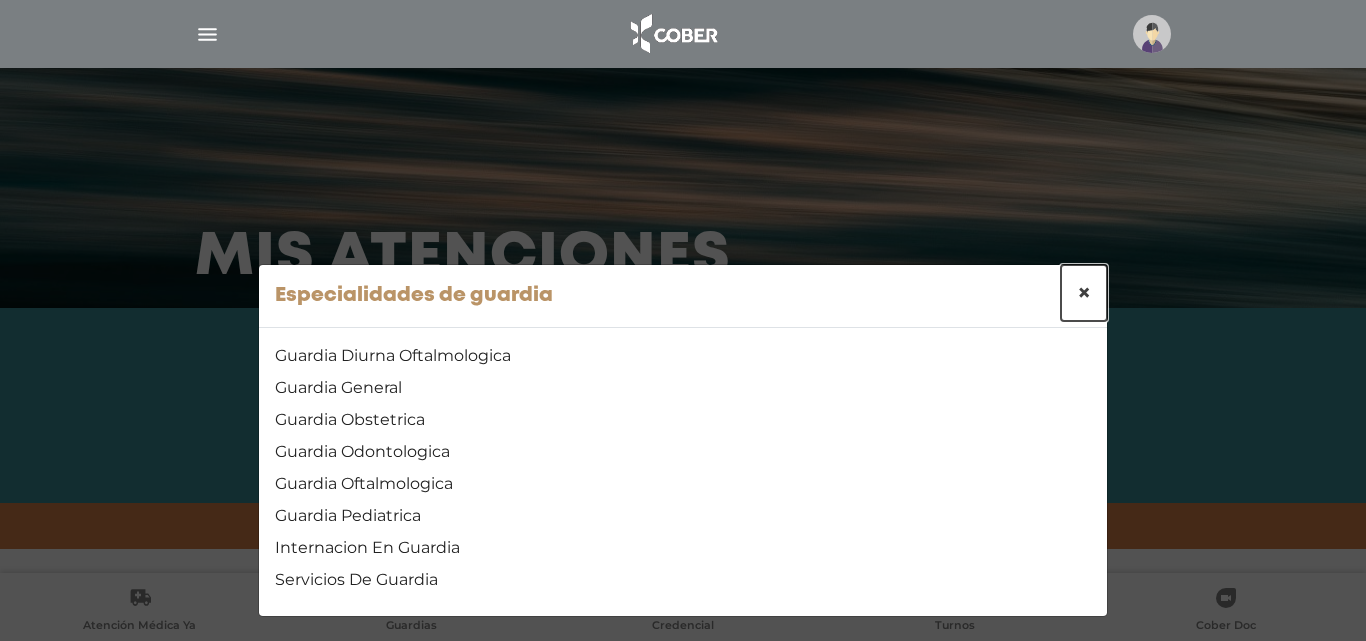 click on "×" at bounding box center (1084, 292) 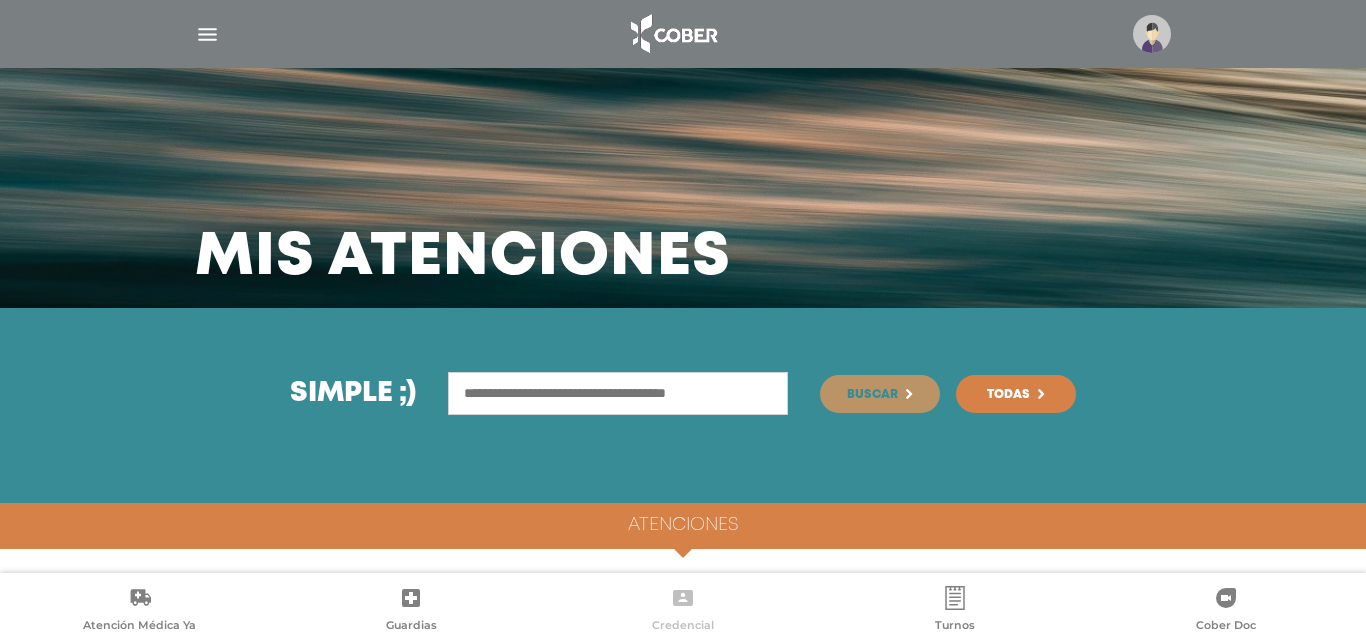click 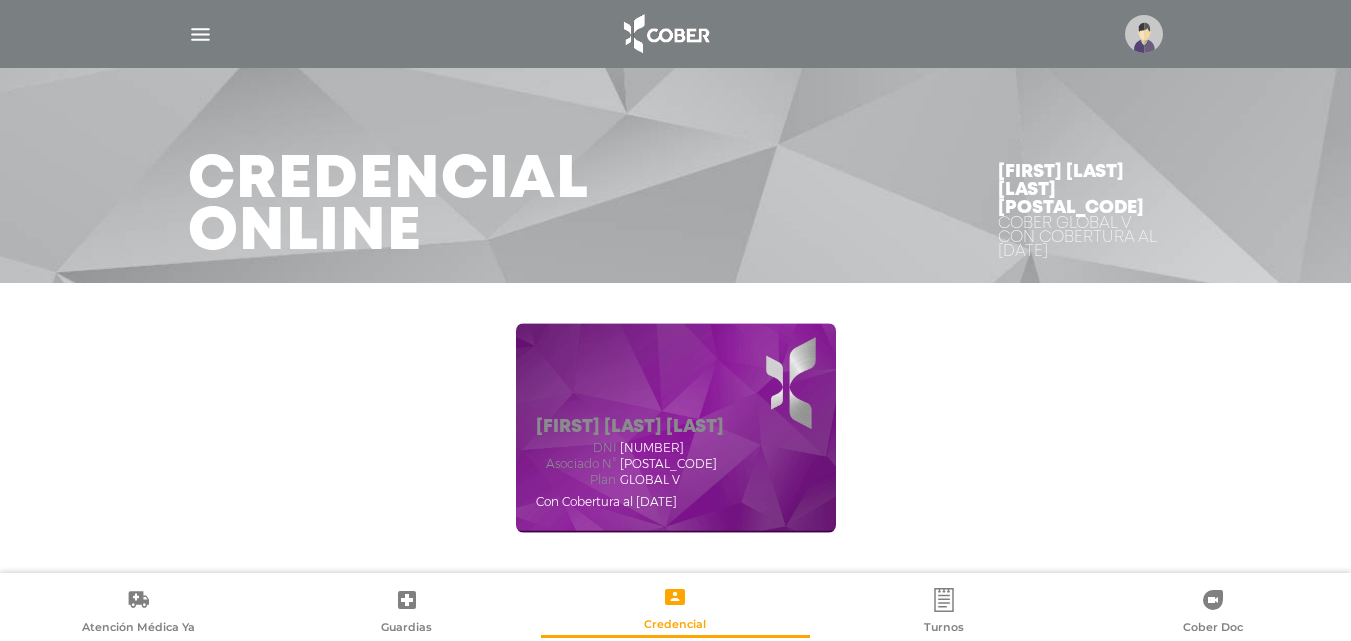 scroll, scrollTop: 0, scrollLeft: 0, axis: both 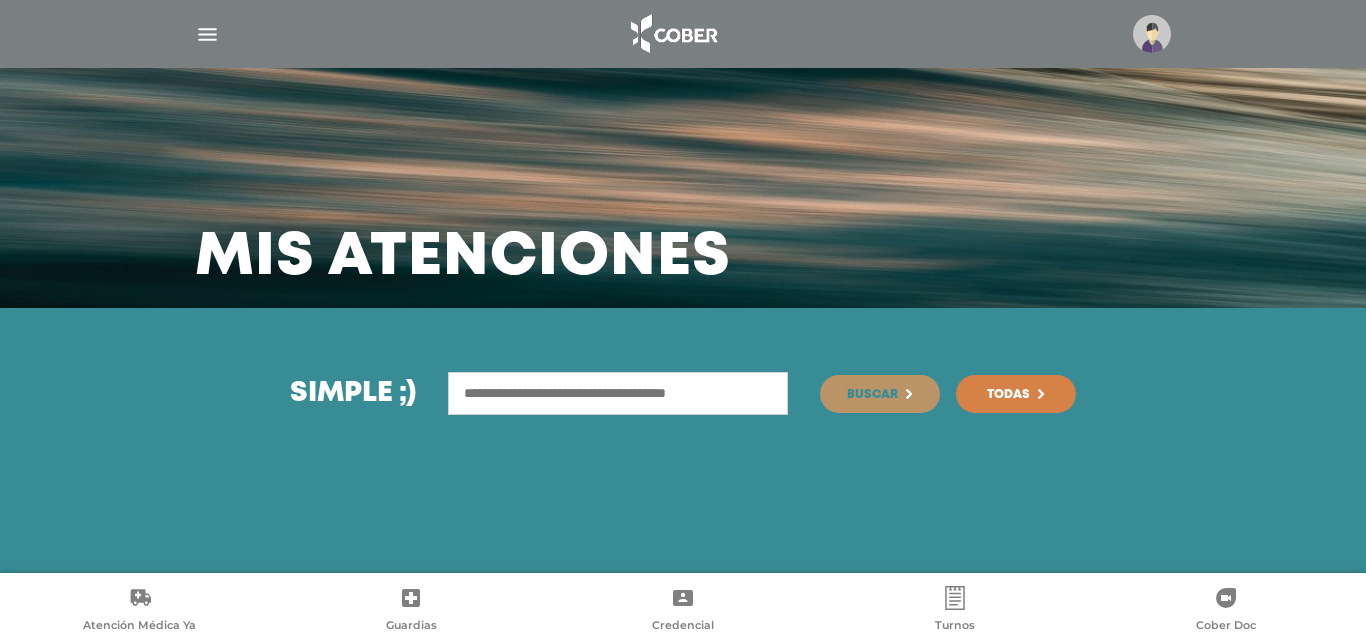click 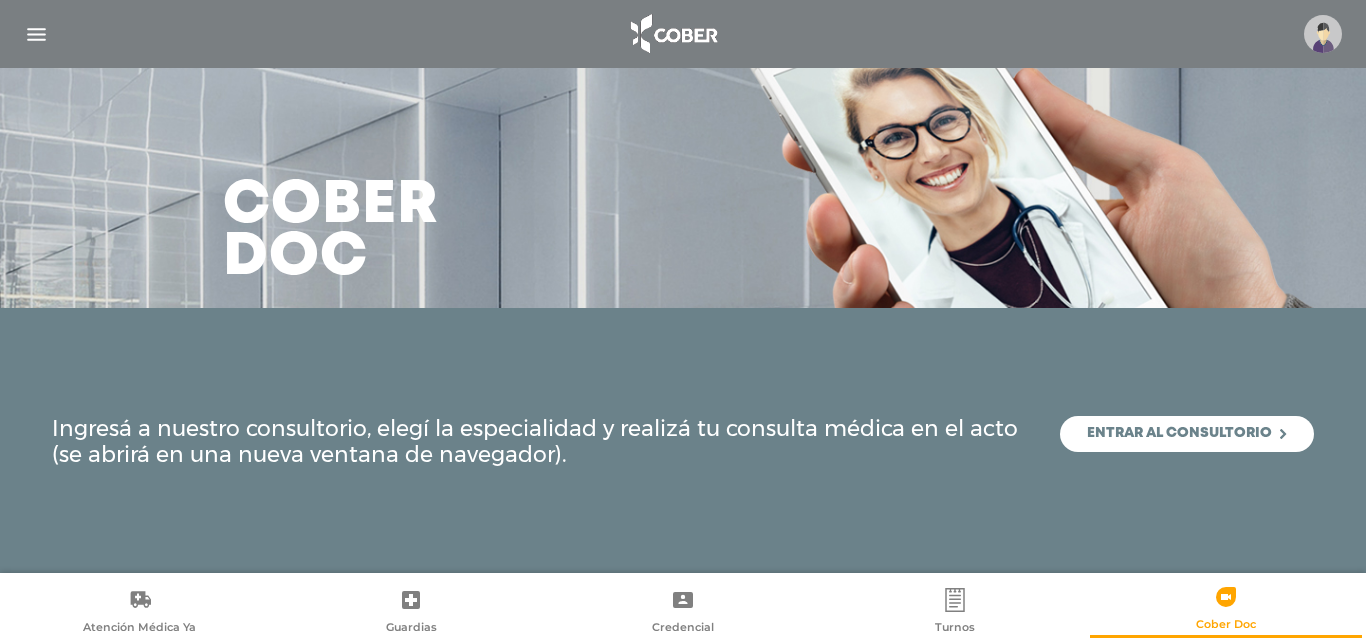 scroll, scrollTop: 0, scrollLeft: 0, axis: both 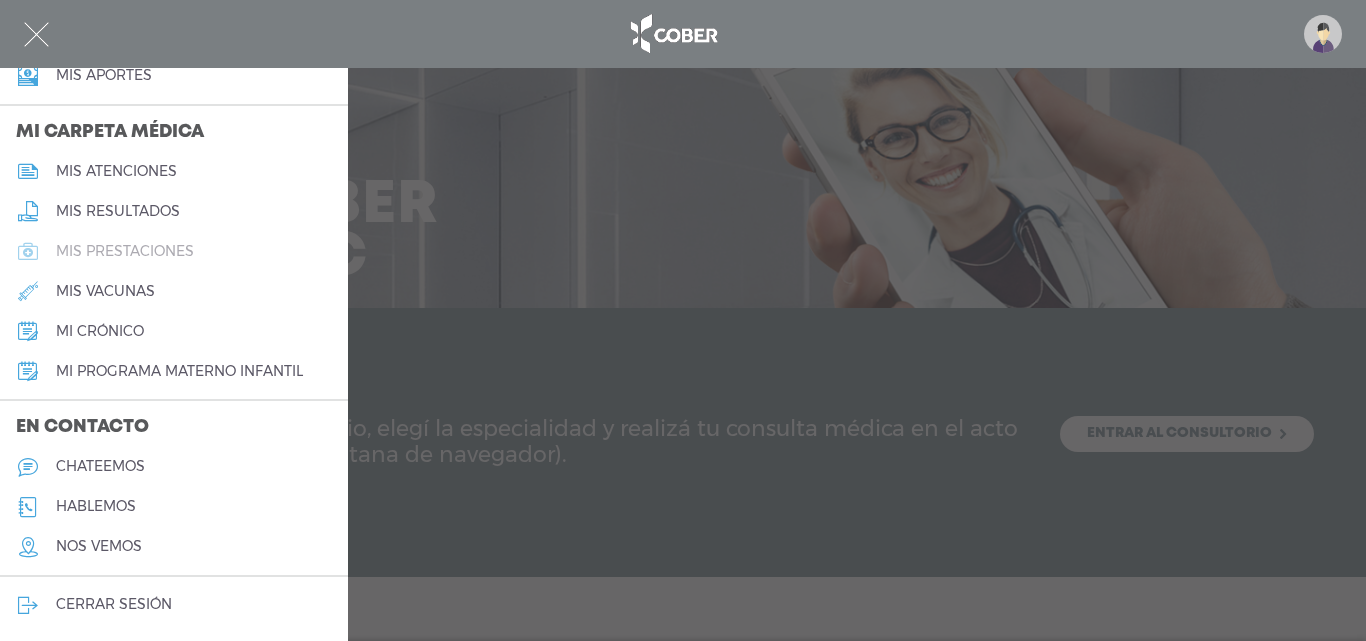 click on "mis prestaciones" at bounding box center (125, 251) 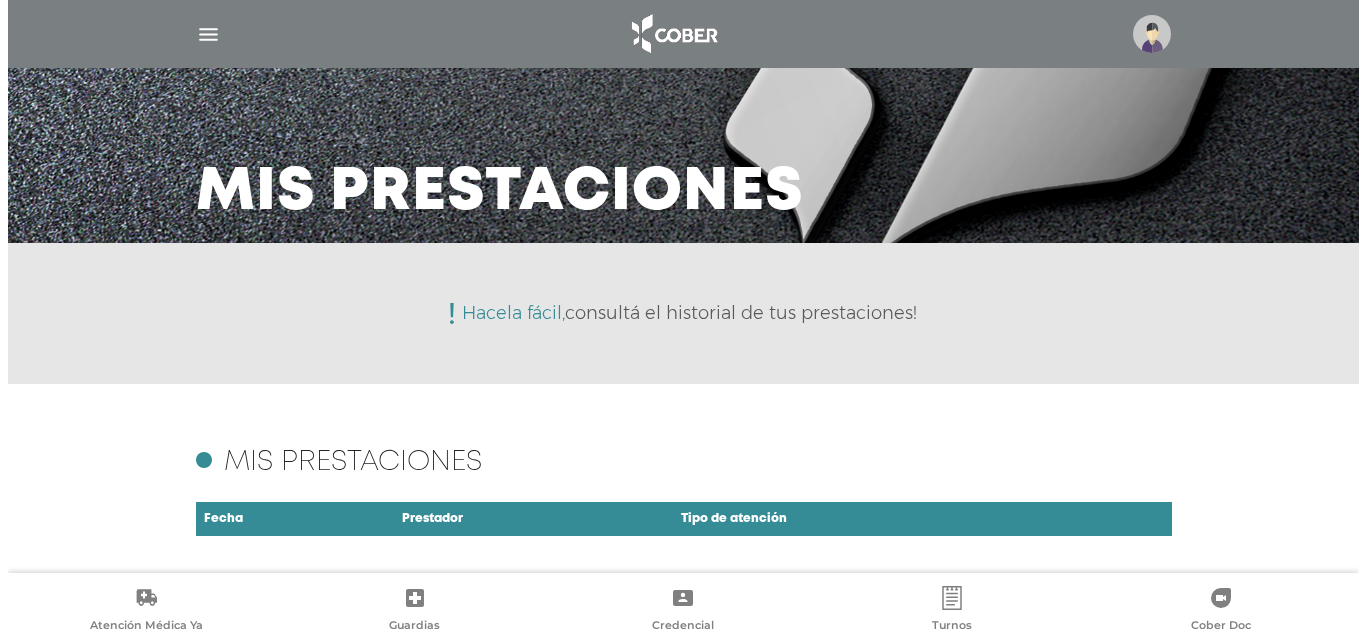 scroll, scrollTop: 116, scrollLeft: 0, axis: vertical 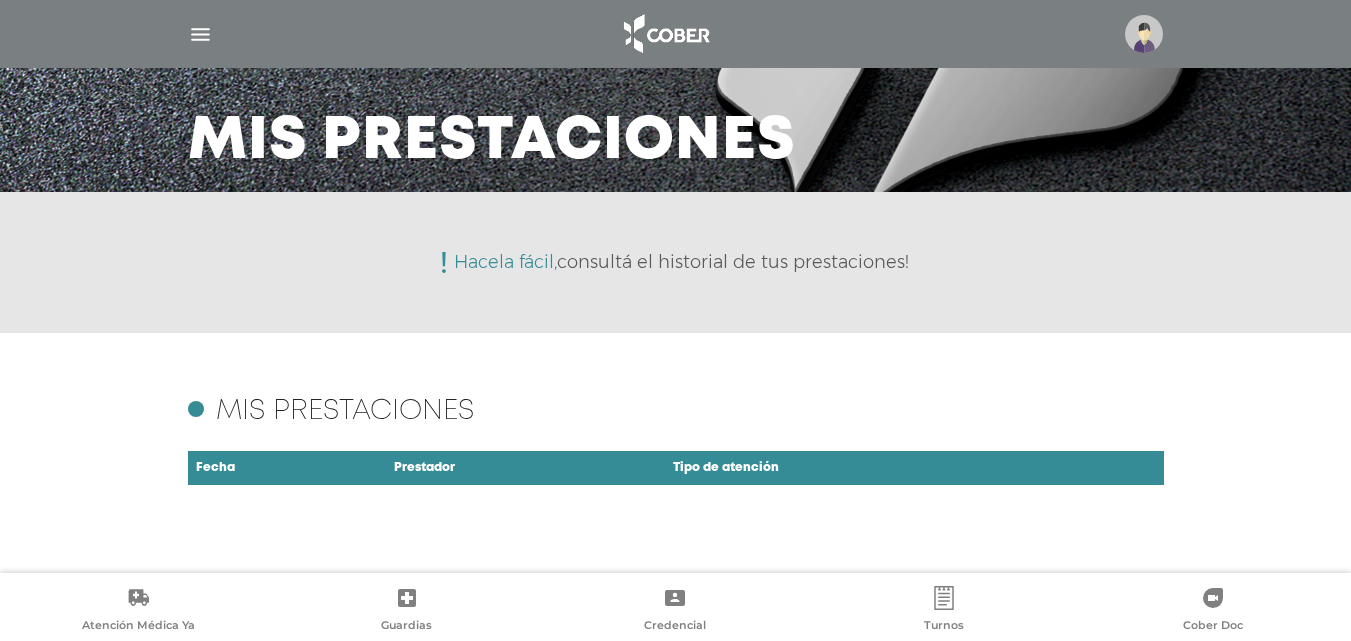 click on "Prestador" at bounding box center [525, 468] 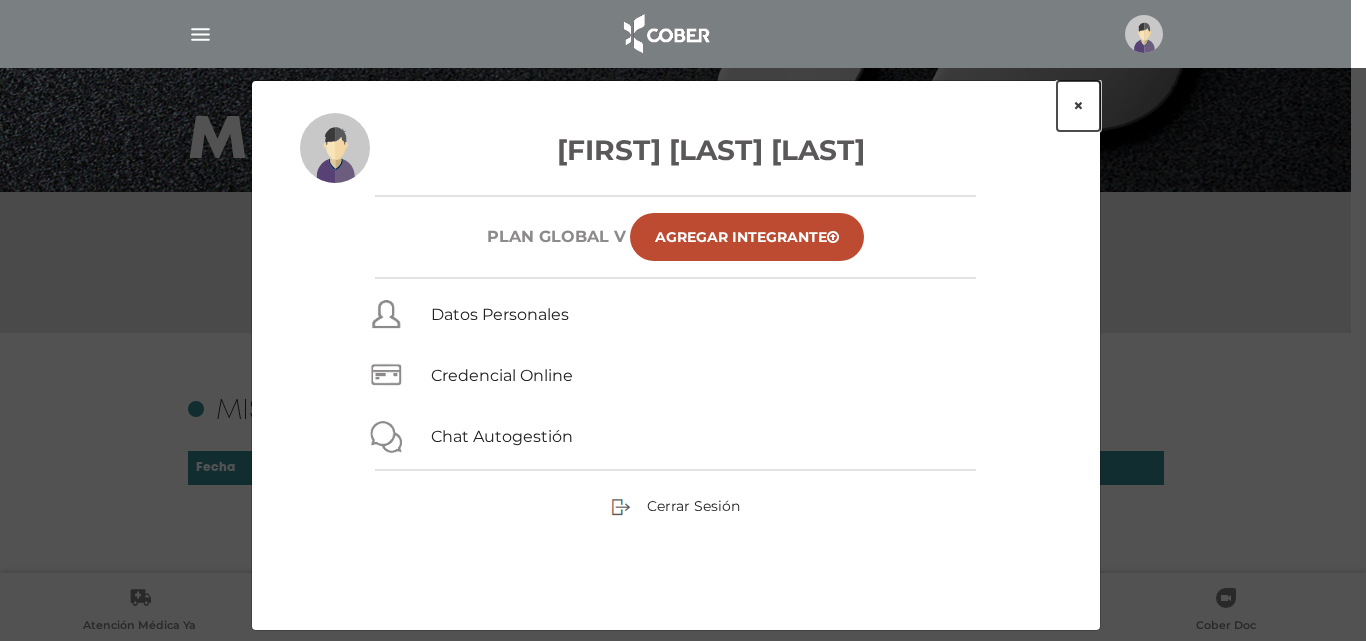 click on "×" at bounding box center (1078, 106) 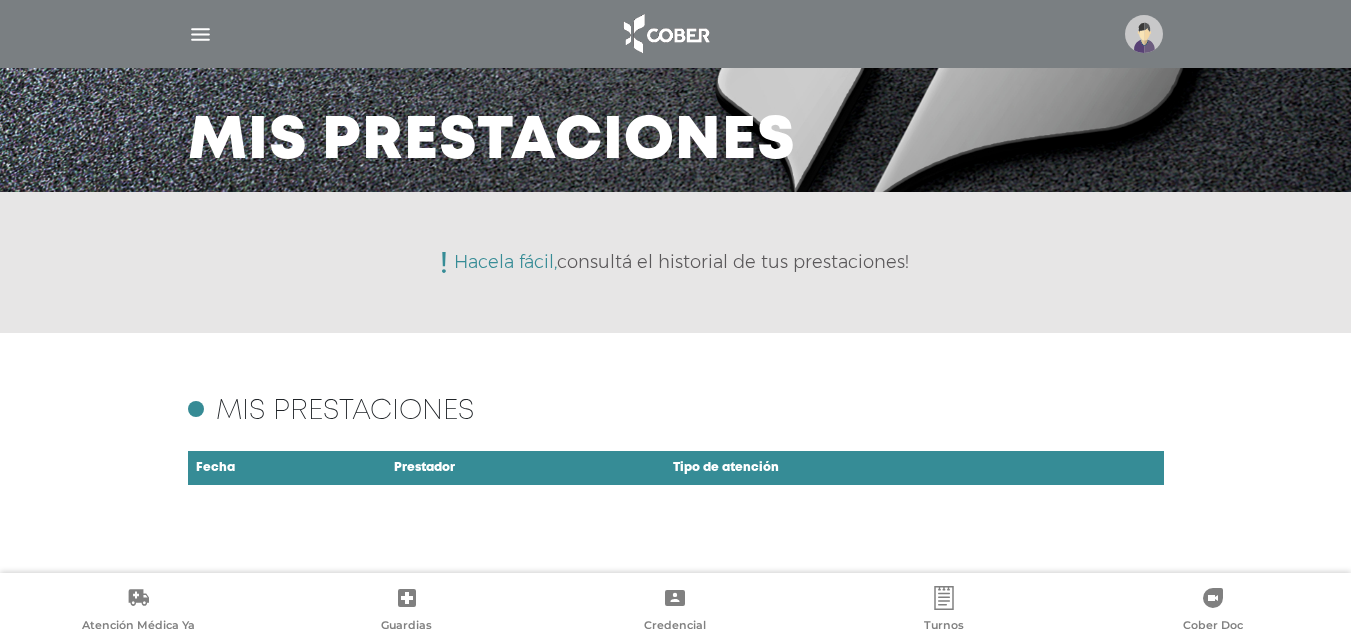 click at bounding box center (200, 34) 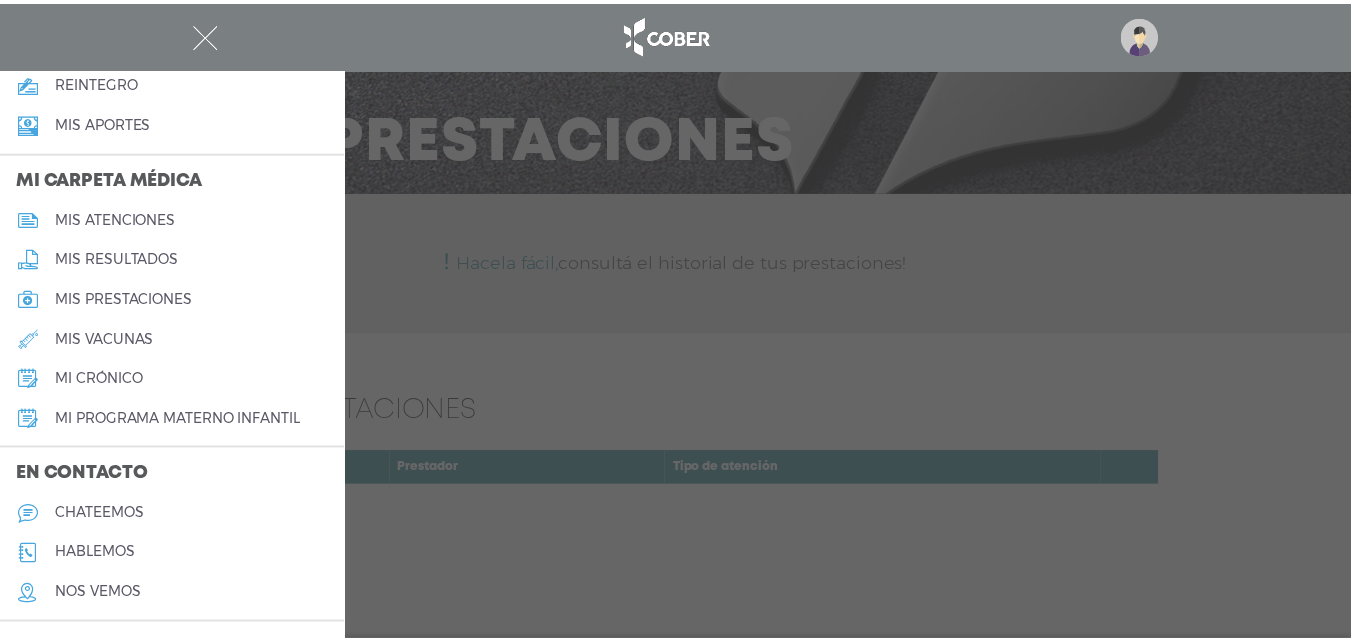 scroll, scrollTop: 902, scrollLeft: 0, axis: vertical 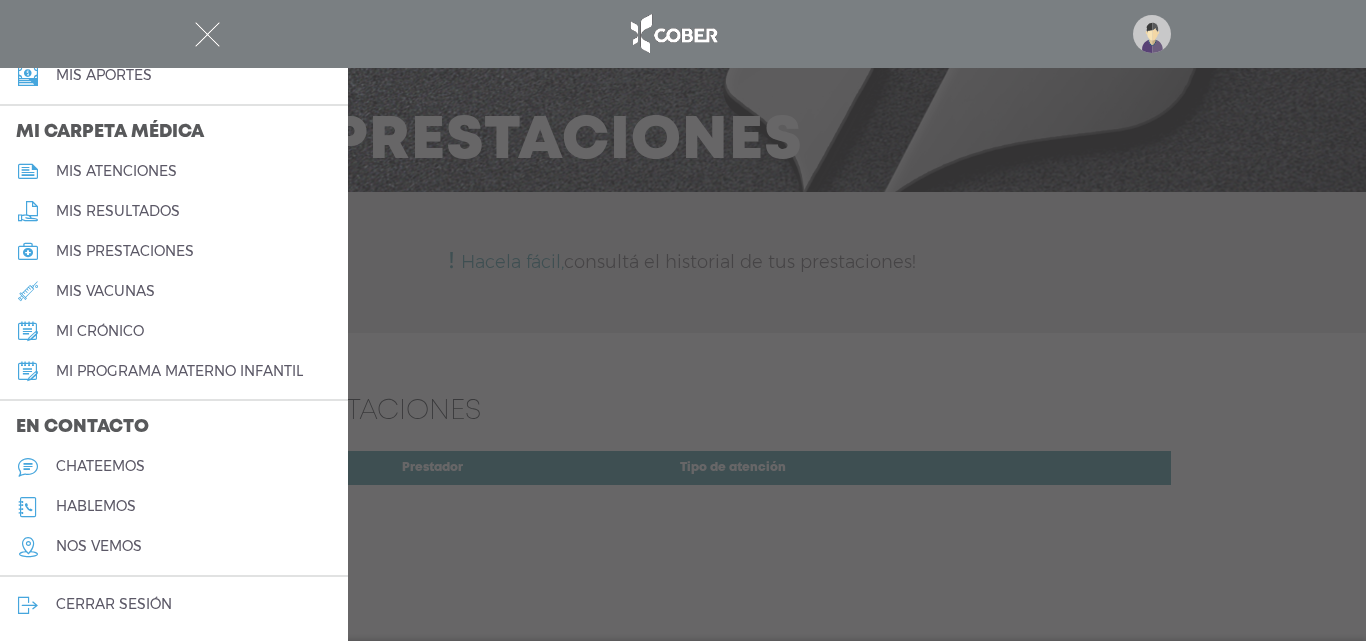 click on "cerrar sesión" at bounding box center (114, 604) 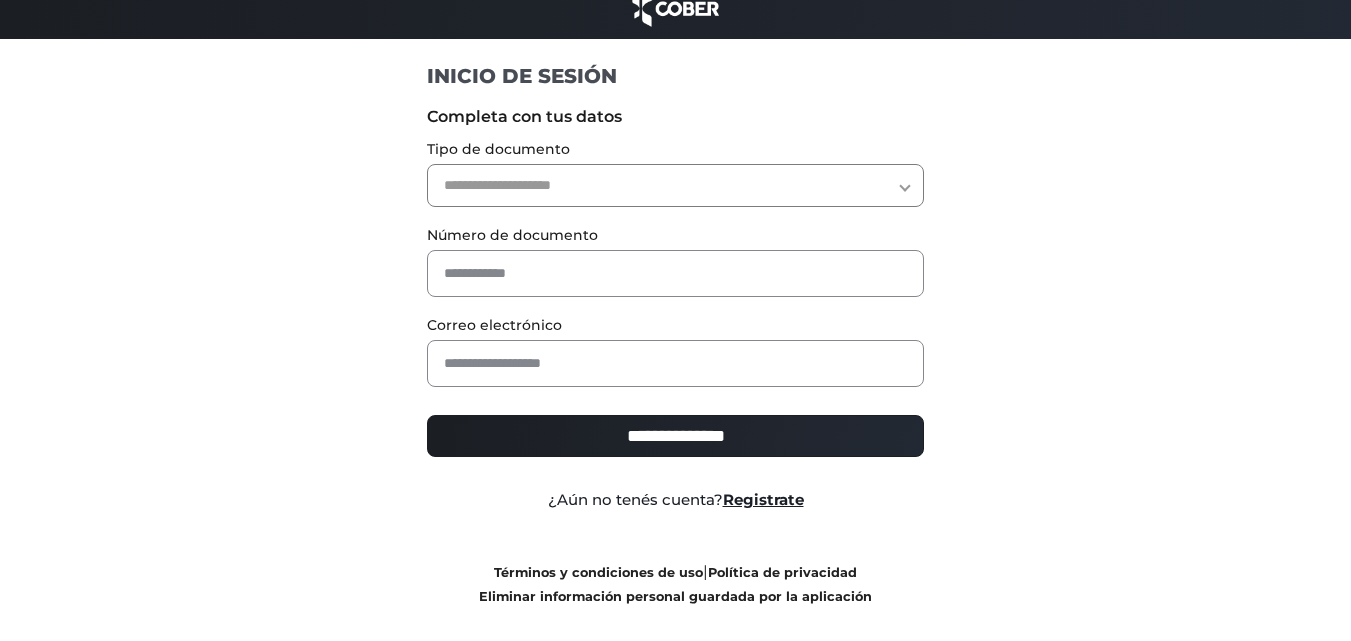 scroll, scrollTop: 0, scrollLeft: 0, axis: both 